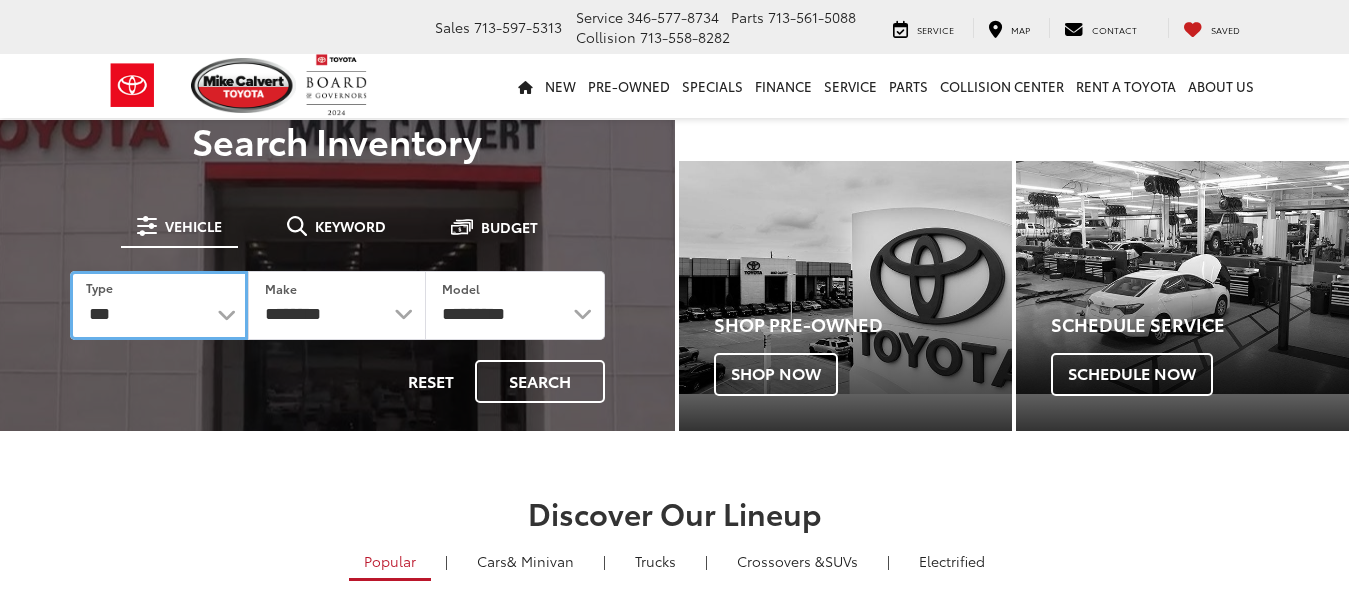 click on "***
***
****
*********" at bounding box center [159, 305] 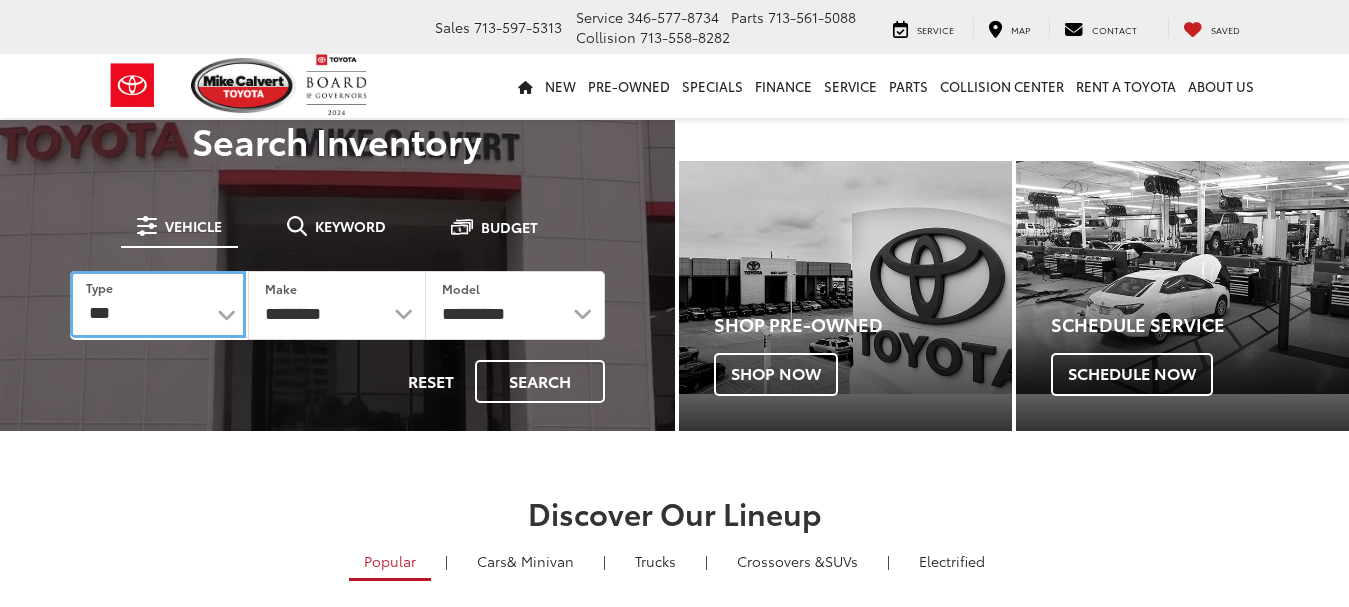 scroll, scrollTop: 0, scrollLeft: 0, axis: both 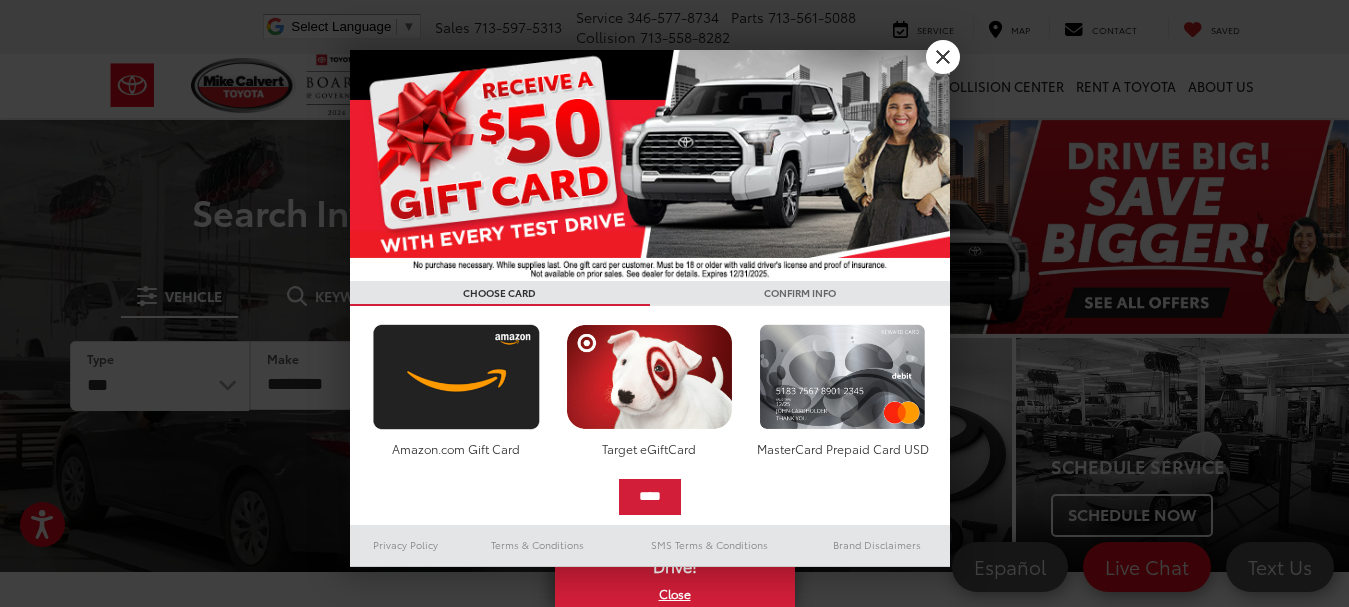 click at bounding box center [674, 303] 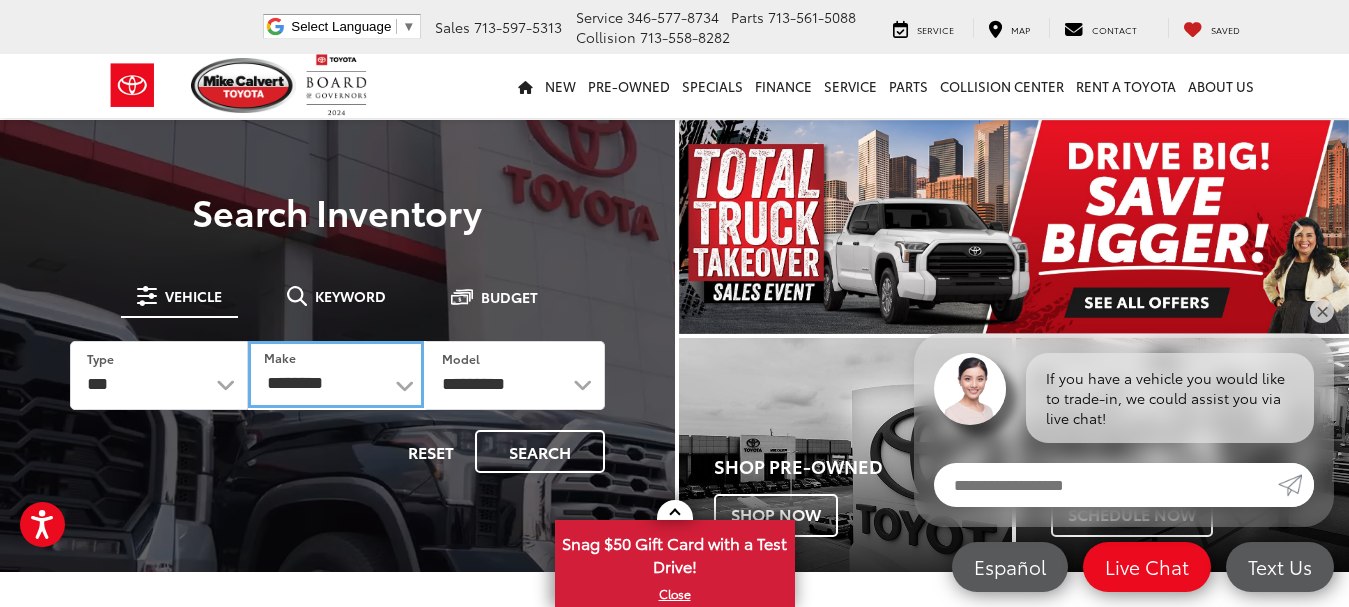 click on "**********" at bounding box center [336, 374] 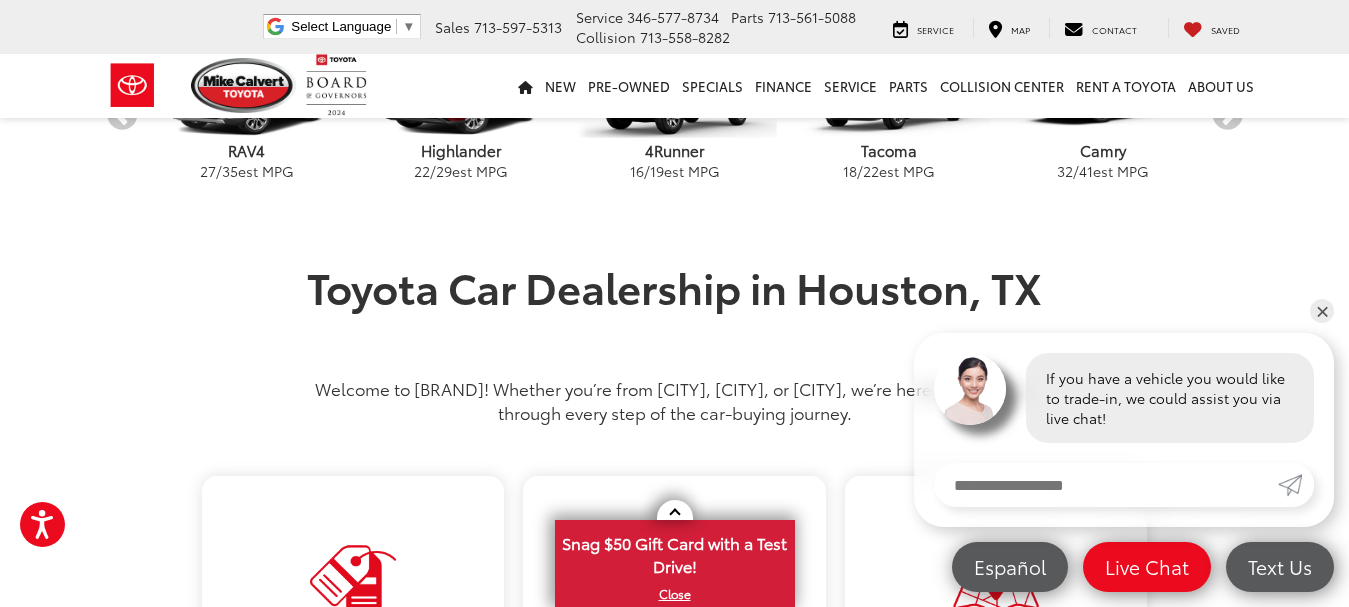 scroll, scrollTop: 700, scrollLeft: 0, axis: vertical 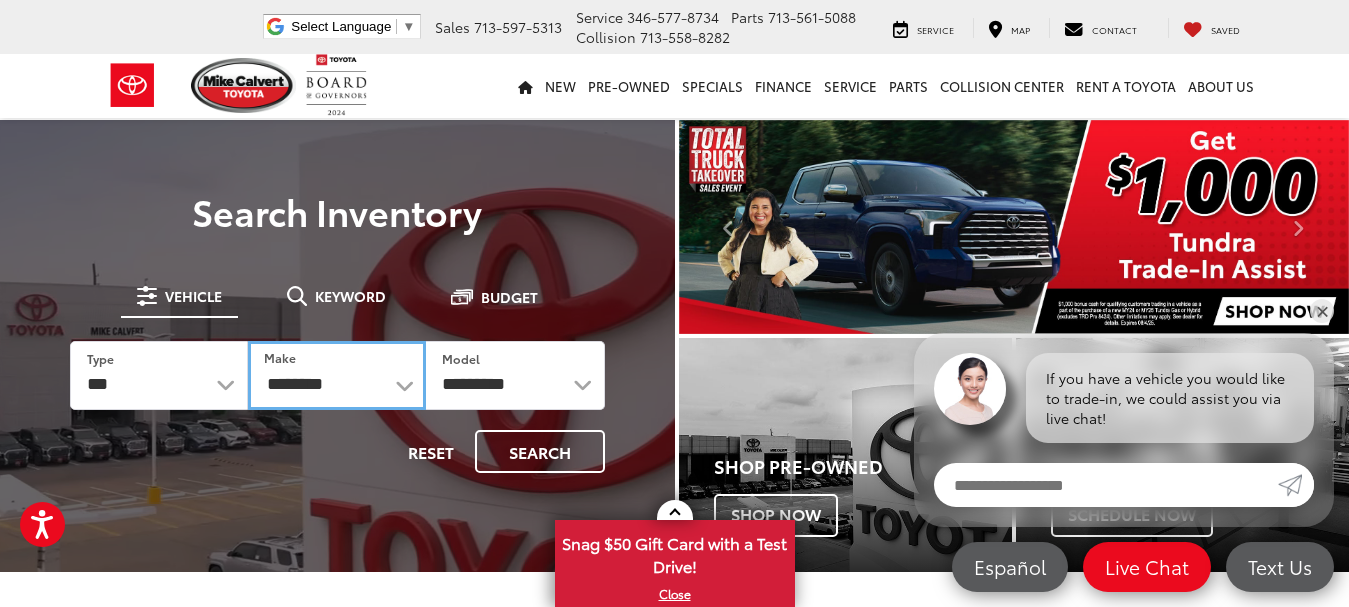 click on "**********" at bounding box center [337, 375] 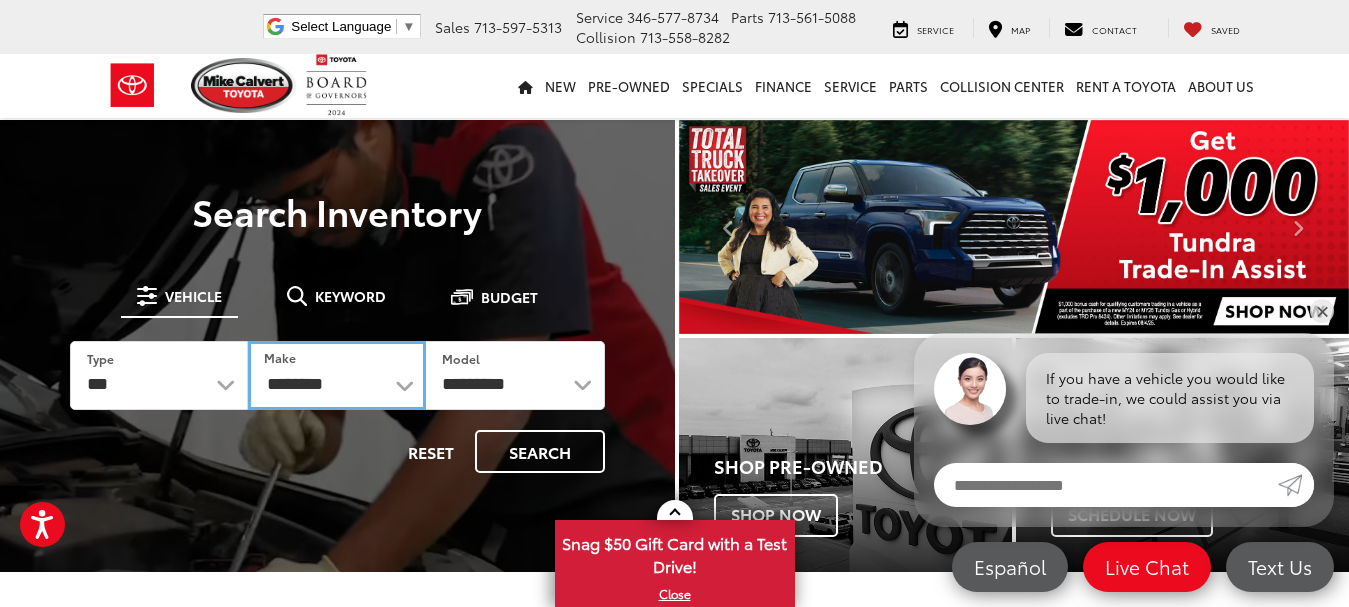 click on "**********" at bounding box center (337, 375) 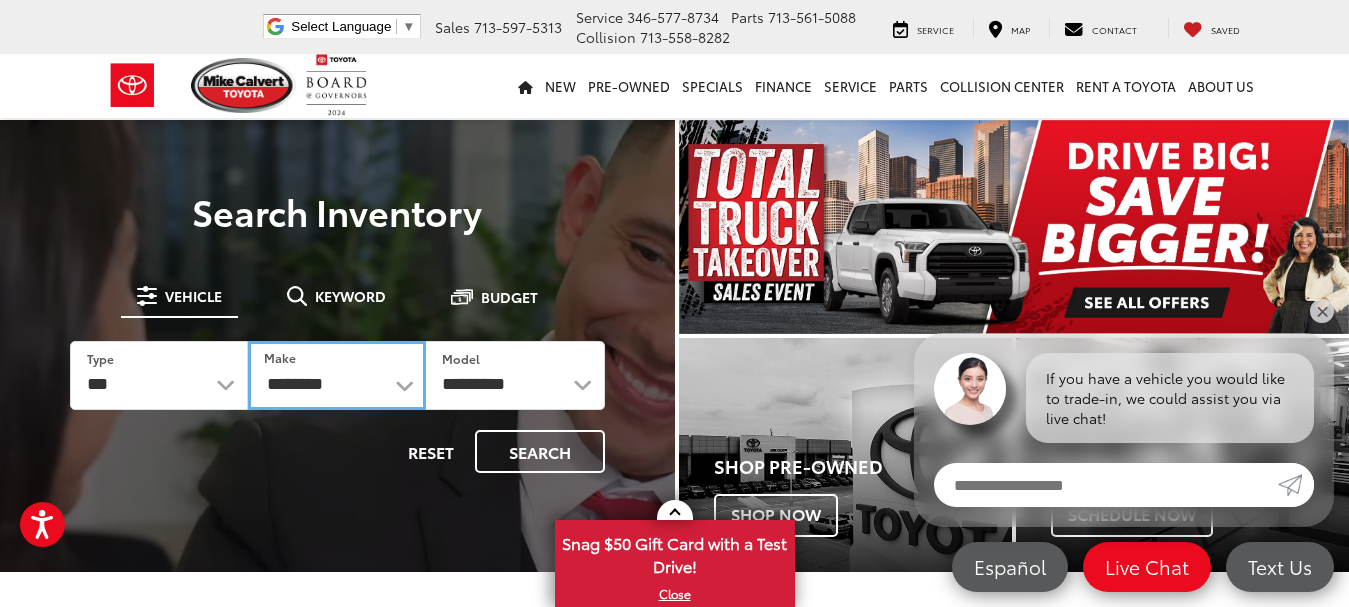 select on "******" 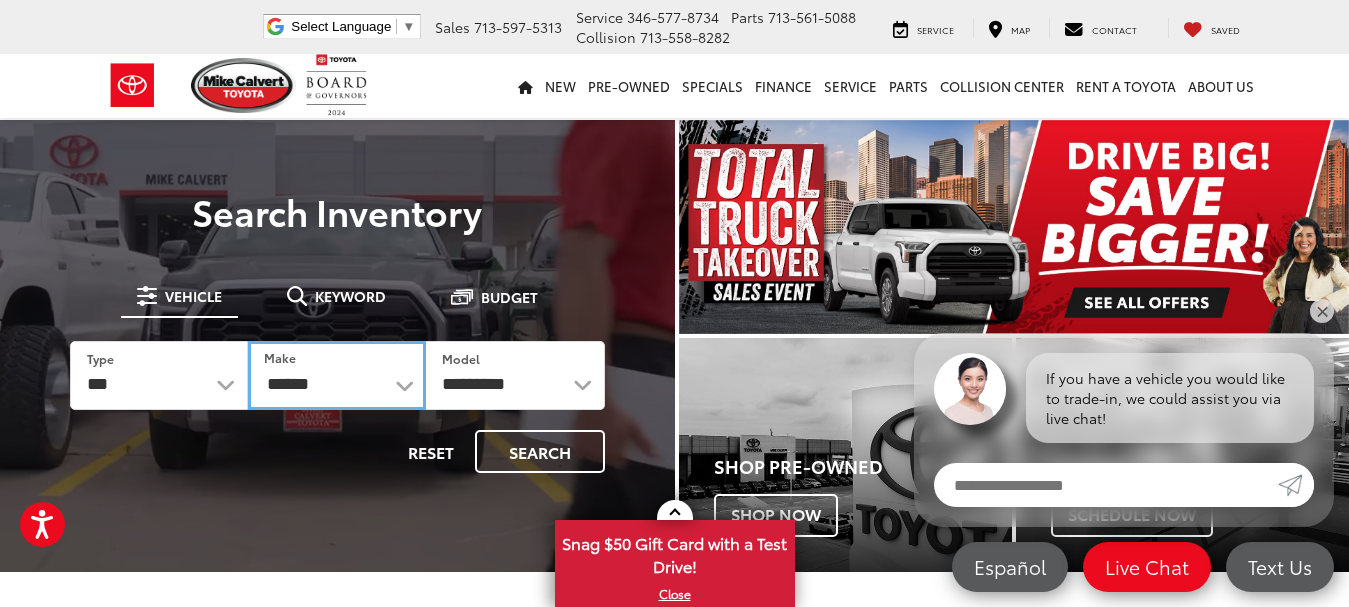 click on "**********" at bounding box center (337, 375) 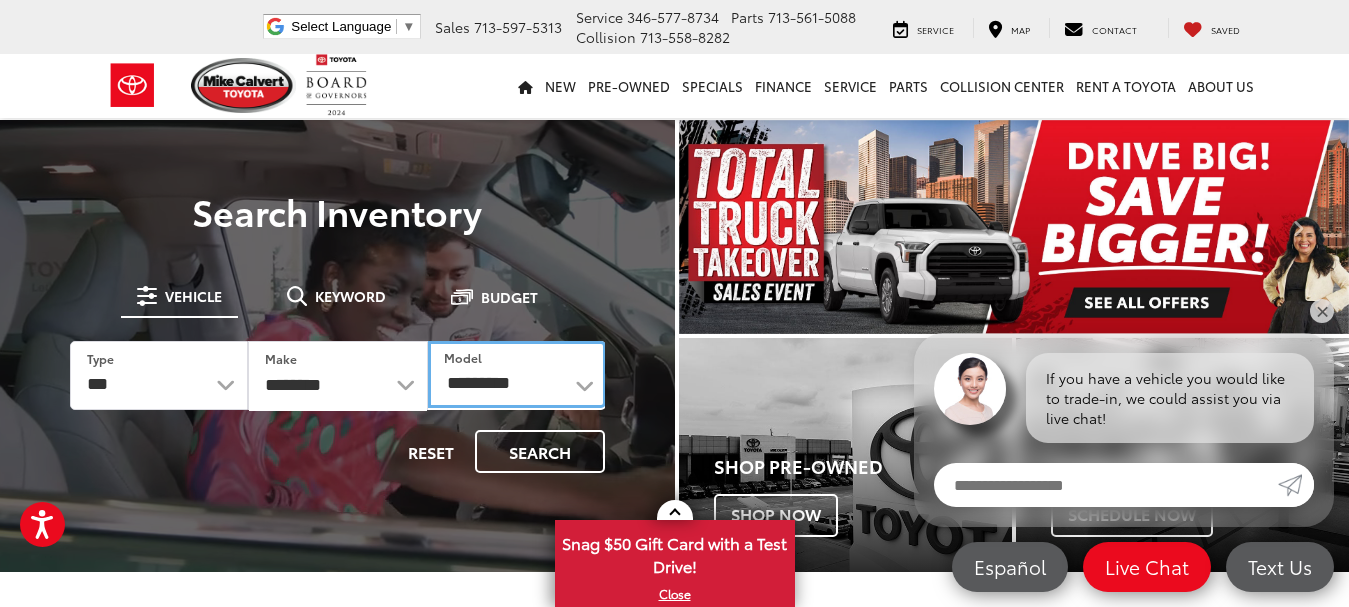 click on "**********" at bounding box center (516, 374) 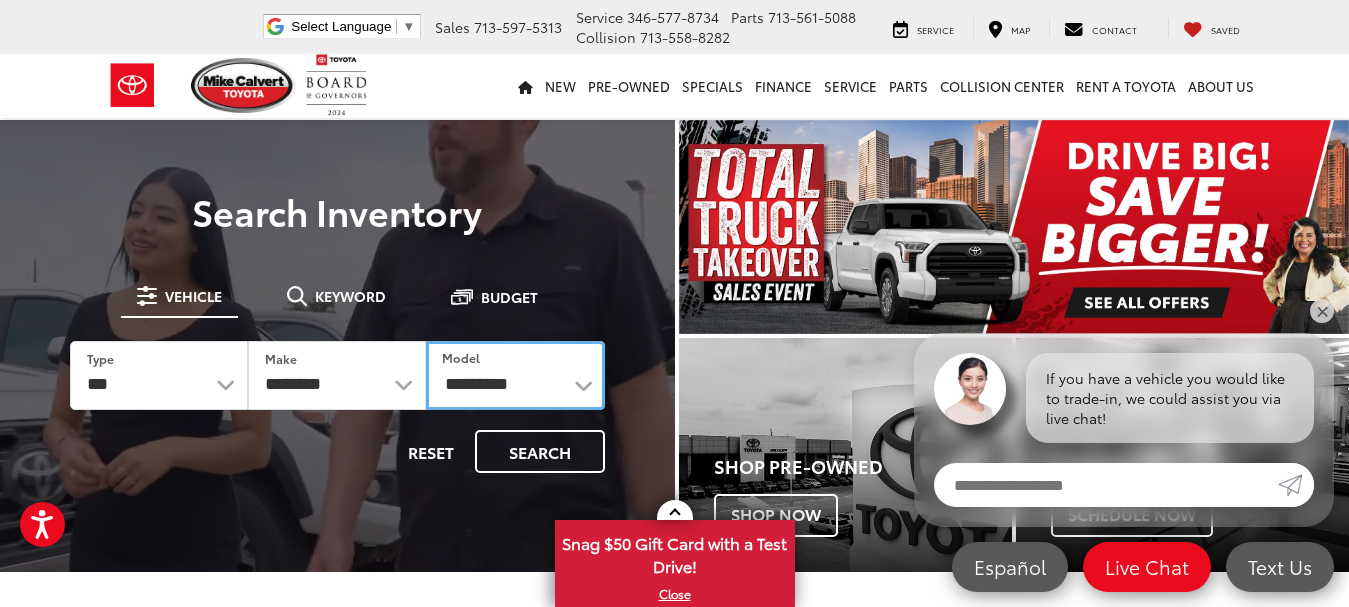 select on "**********" 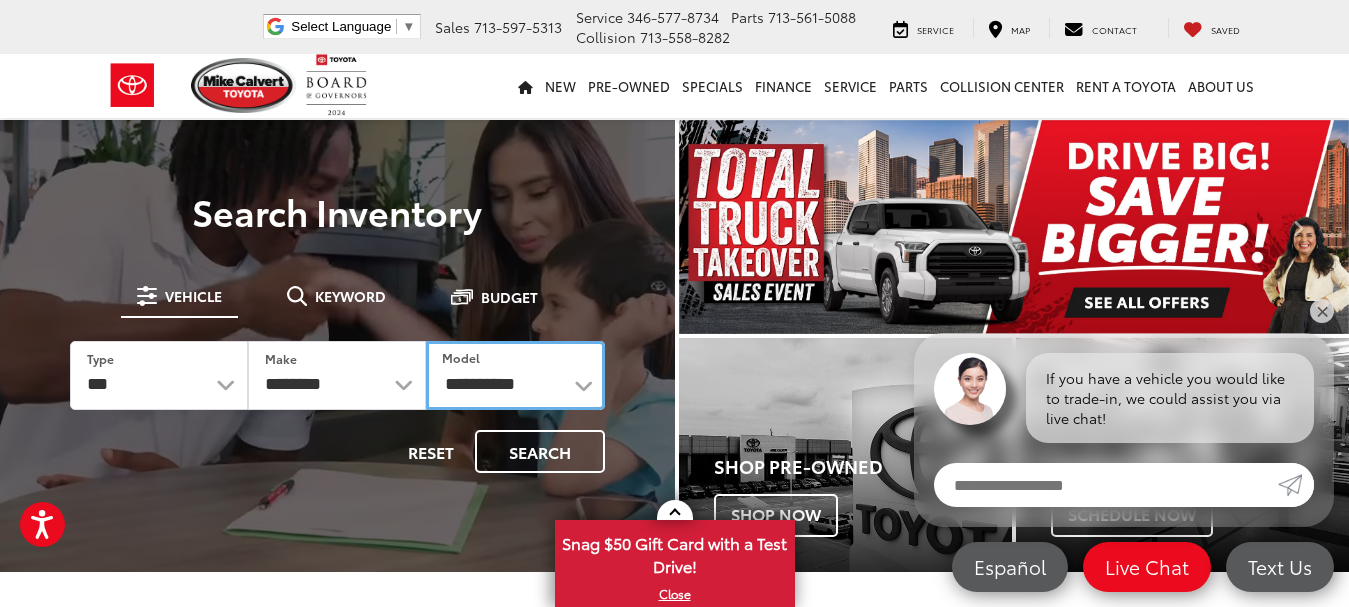 click on "**********" at bounding box center (515, 375) 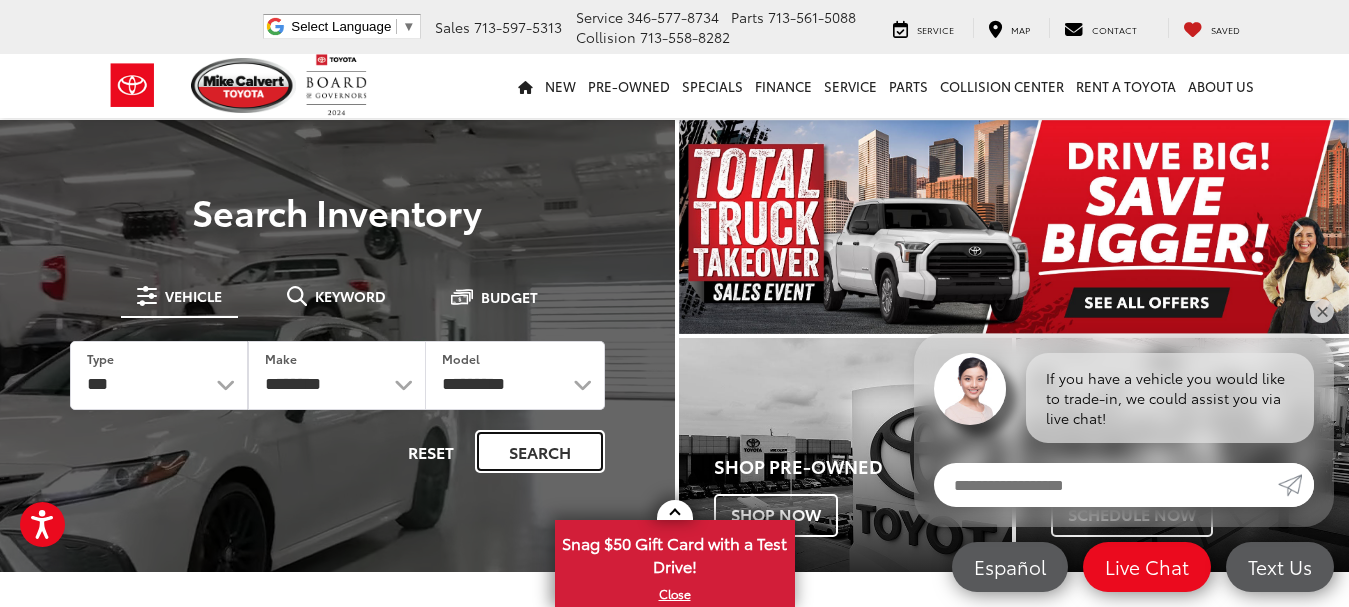 click on "Search" at bounding box center (540, 451) 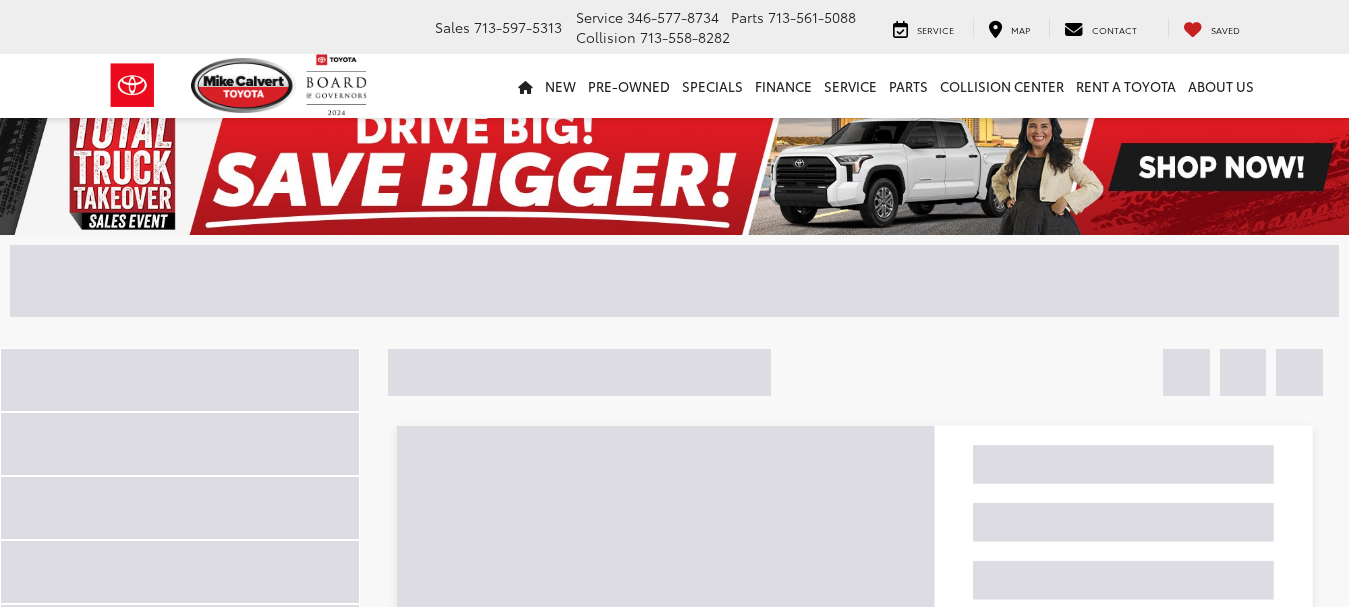 scroll, scrollTop: 0, scrollLeft: 0, axis: both 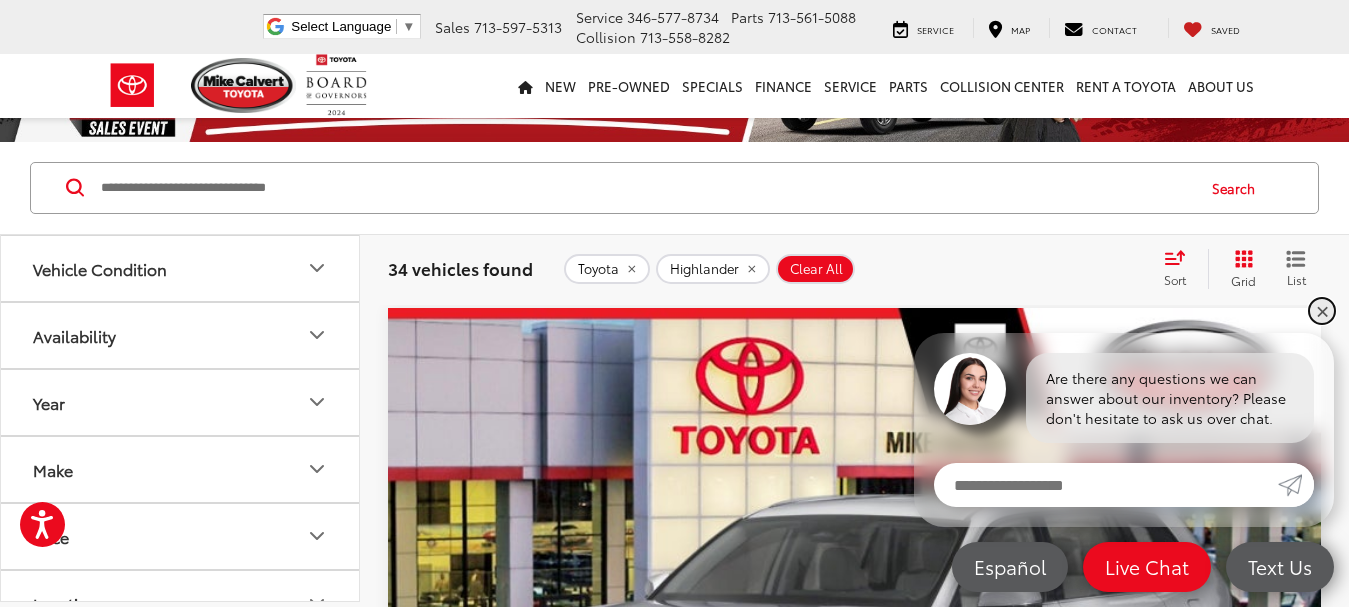 click on "✕" at bounding box center [1322, 311] 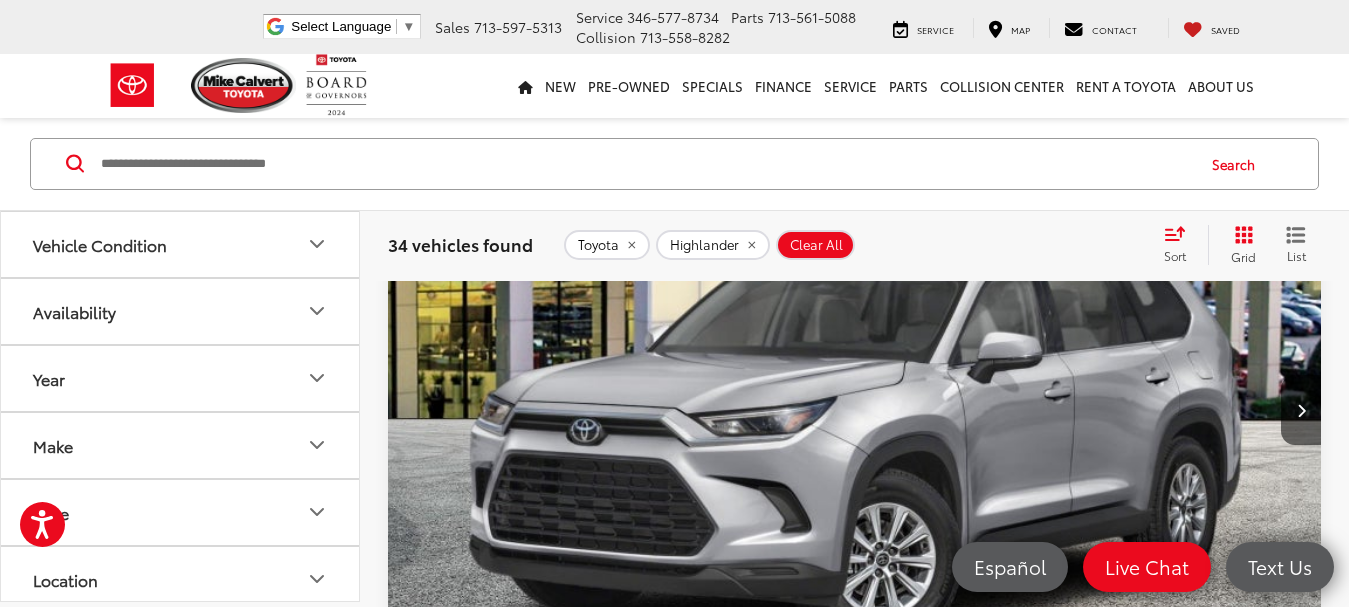 scroll, scrollTop: 360, scrollLeft: 0, axis: vertical 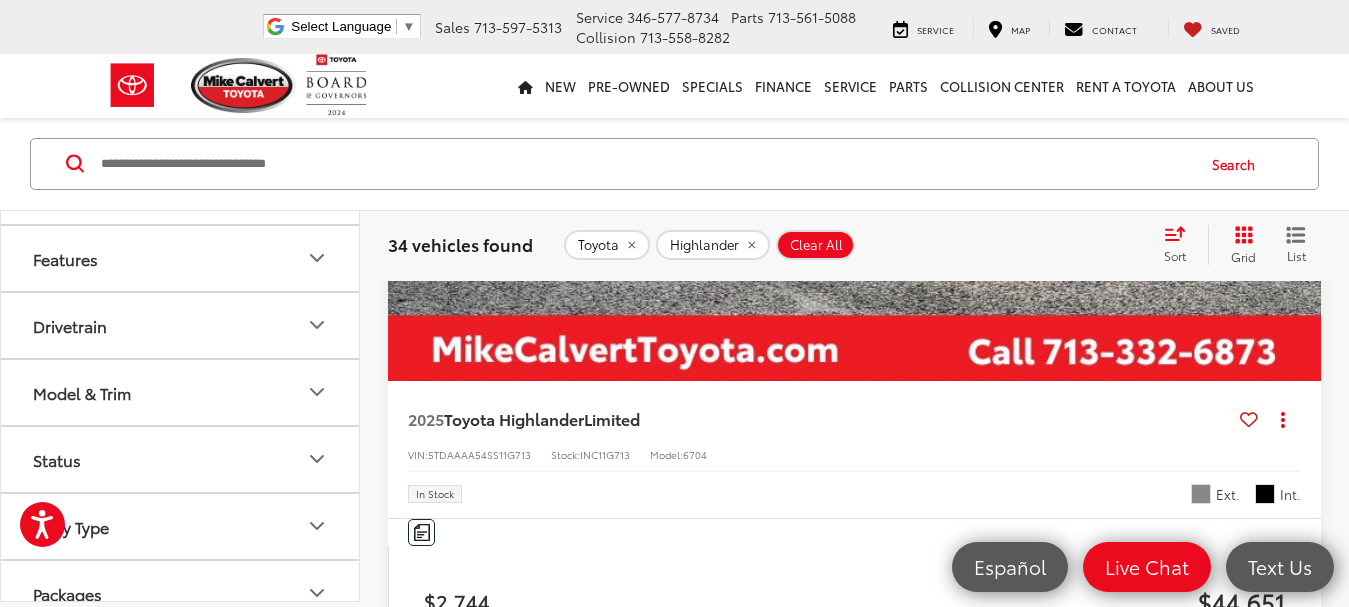 click on "Drivetrain" at bounding box center [181, 325] 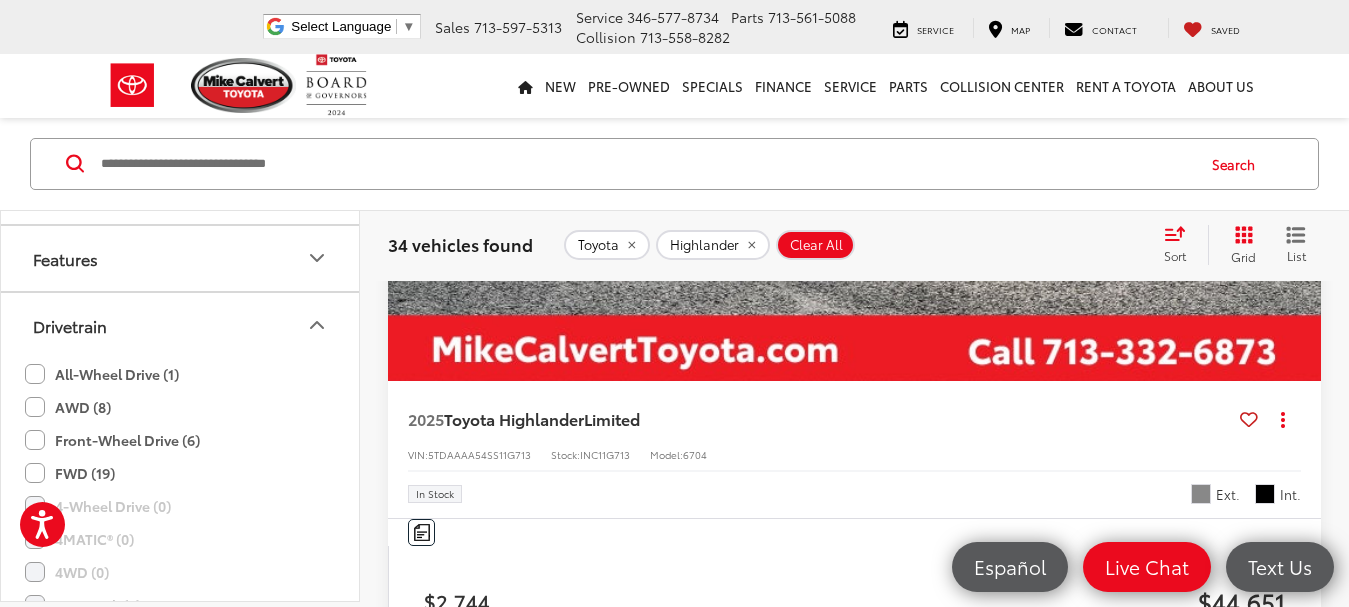 click on "AWD (8)" 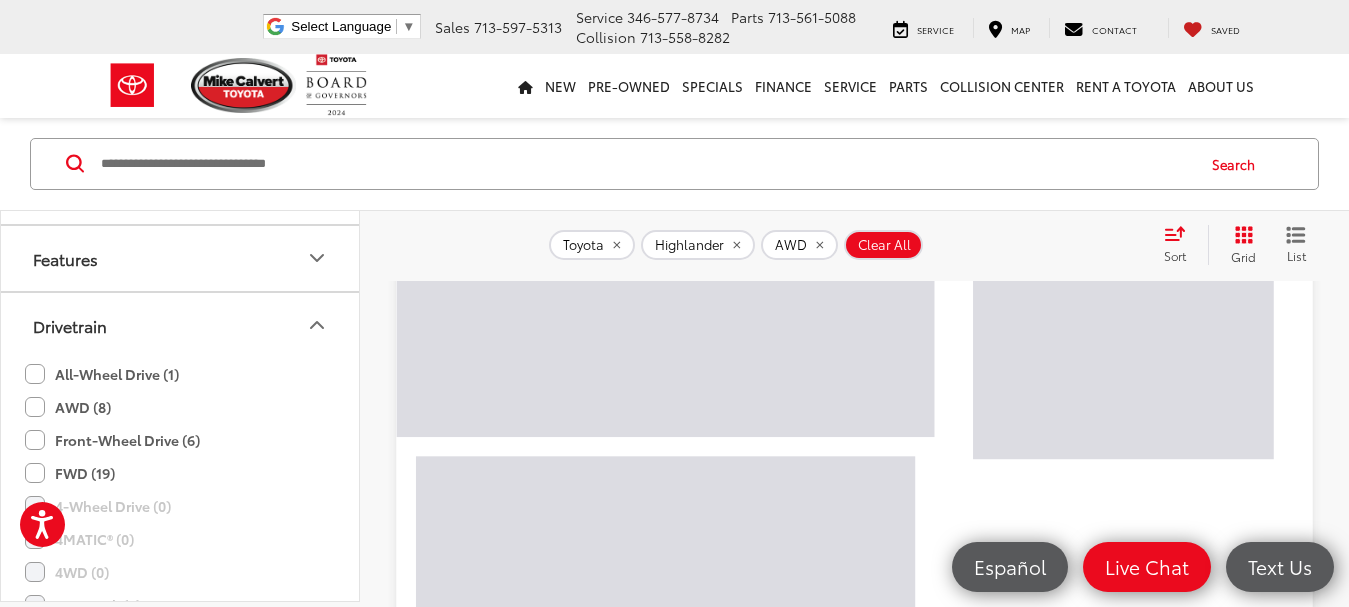 scroll, scrollTop: 117, scrollLeft: 0, axis: vertical 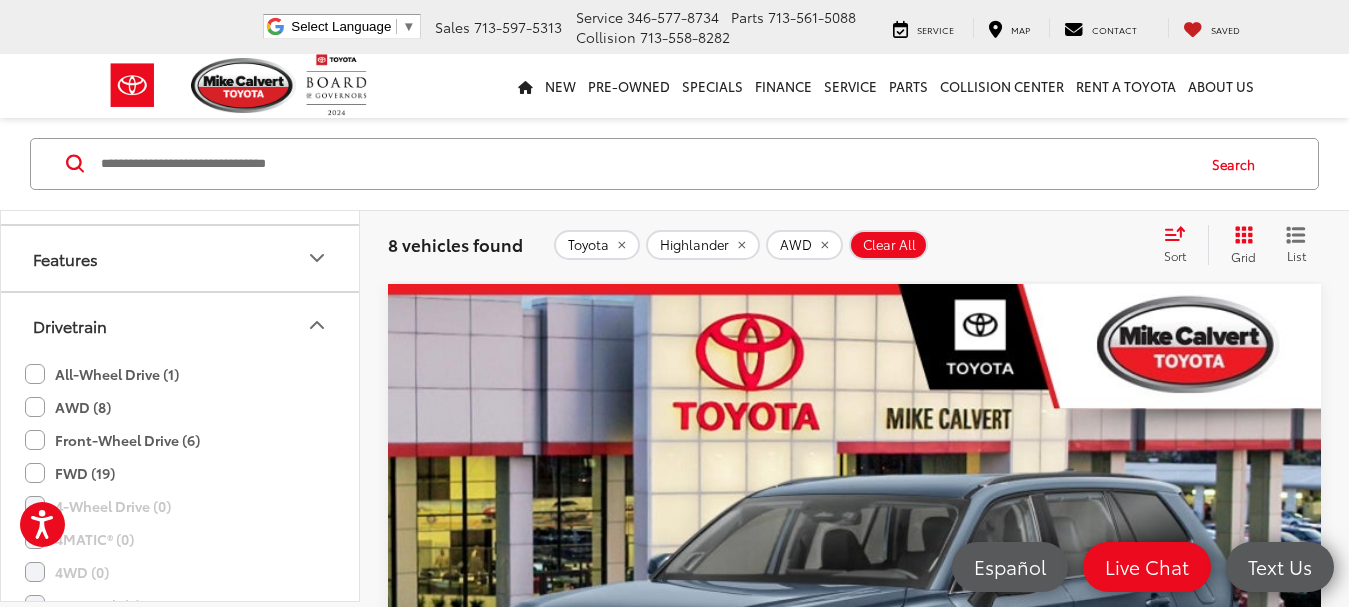 click on "All-Wheel Drive (1)" 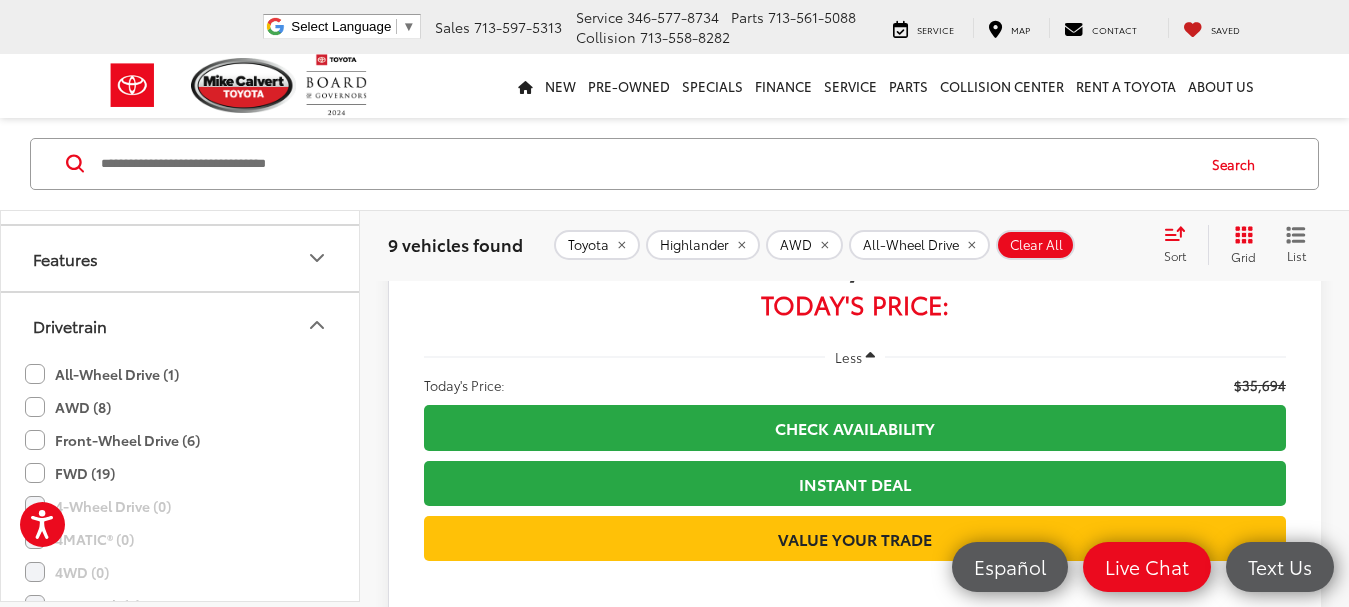 scroll, scrollTop: 6014, scrollLeft: 0, axis: vertical 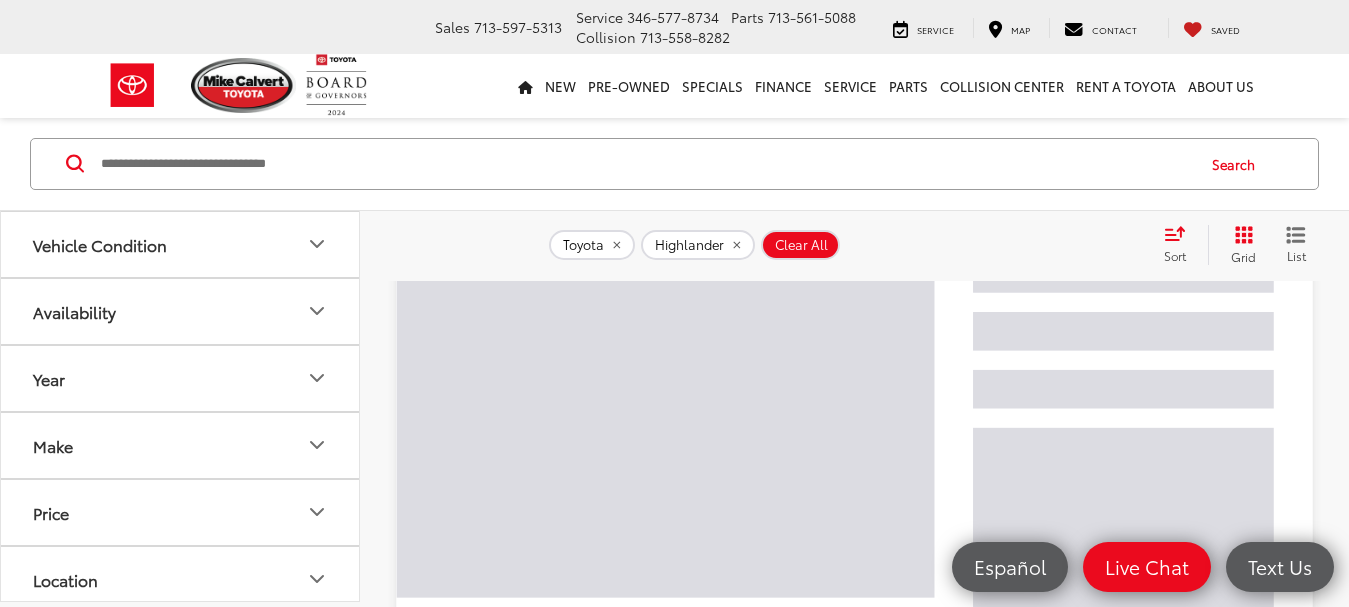 click at bounding box center (646, 164) 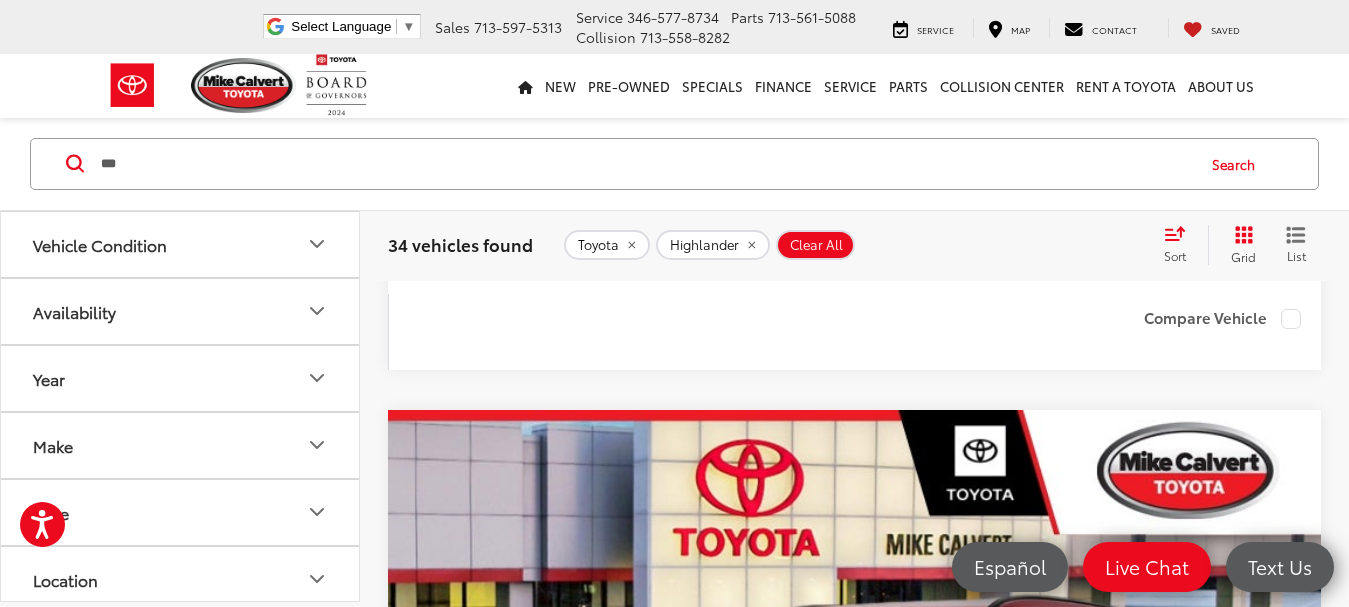 scroll, scrollTop: 0, scrollLeft: 0, axis: both 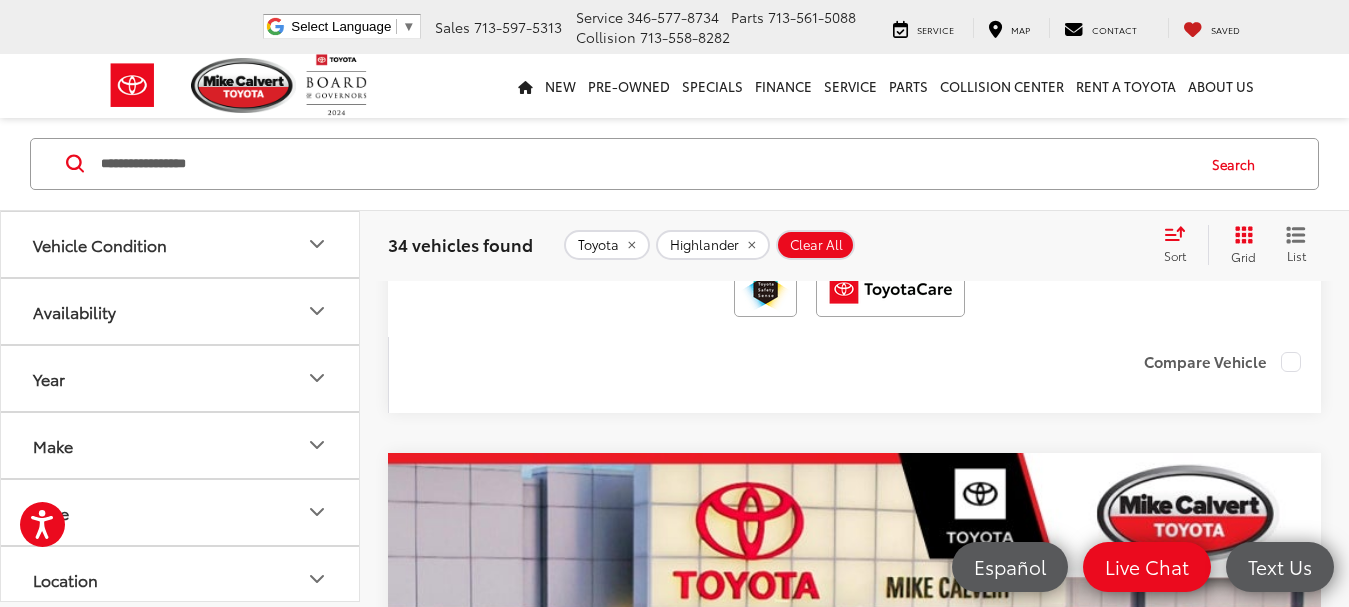 type on "**********" 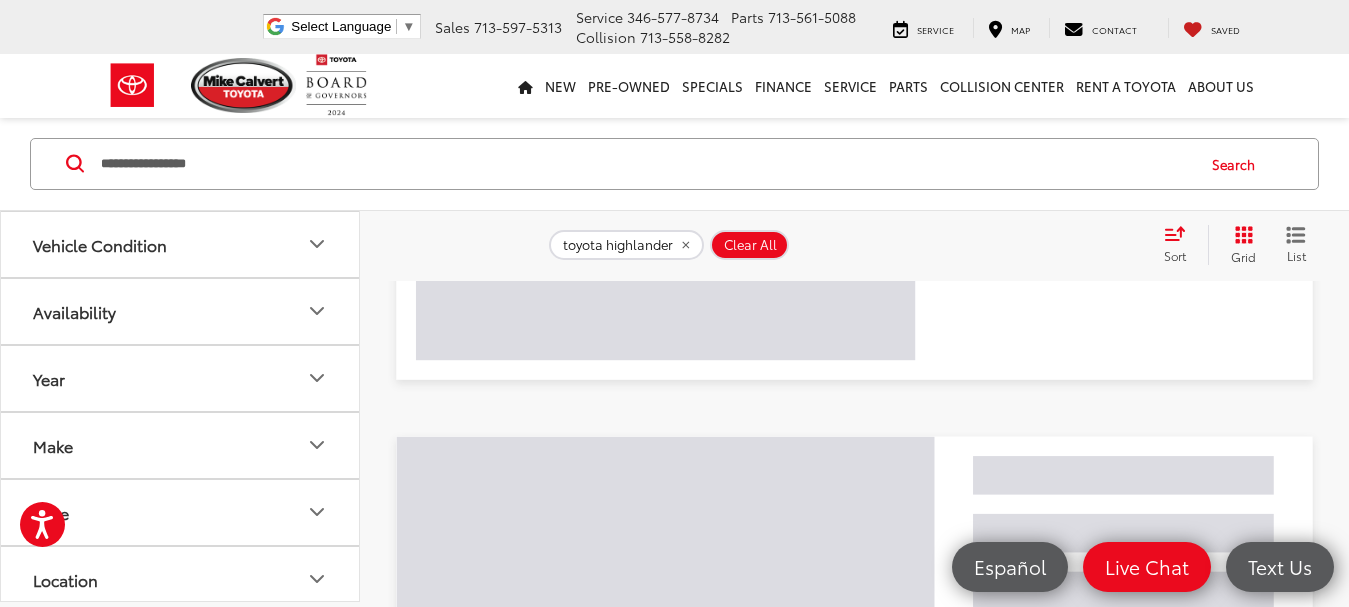 scroll, scrollTop: 117, scrollLeft: 0, axis: vertical 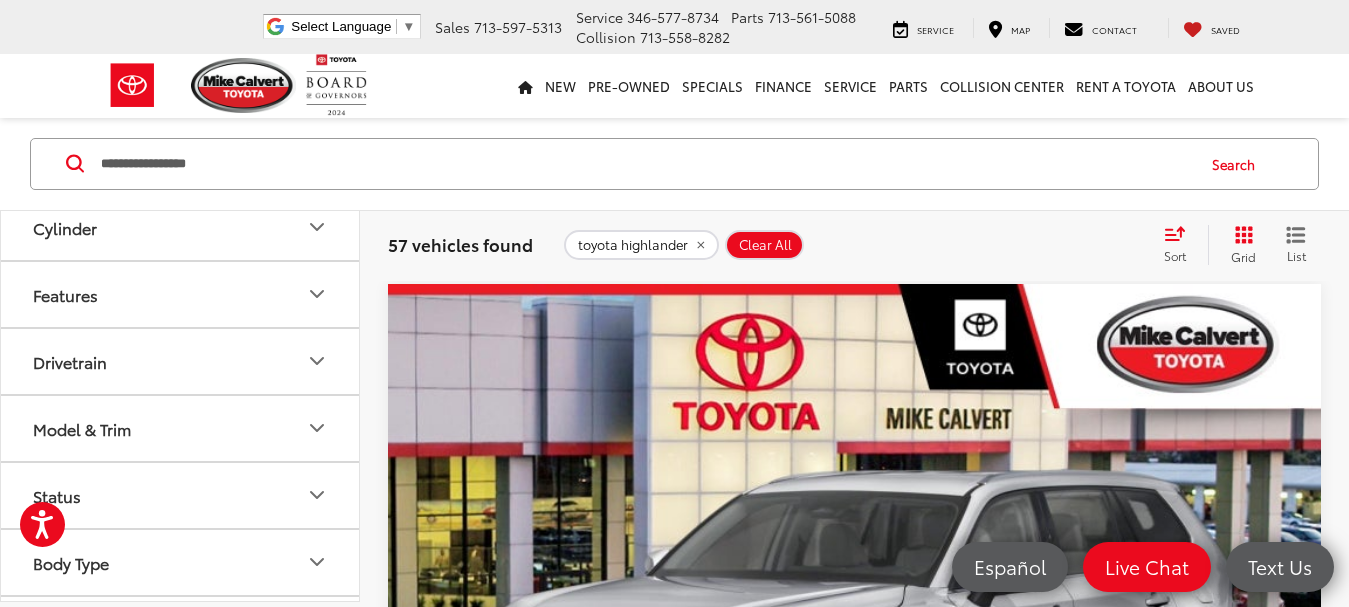 click on "Drivetrain" at bounding box center [181, 361] 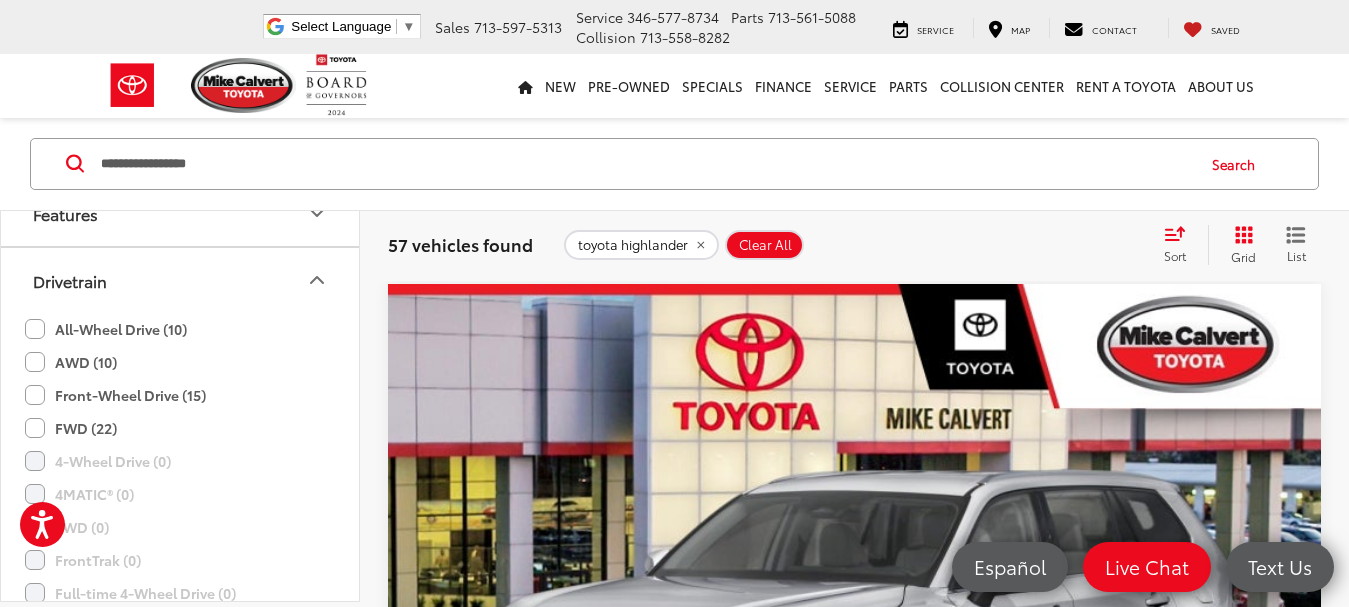scroll, scrollTop: 727, scrollLeft: 0, axis: vertical 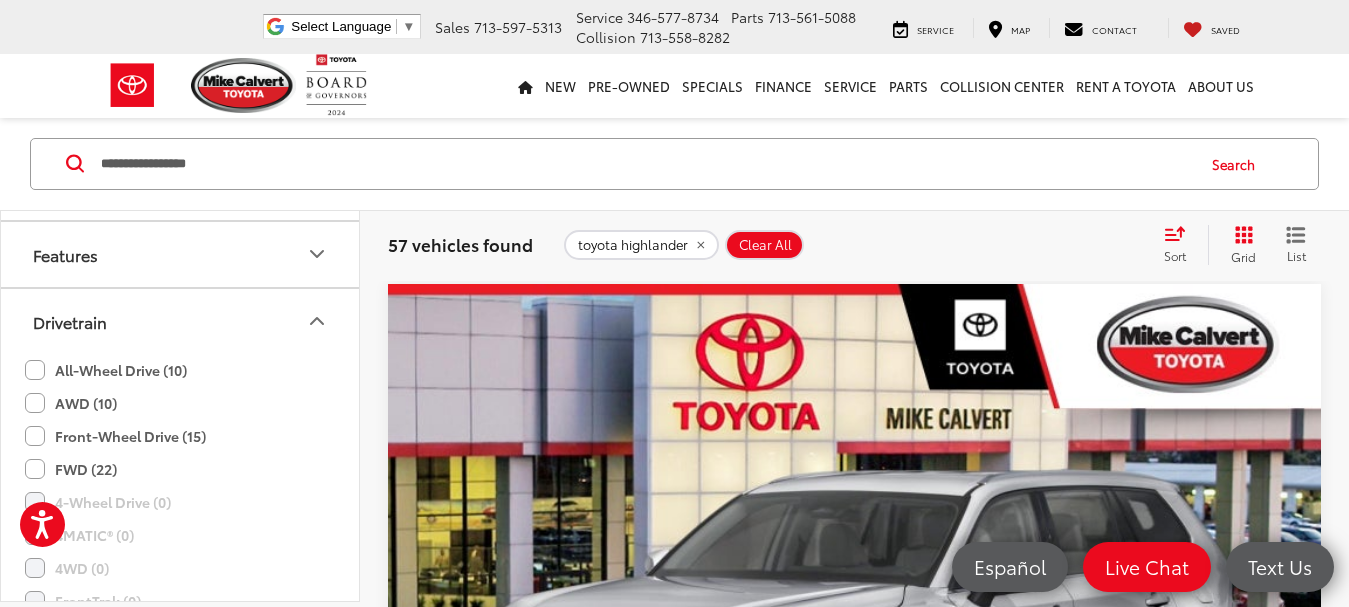 click on "AWD (10)" 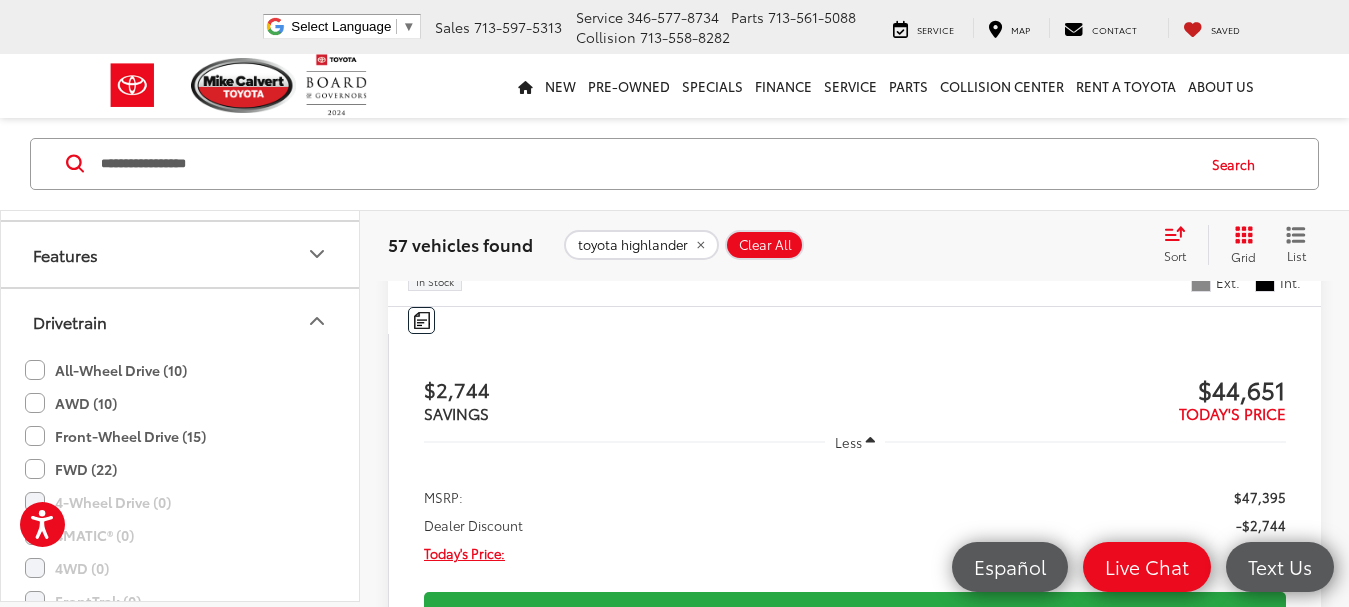 click on "All-Wheel Drive (10)" 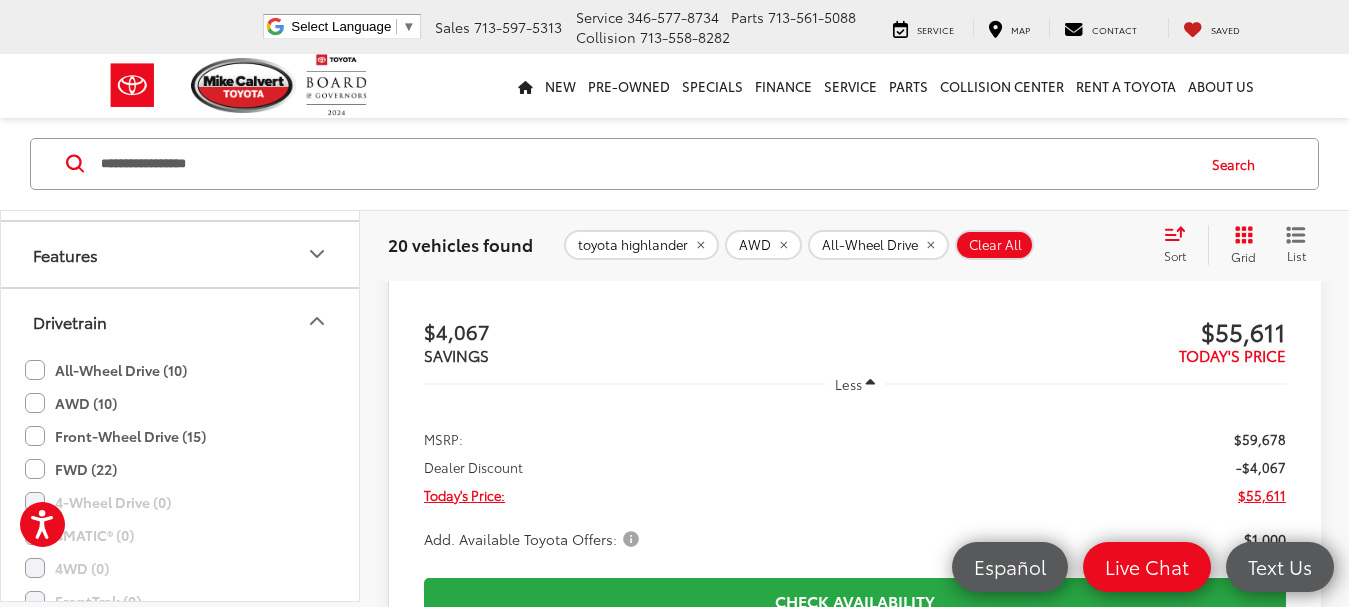 scroll, scrollTop: 7887, scrollLeft: 0, axis: vertical 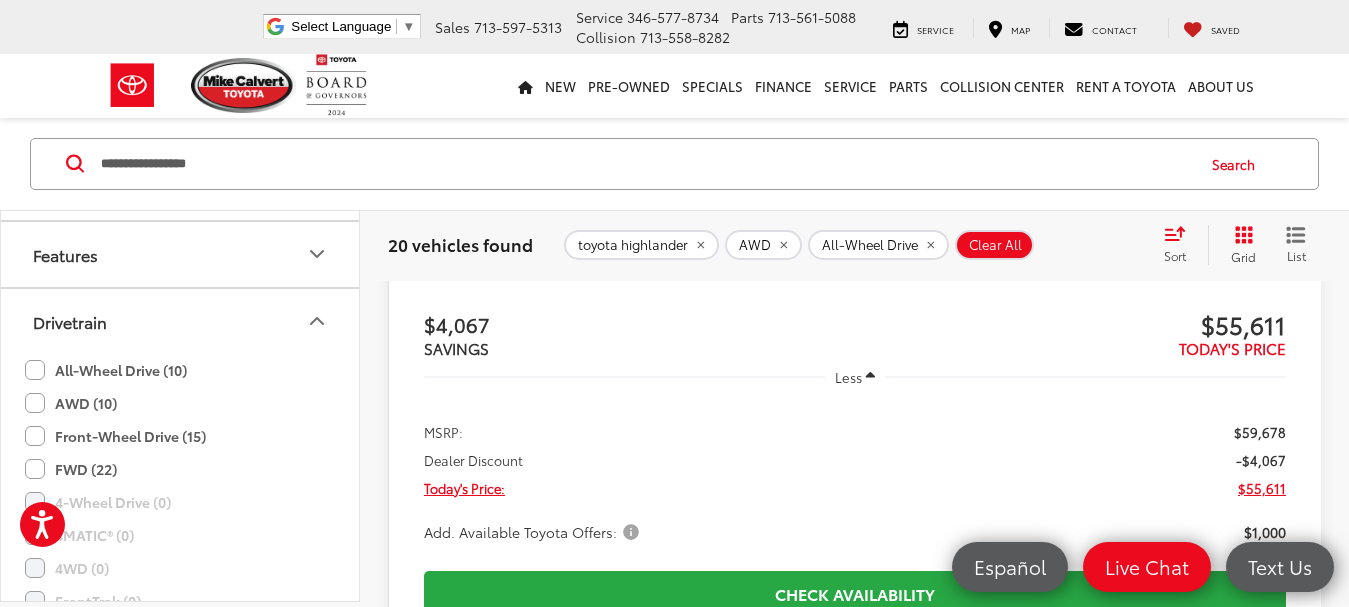 click on "Today's Price:" at bounding box center (855, 8954) 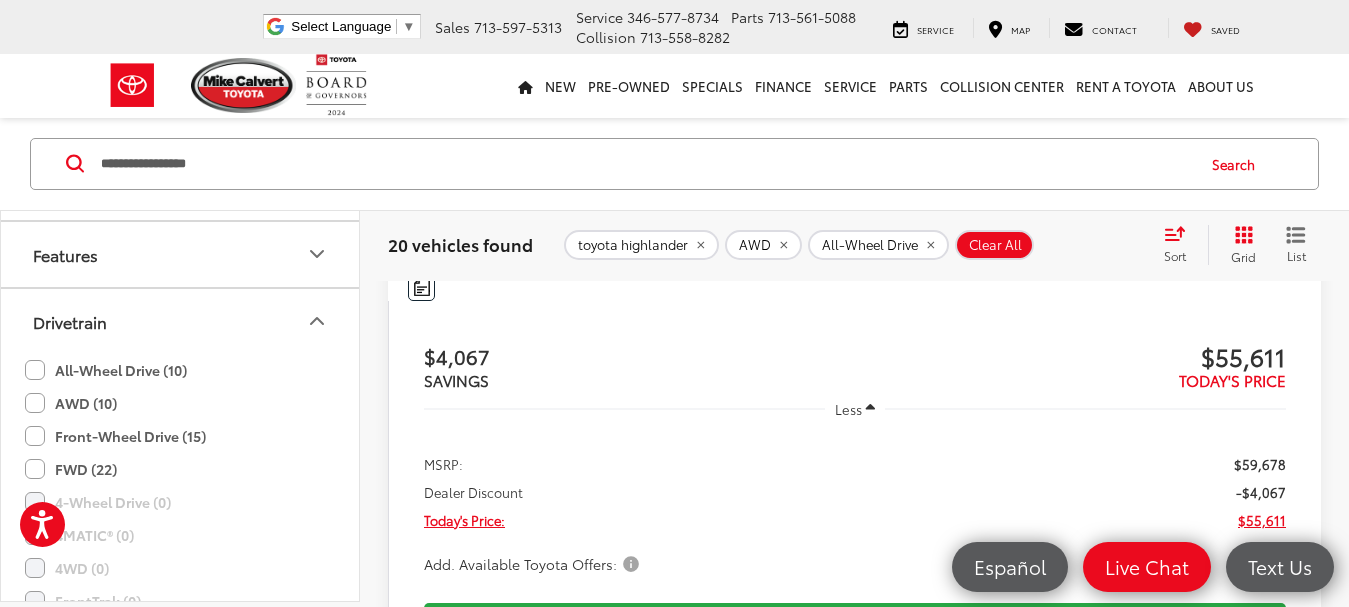 scroll, scrollTop: 7847, scrollLeft: 0, axis: vertical 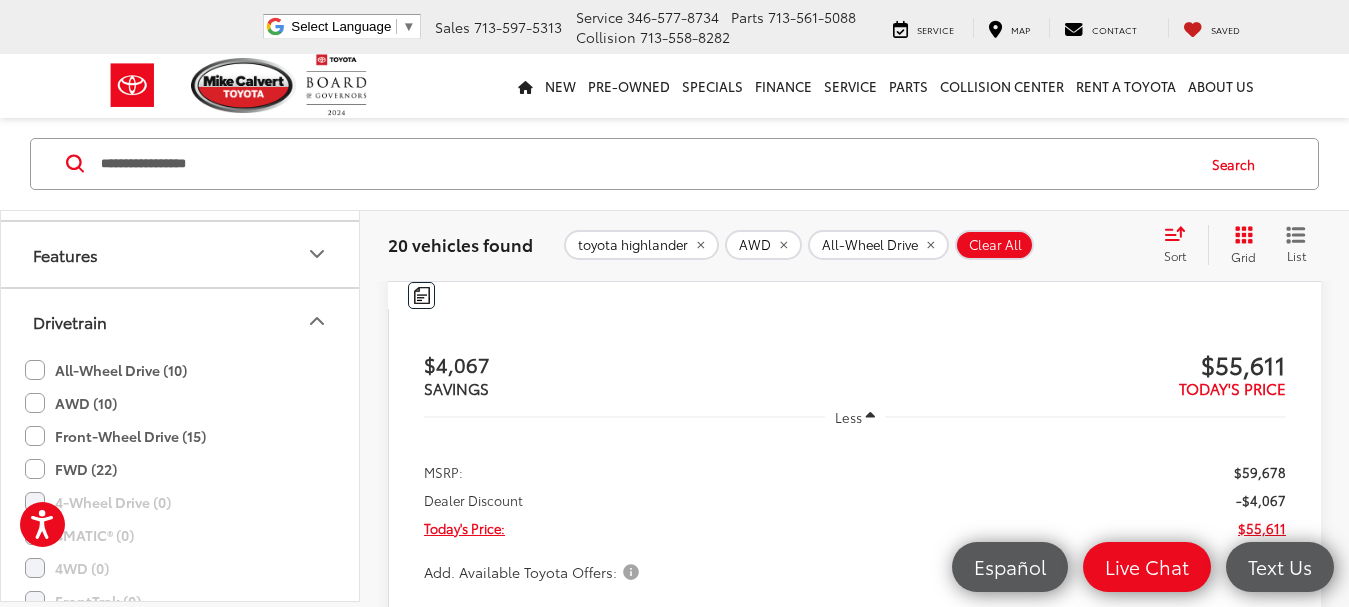 click on "Today's Price:" at bounding box center [855, 8994] 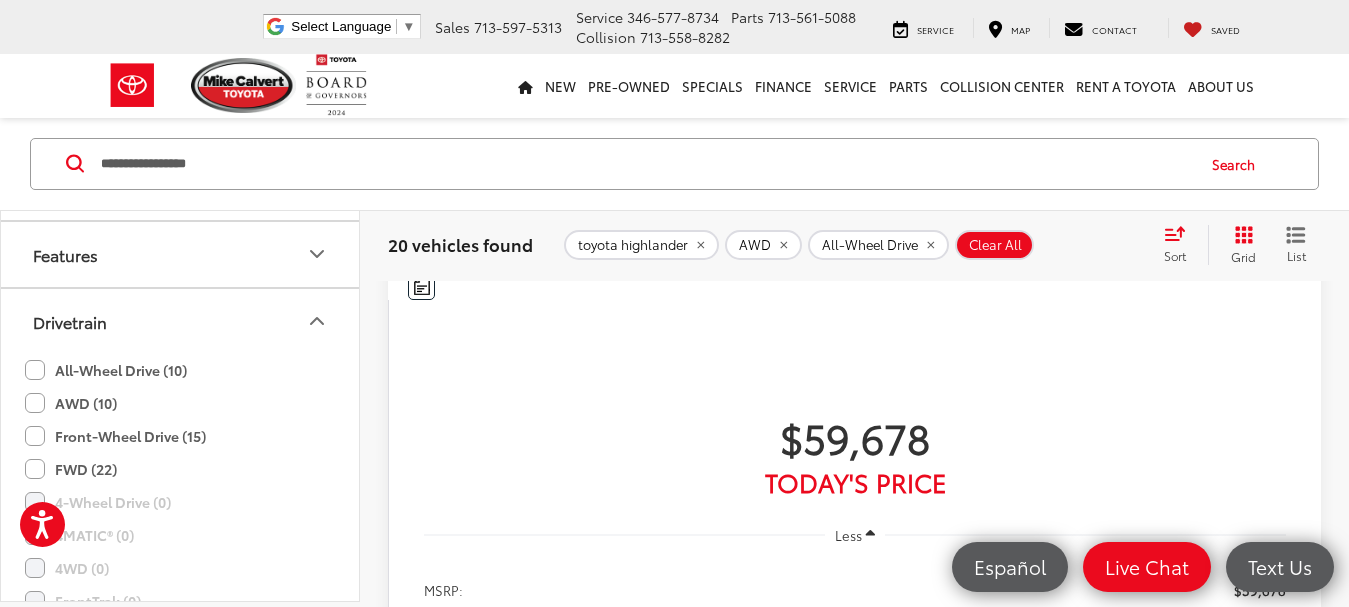 scroll, scrollTop: 9833, scrollLeft: 0, axis: vertical 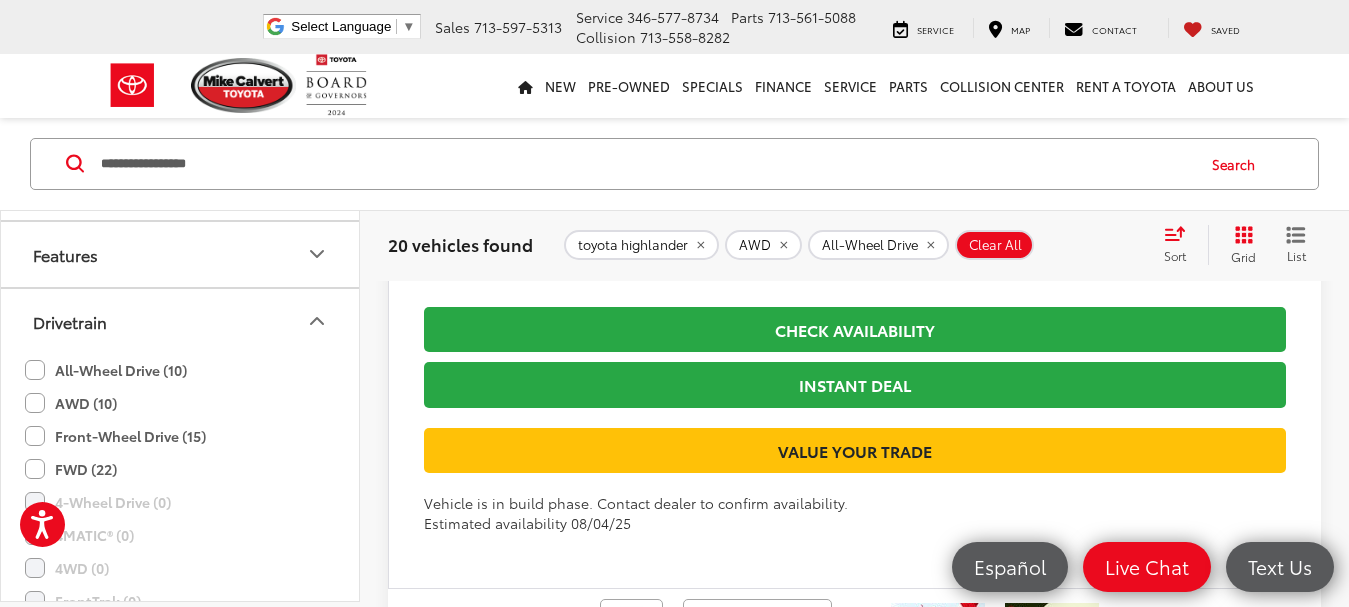 click on "2" at bounding box center (1053, 10724) 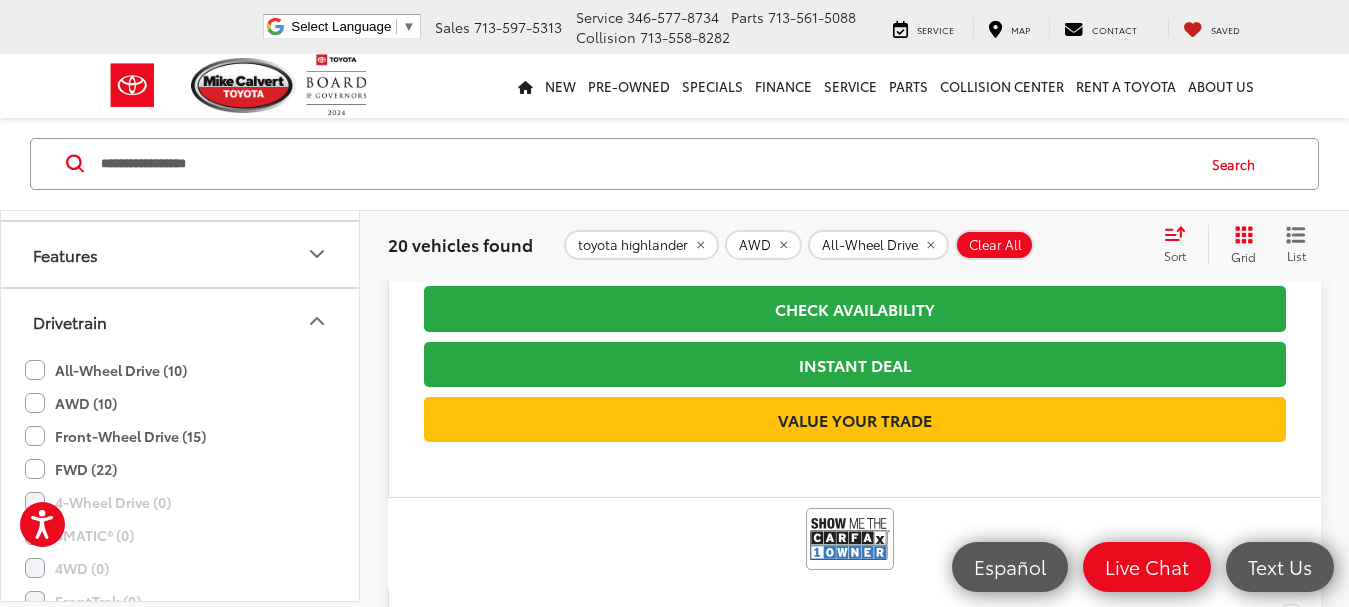 scroll, scrollTop: 5884, scrollLeft: 0, axis: vertical 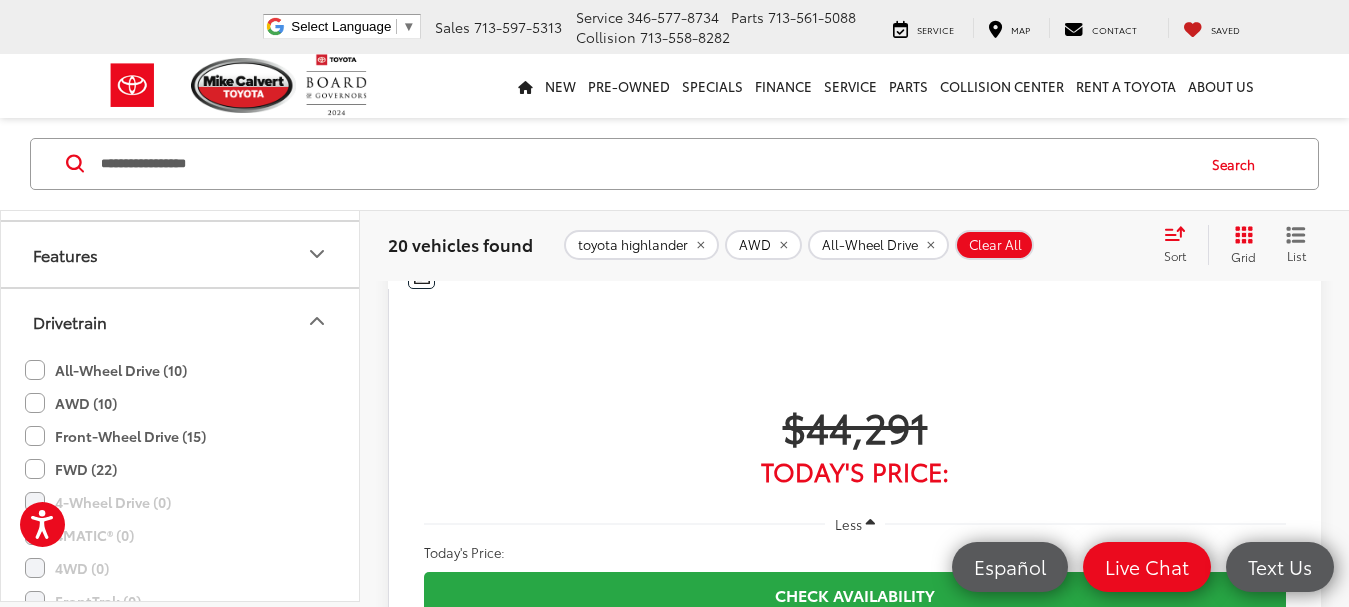 click on "1" at bounding box center [1024, 7332] 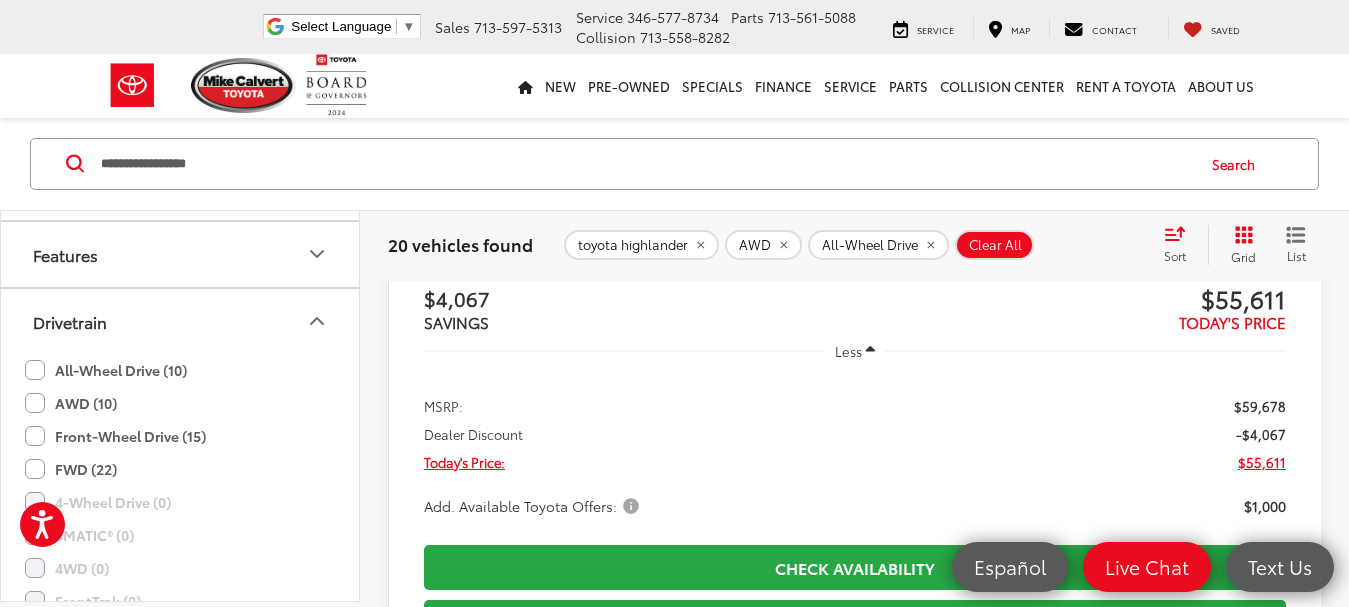 scroll, scrollTop: 7933, scrollLeft: 0, axis: vertical 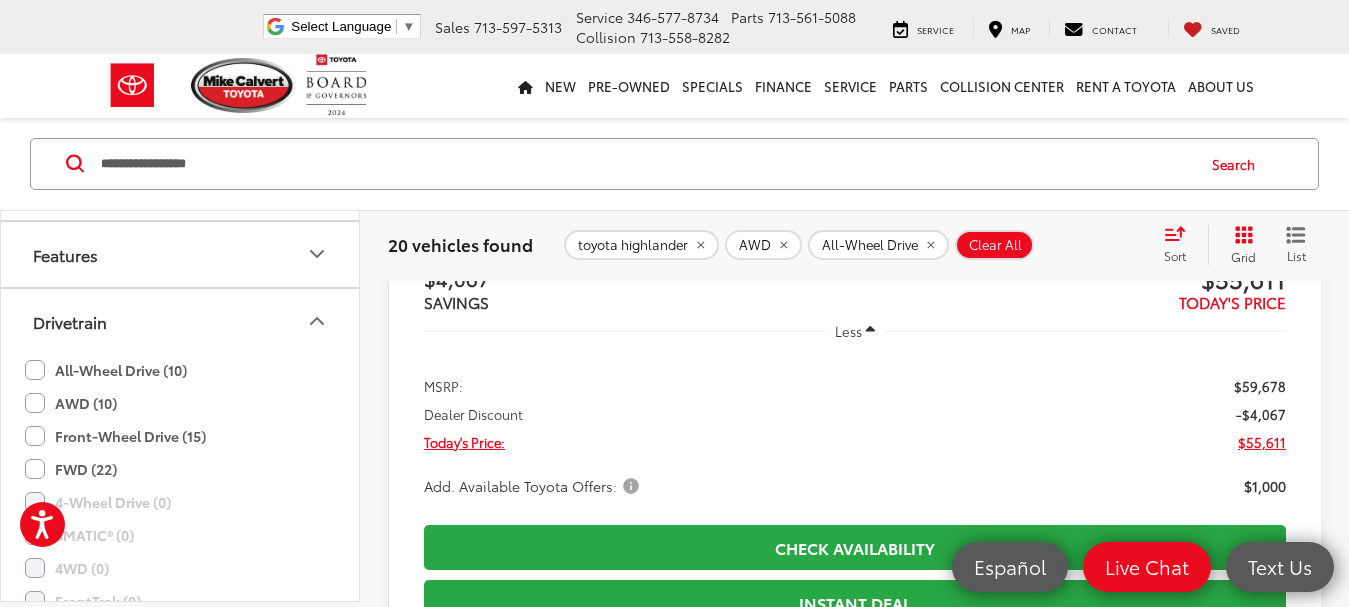 click at bounding box center (855, 8209) 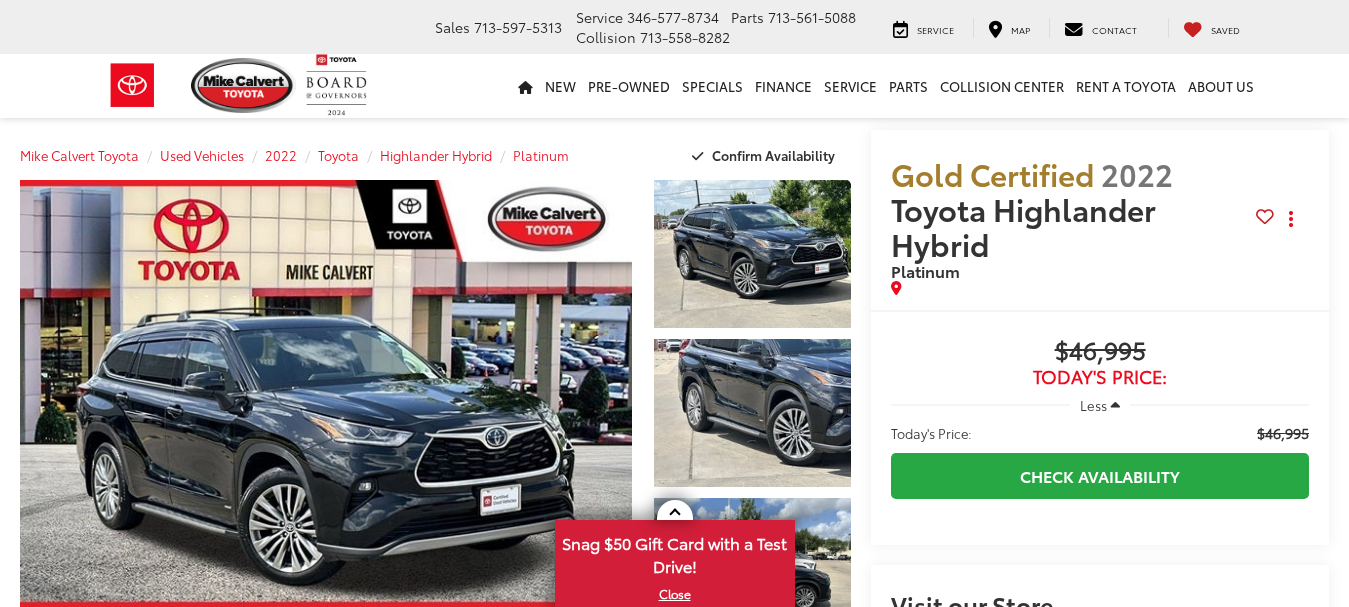 scroll, scrollTop: 0, scrollLeft: 0, axis: both 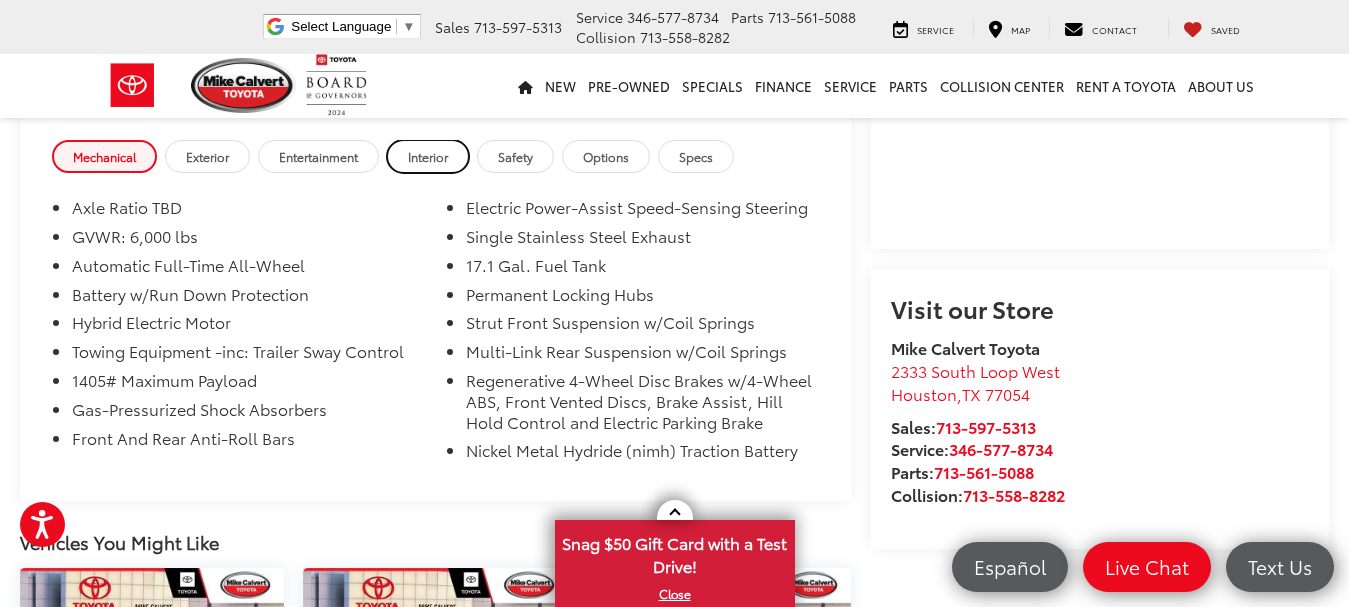 click on "Interior" at bounding box center (428, 156) 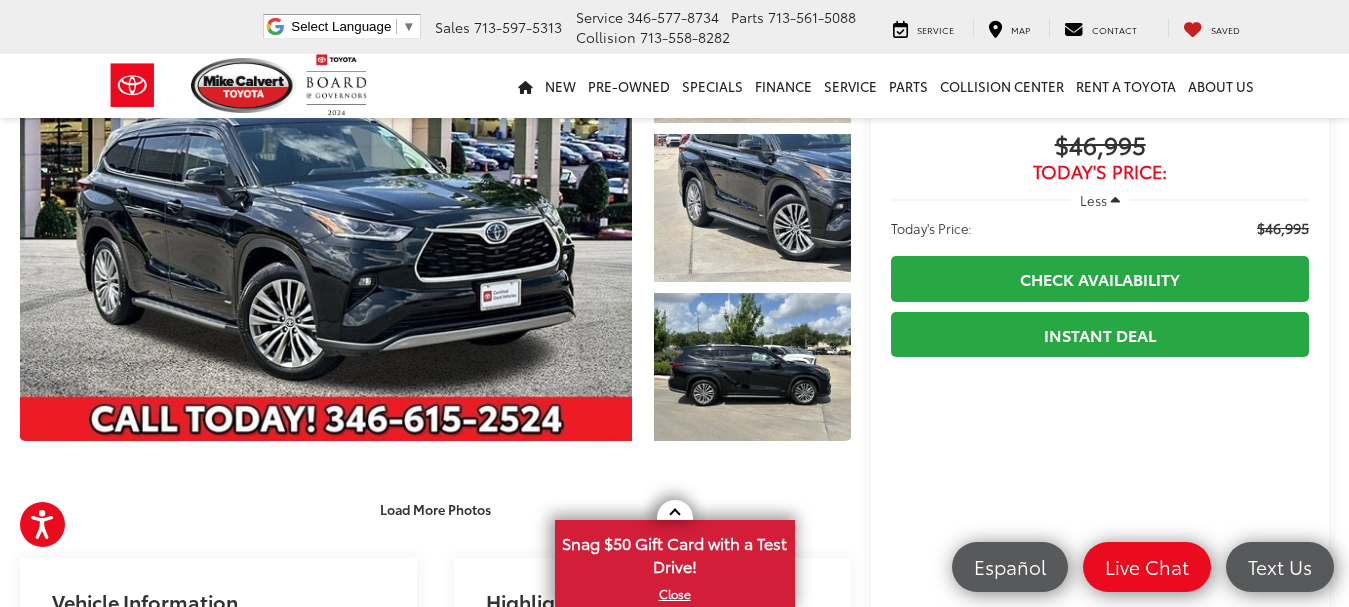 scroll, scrollTop: 247, scrollLeft: 0, axis: vertical 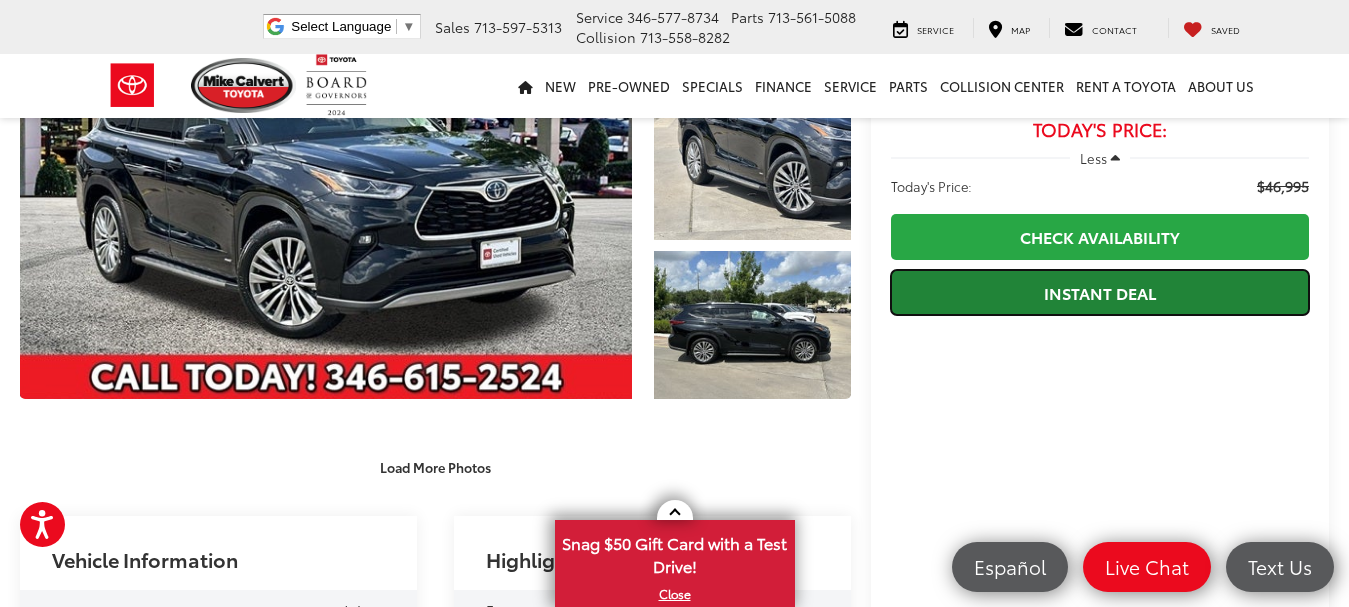 click on "Instant Deal" at bounding box center (1100, 292) 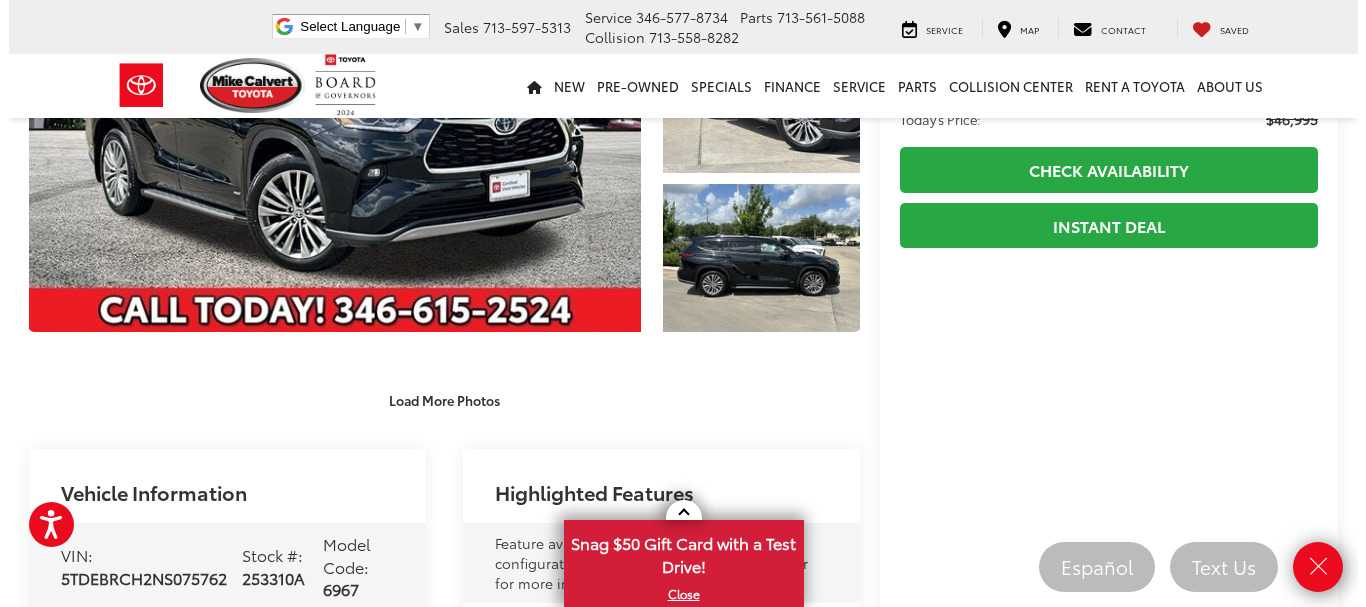 scroll, scrollTop: 0, scrollLeft: 0, axis: both 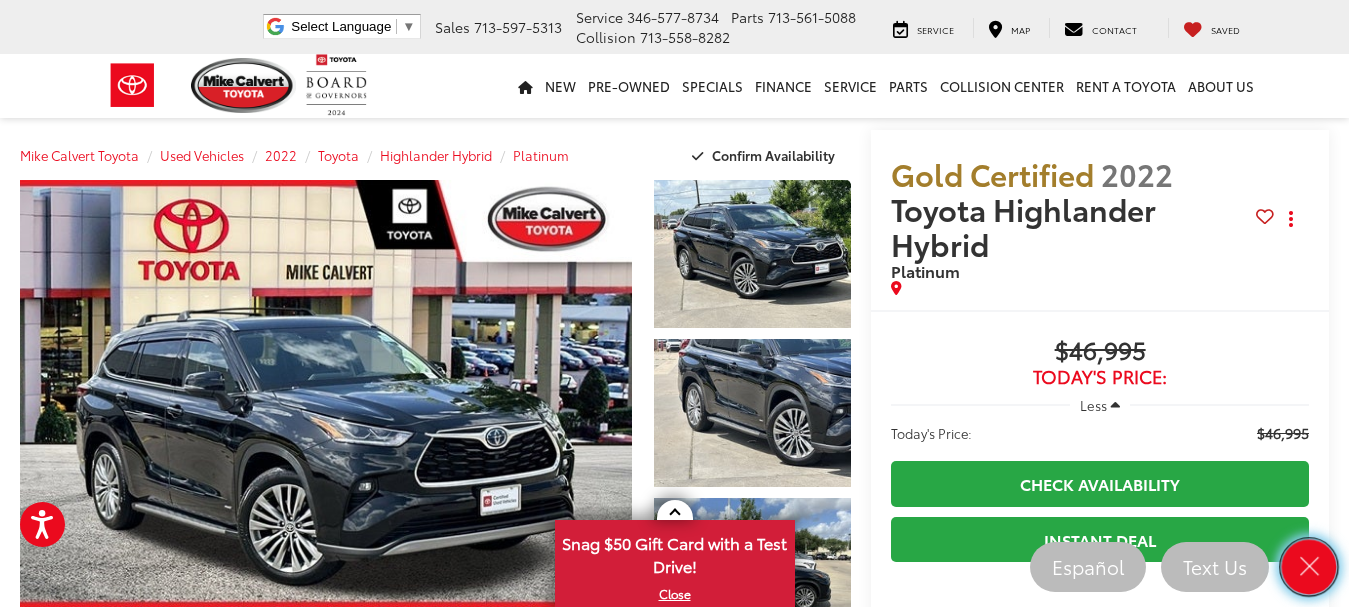 click at bounding box center [1309, 567] 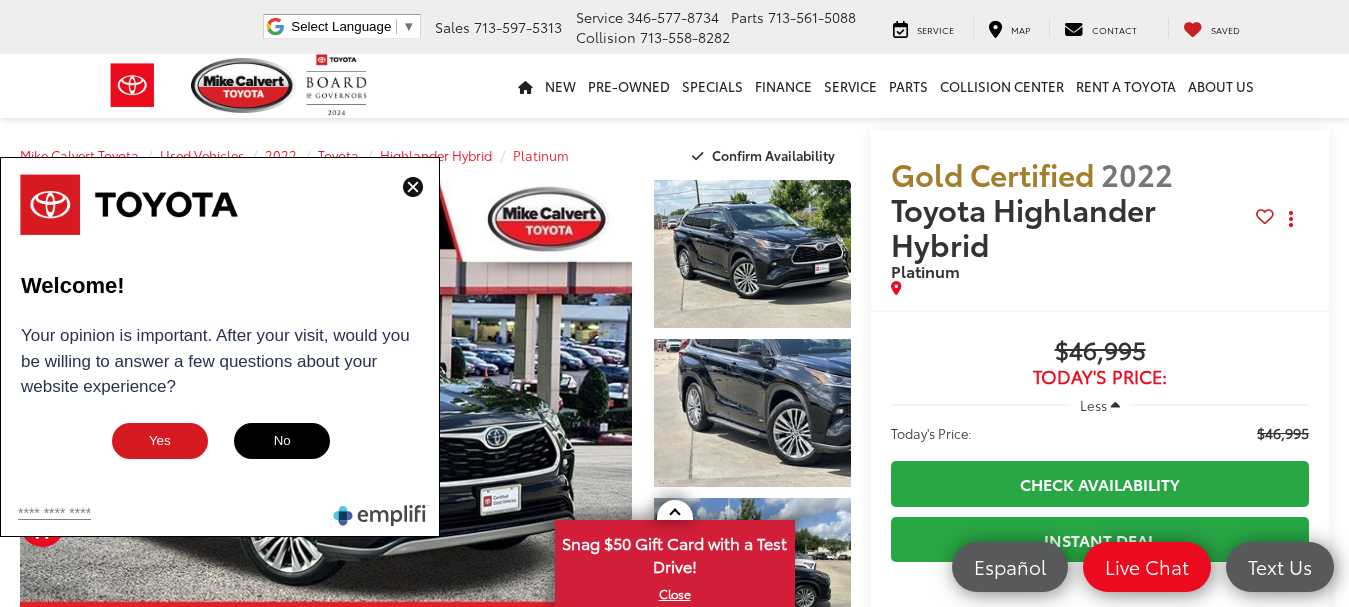 click at bounding box center (413, 187) 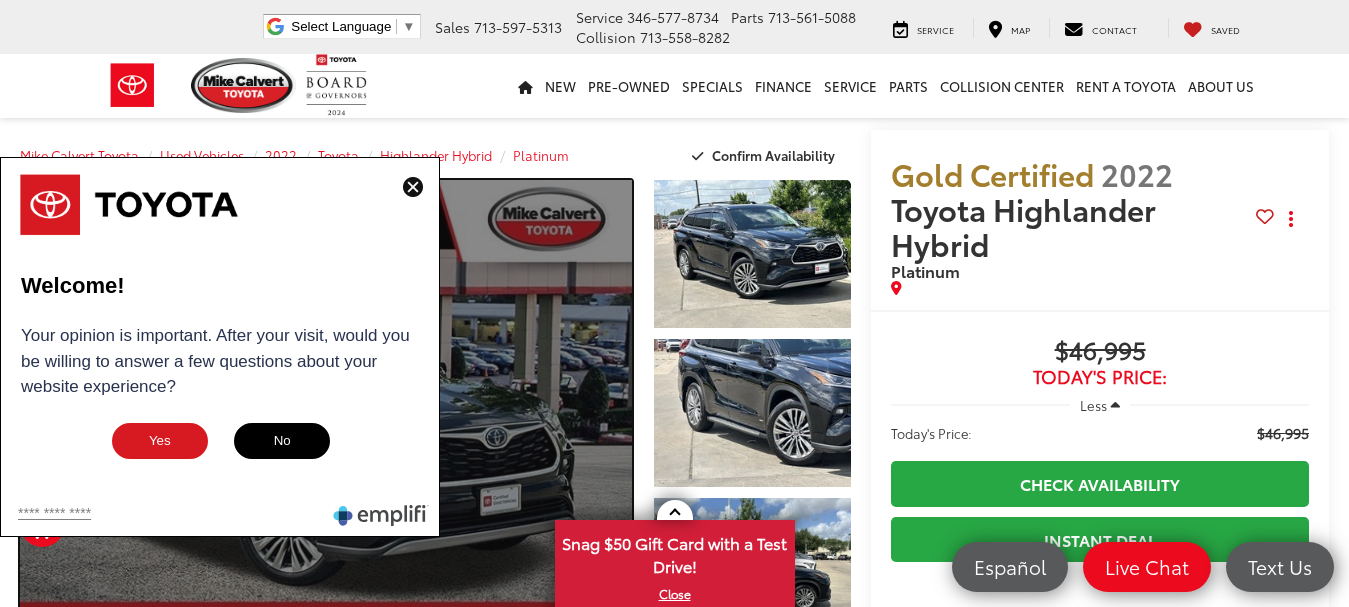 click at bounding box center (326, 413) 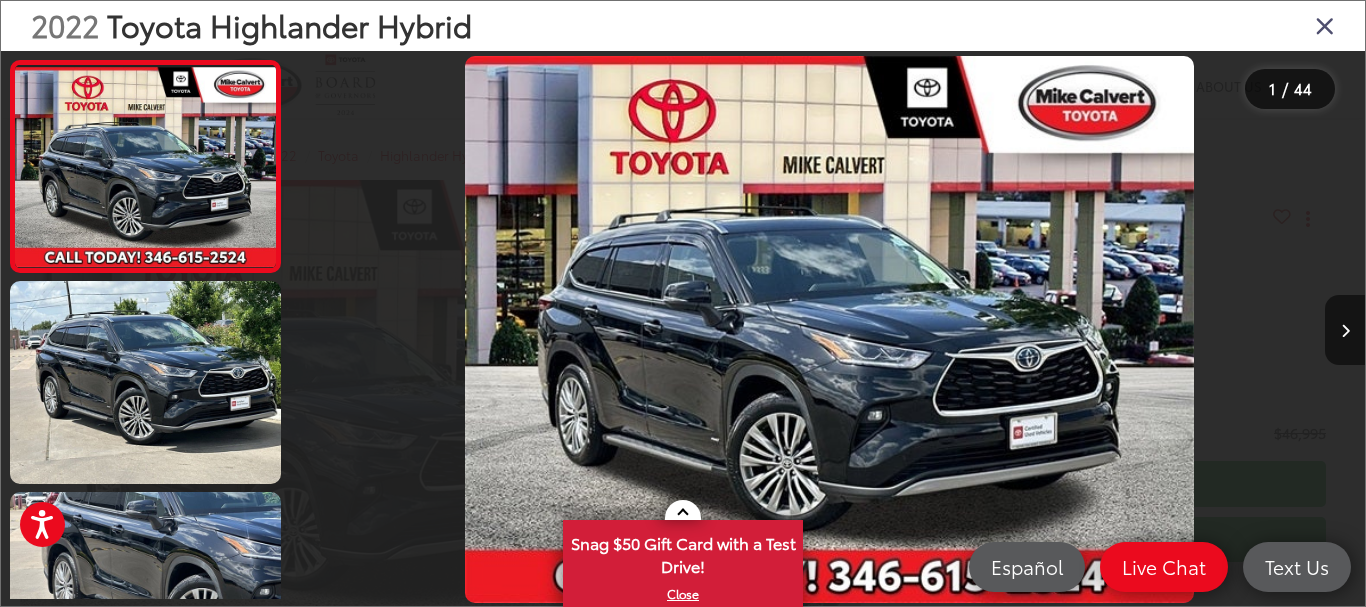 click at bounding box center (1325, 25) 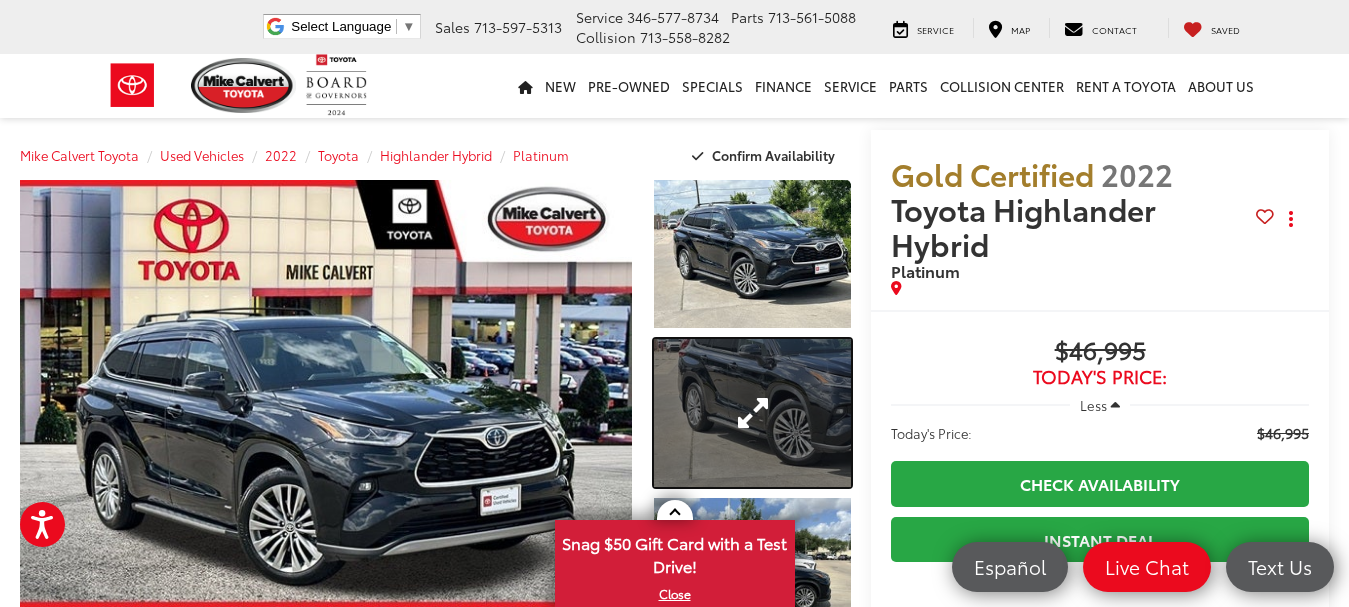 click at bounding box center [752, 413] 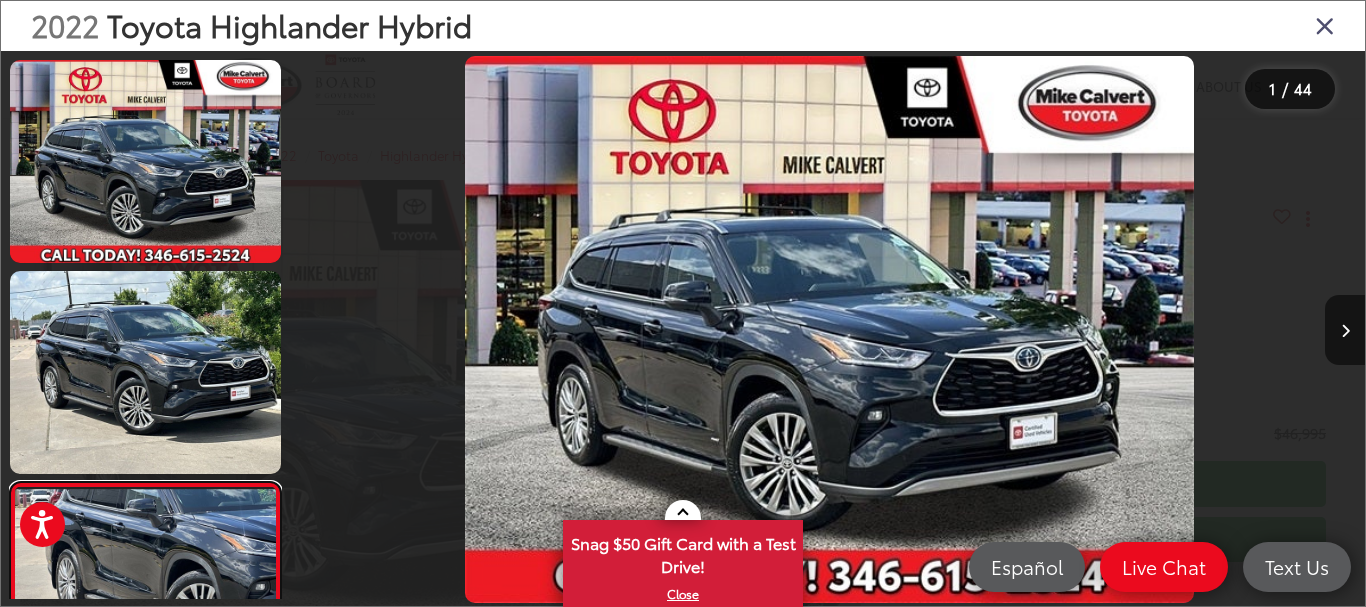 scroll, scrollTop: 134, scrollLeft: 0, axis: vertical 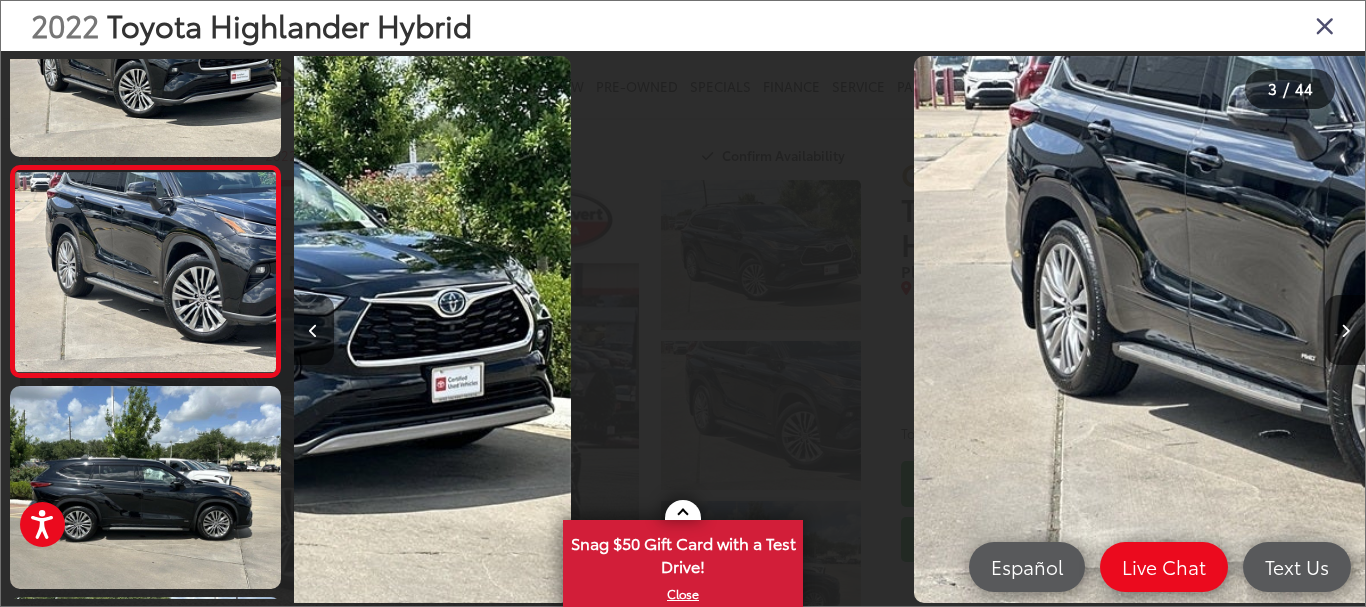 click at bounding box center [829, 329] 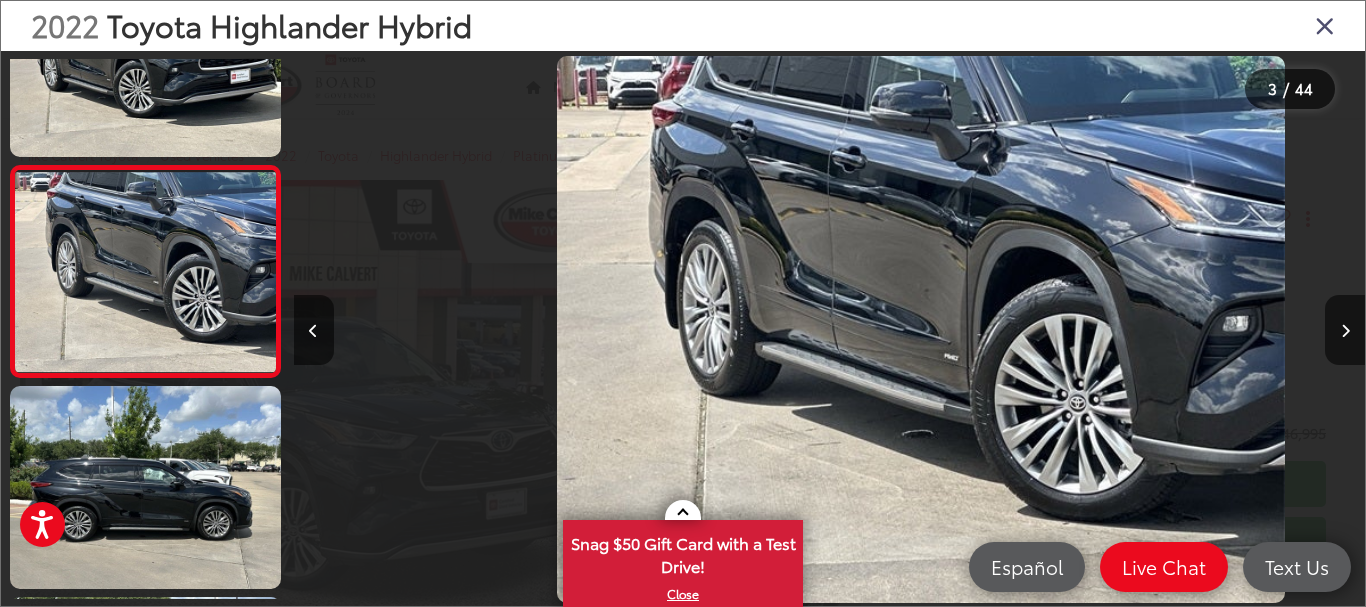 scroll, scrollTop: 0, scrollLeft: 2142, axis: horizontal 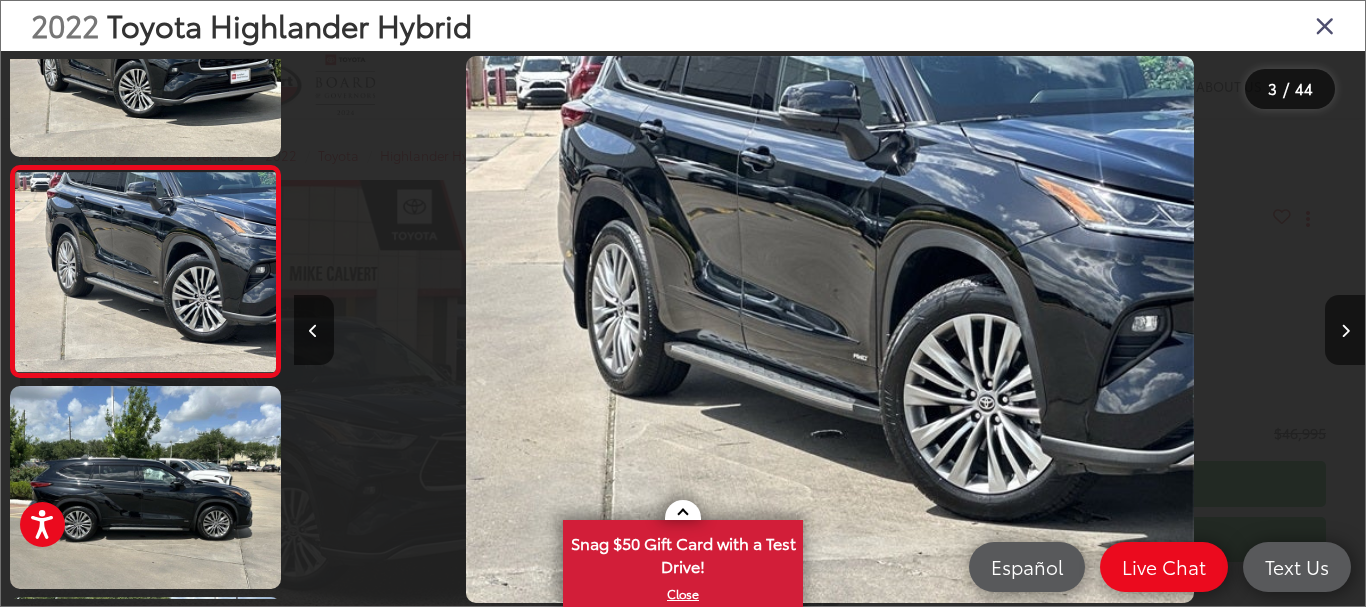 click at bounding box center (830, 329) 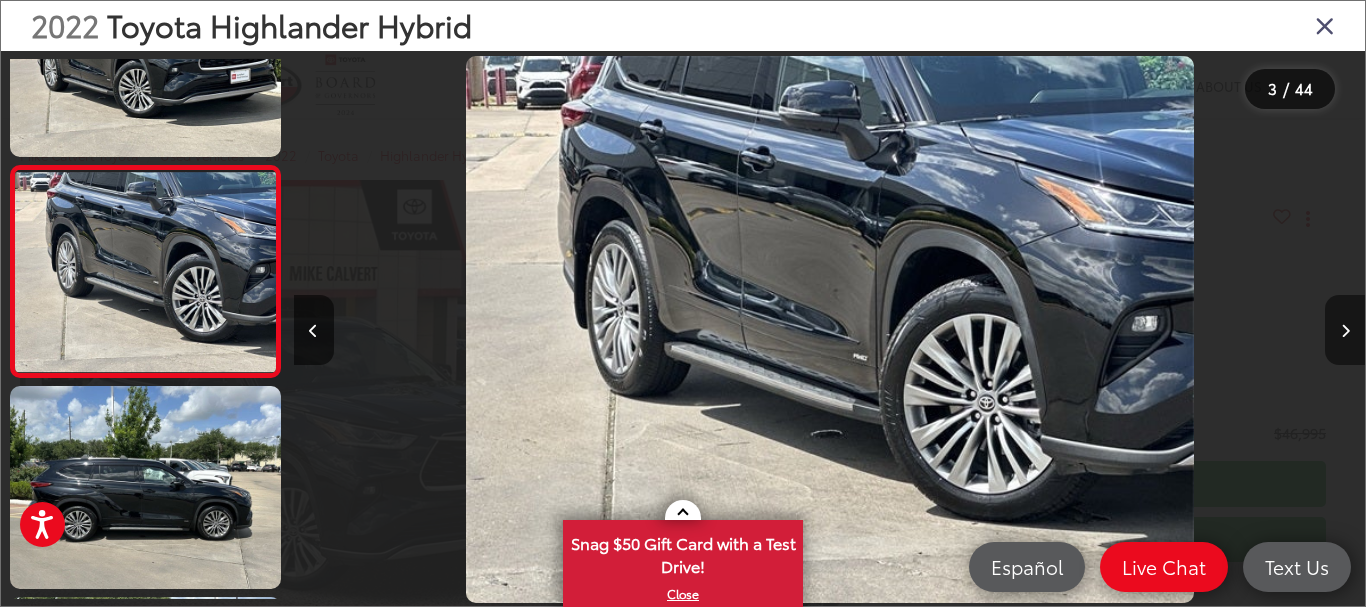 click at bounding box center (1345, 330) 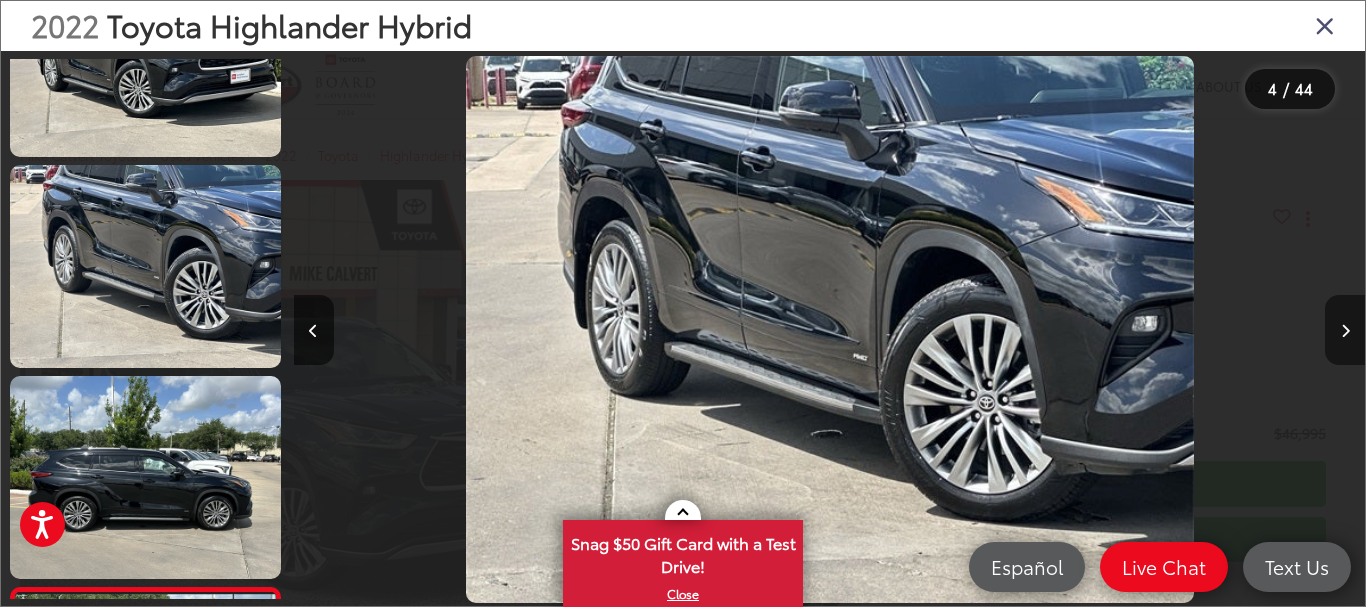 scroll, scrollTop: 0, scrollLeft: 2391, axis: horizontal 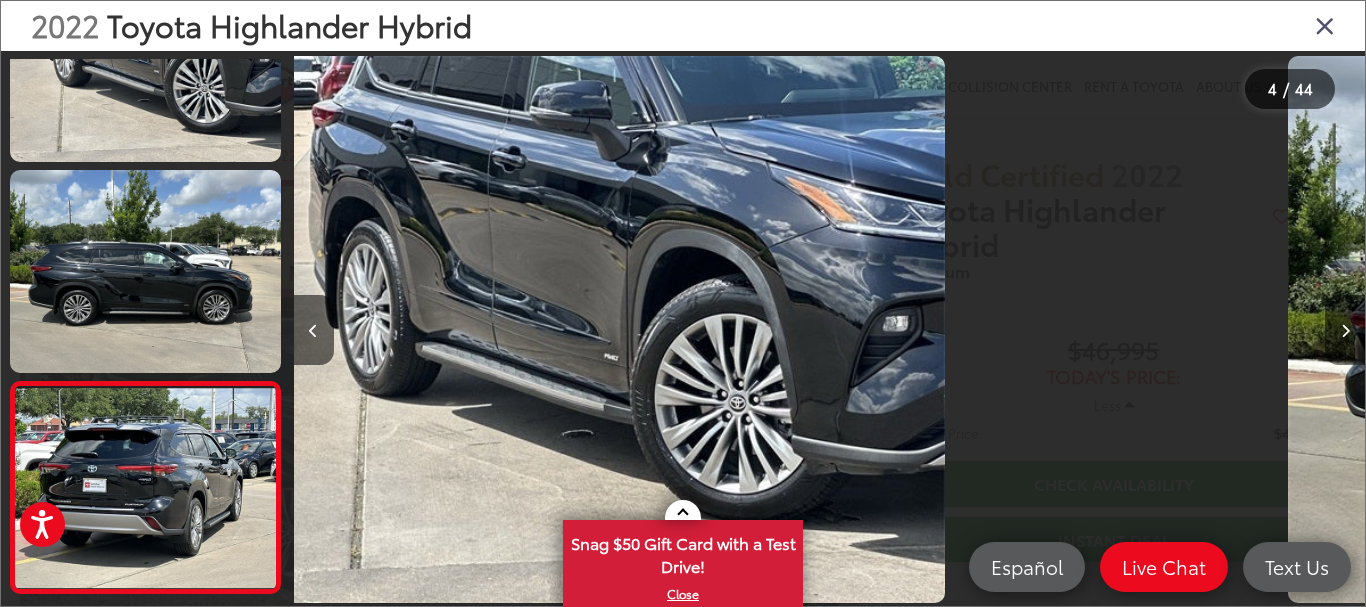 click at bounding box center [1345, 330] 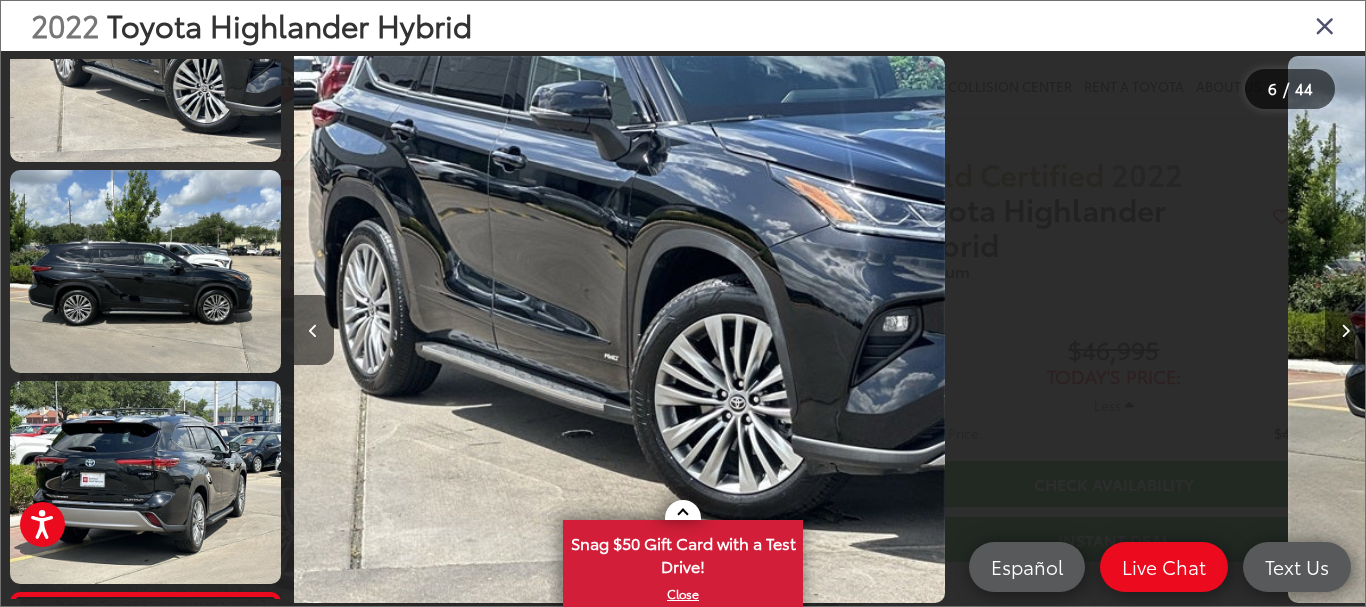 scroll, scrollTop: 724, scrollLeft: 0, axis: vertical 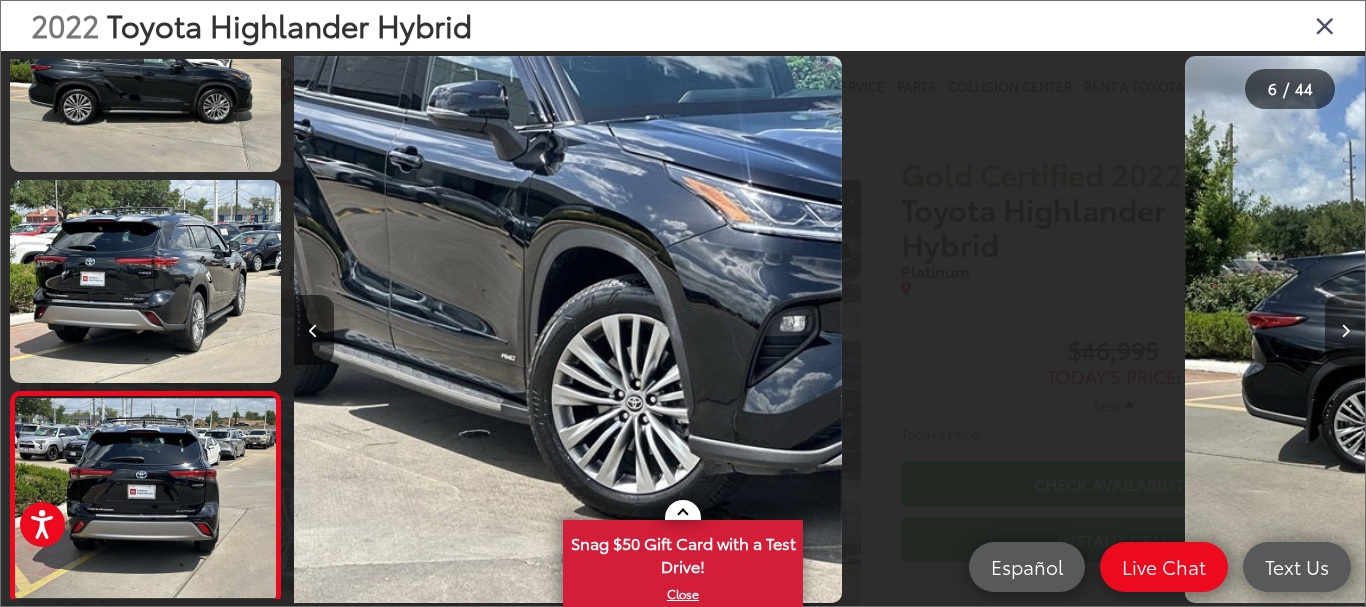 click at bounding box center [1345, 330] 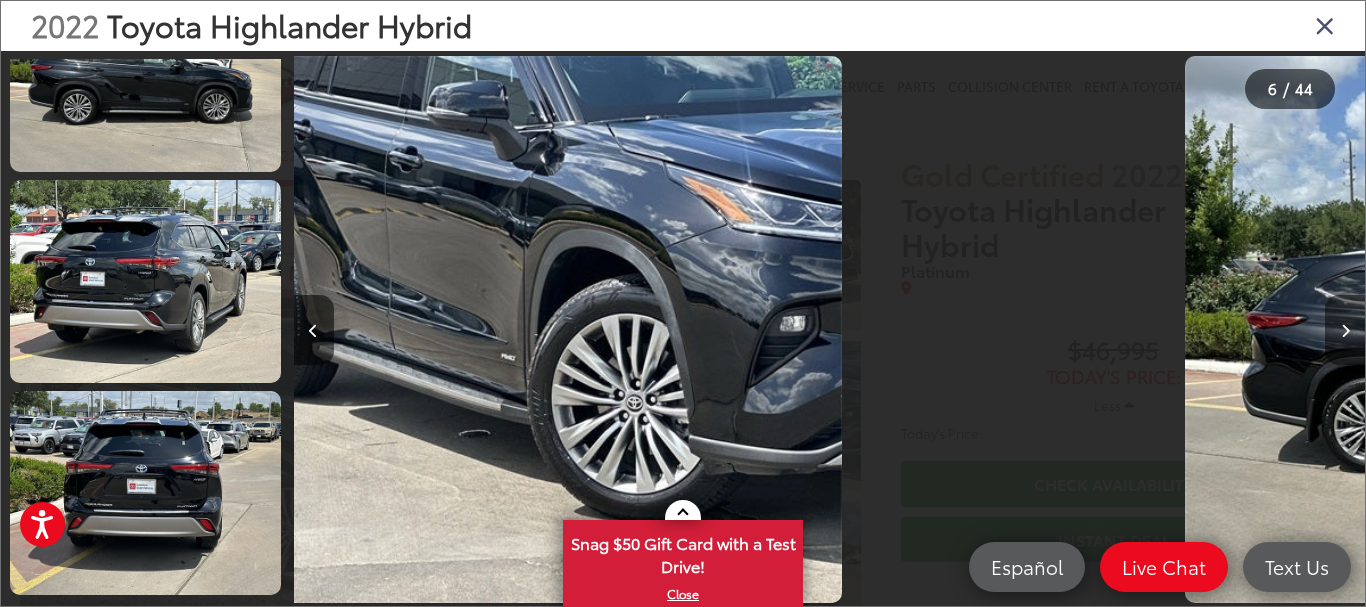 scroll, scrollTop: 942, scrollLeft: 0, axis: vertical 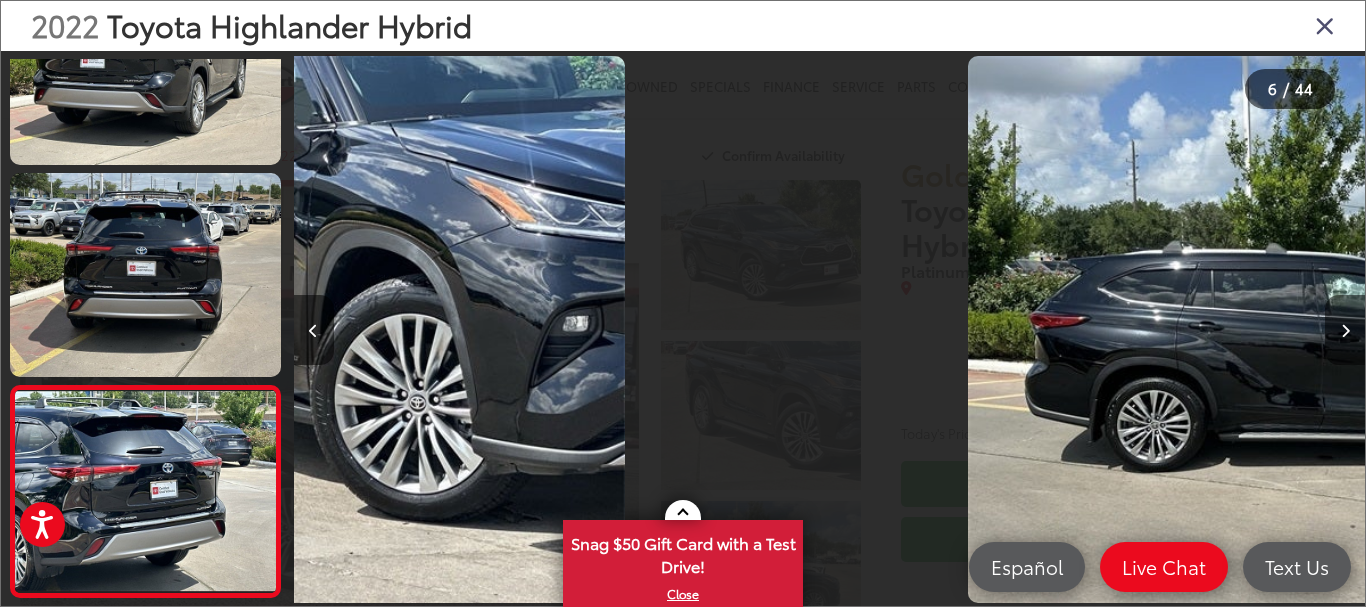 click at bounding box center [1345, 330] 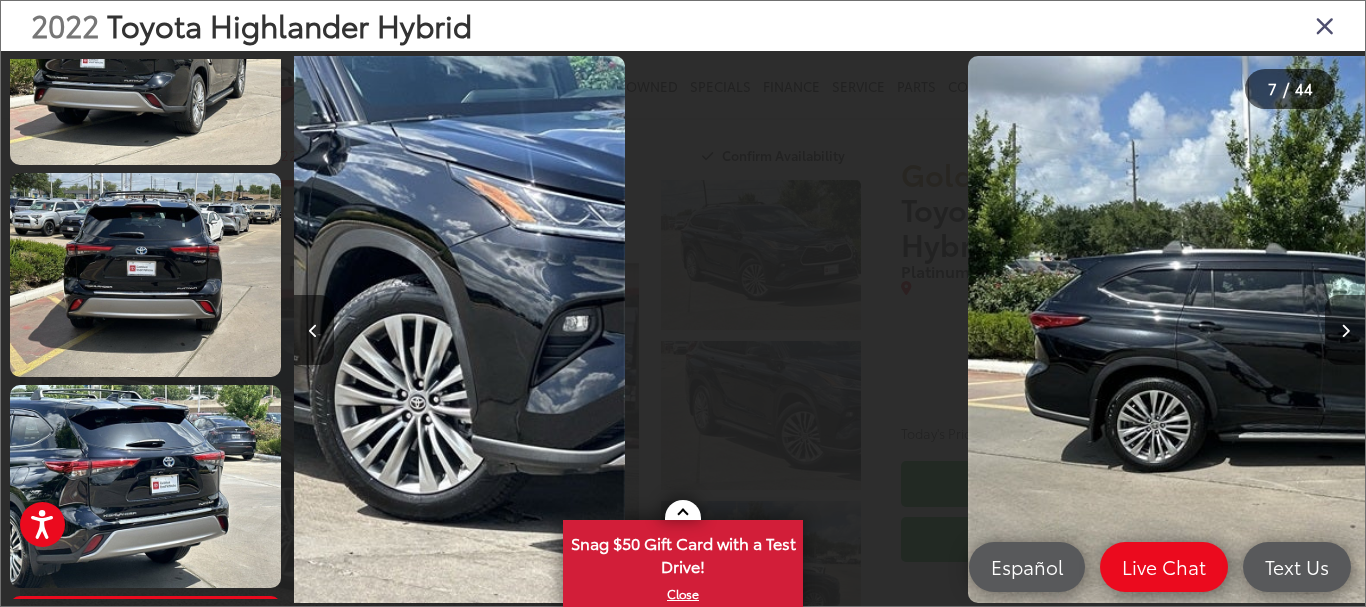 scroll, scrollTop: 1074, scrollLeft: 0, axis: vertical 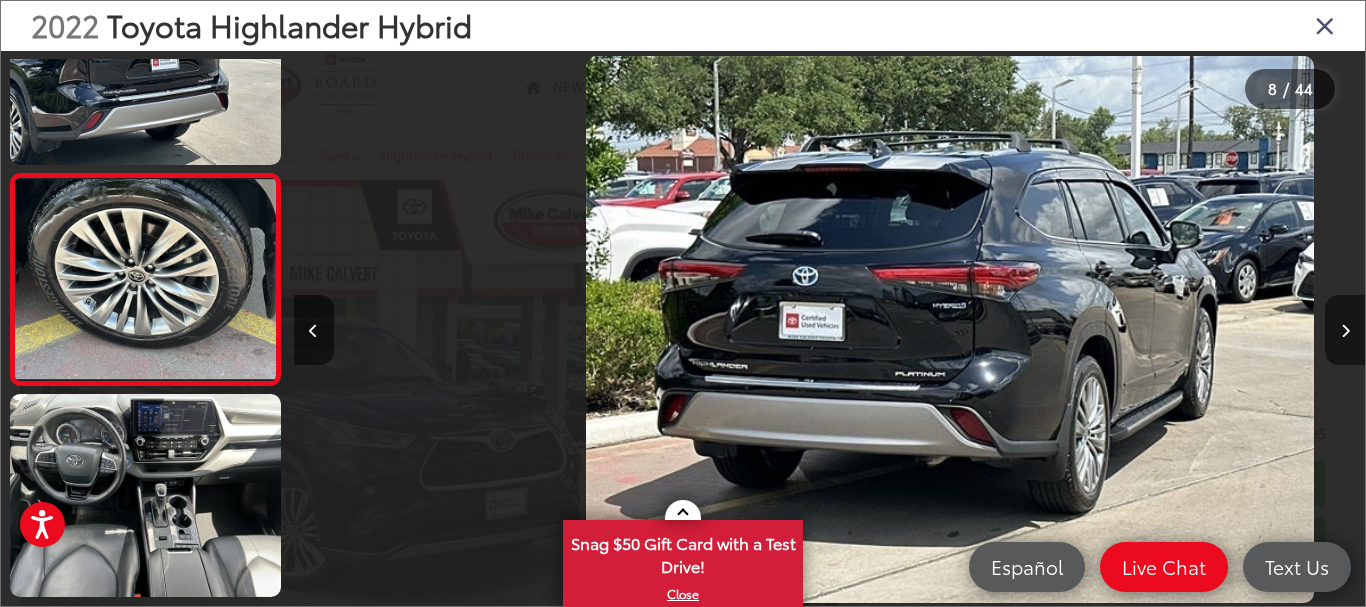 click at bounding box center [1345, 330] 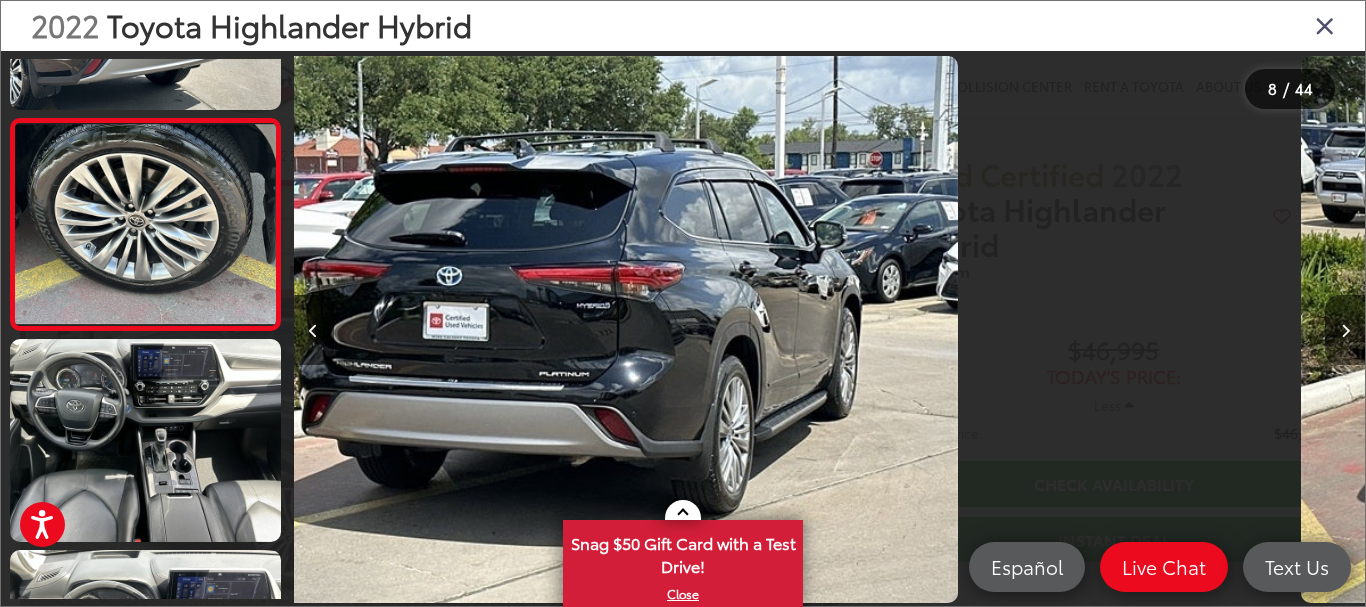 click at bounding box center [1345, 330] 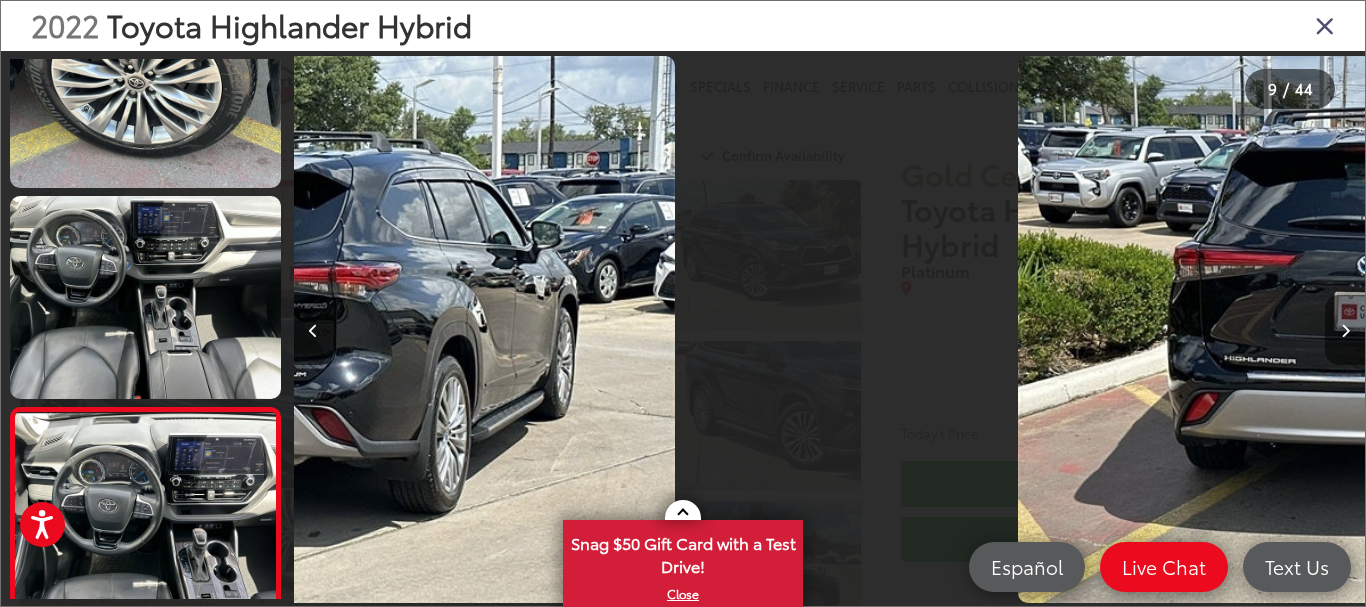 click at bounding box center (1345, 330) 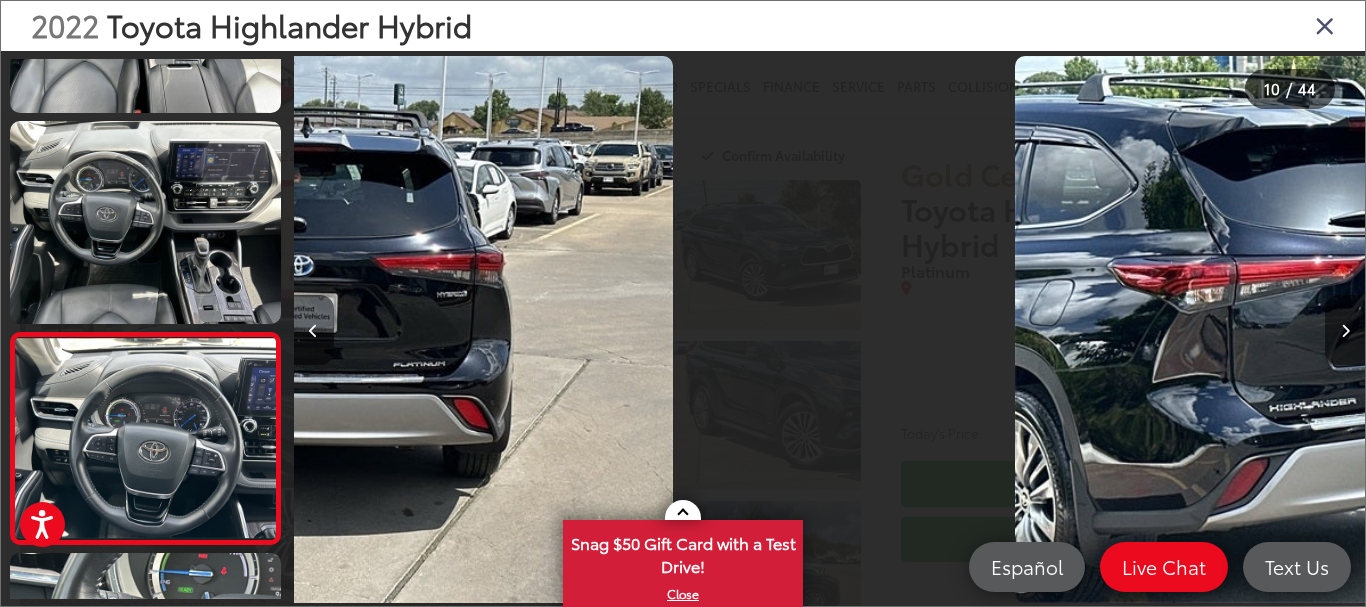 click at bounding box center [1345, 330] 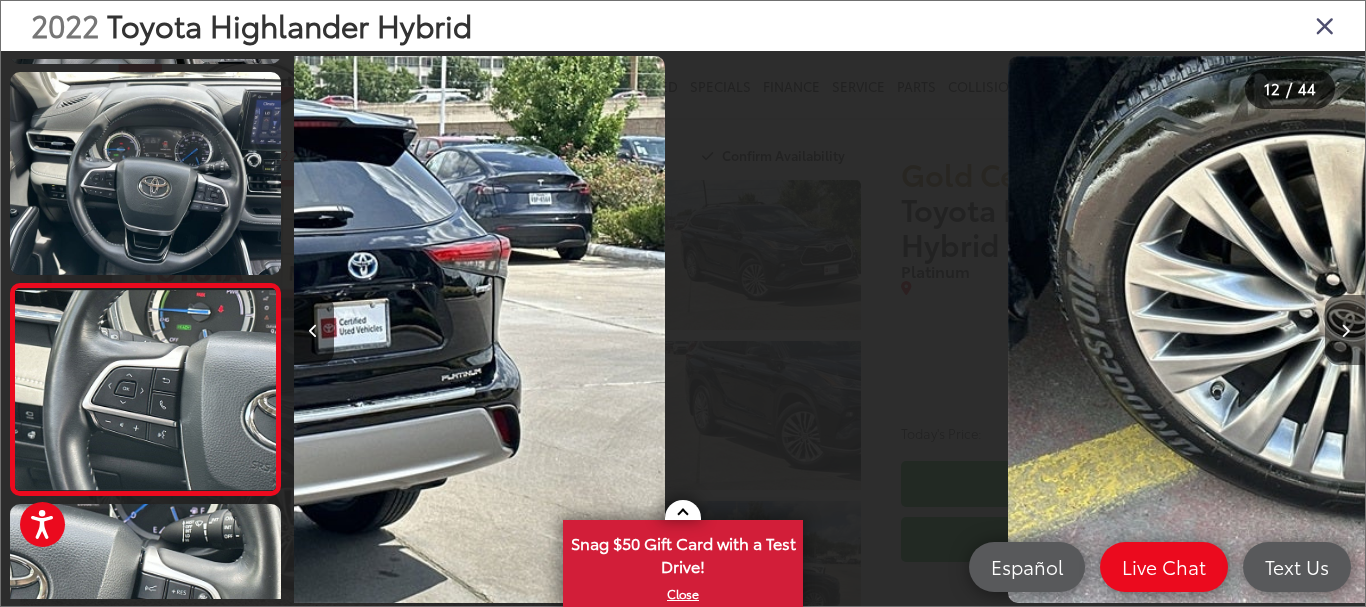 scroll, scrollTop: 2216, scrollLeft: 0, axis: vertical 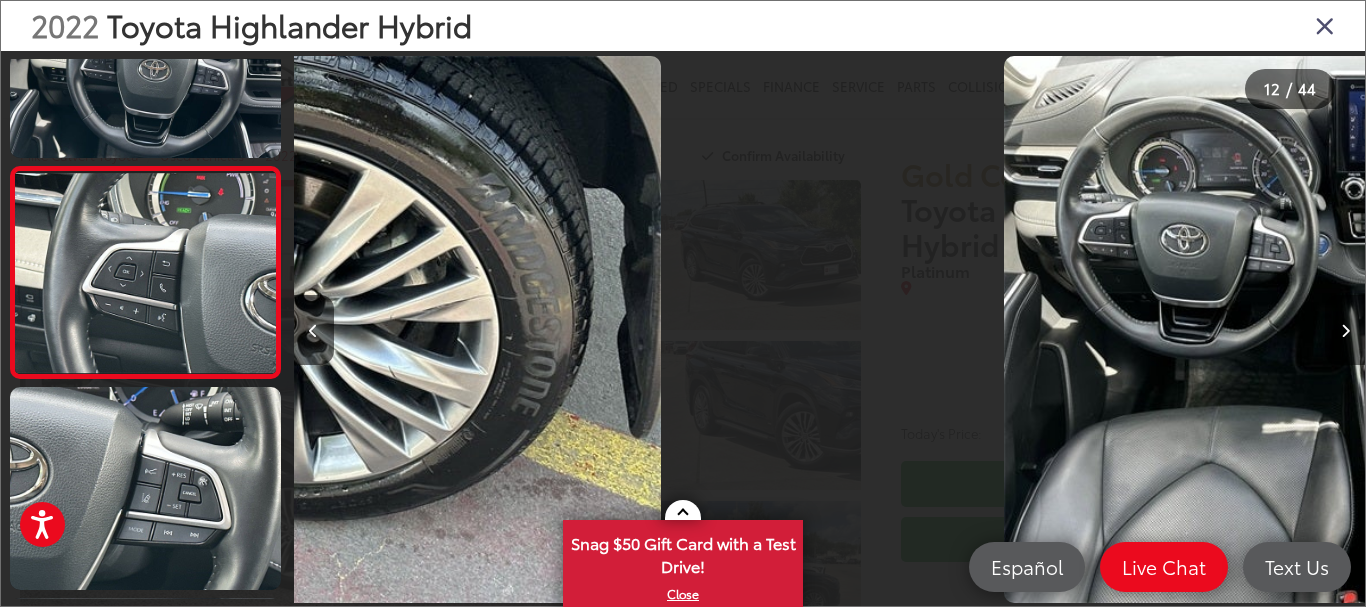 click at bounding box center (1345, 330) 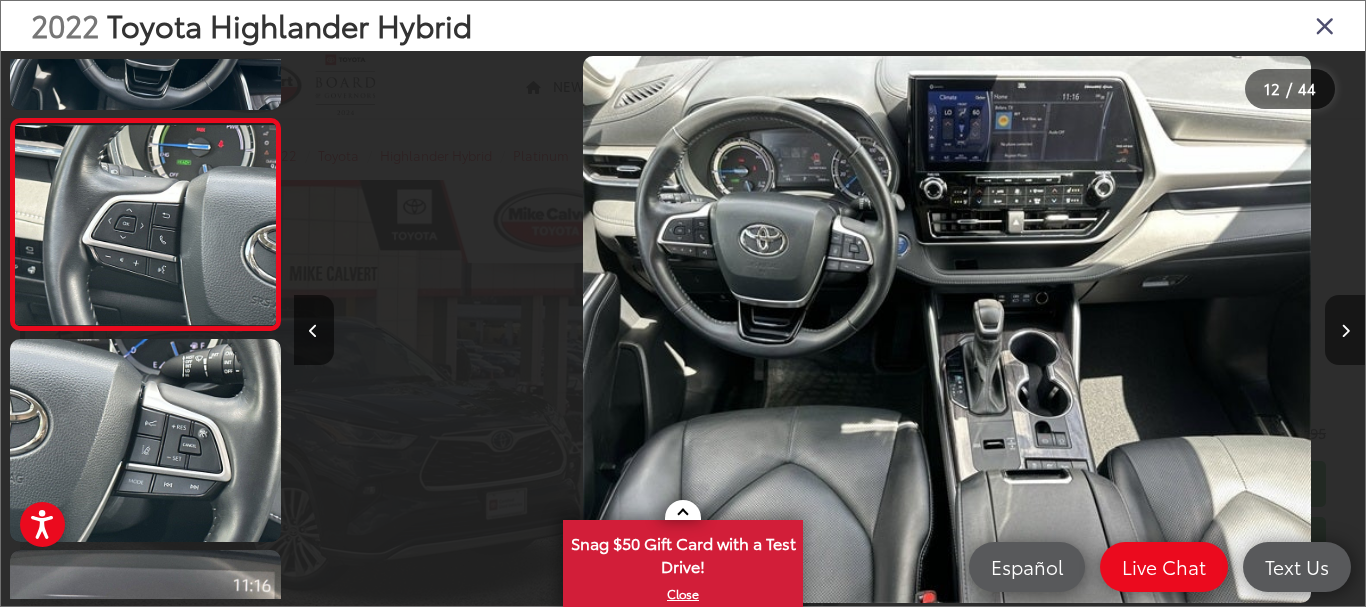 click at bounding box center [1345, 330] 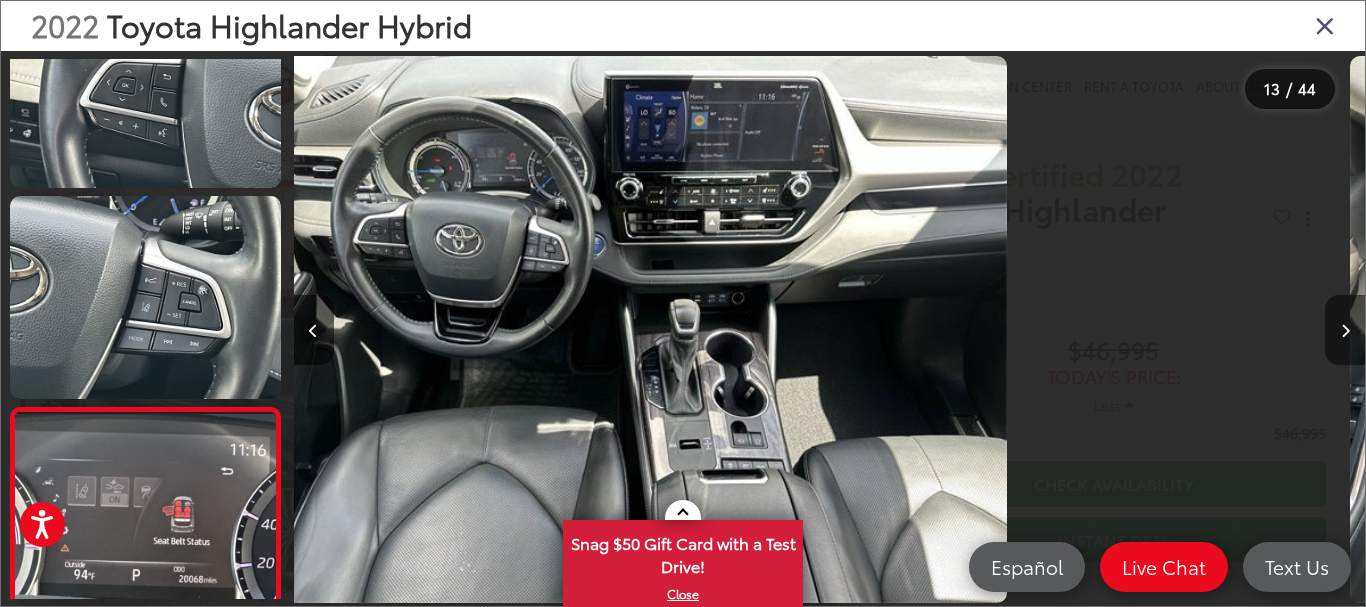 click at bounding box center [1345, 330] 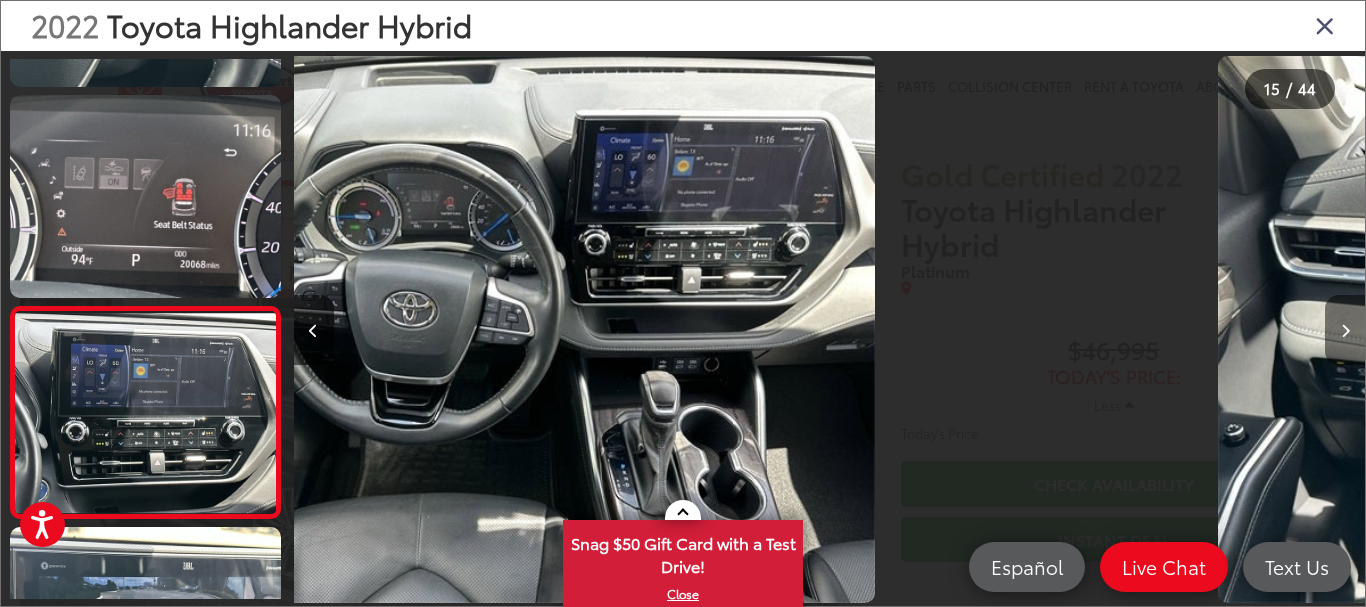 click at bounding box center (1345, 330) 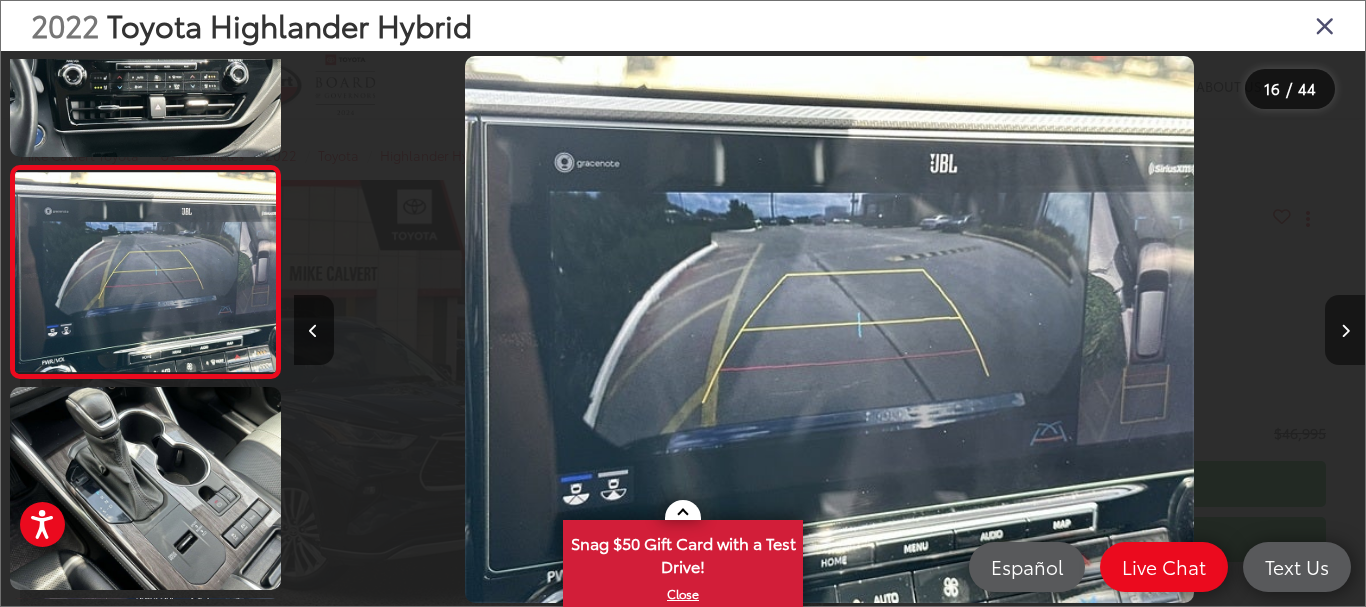 click at bounding box center (1345, 330) 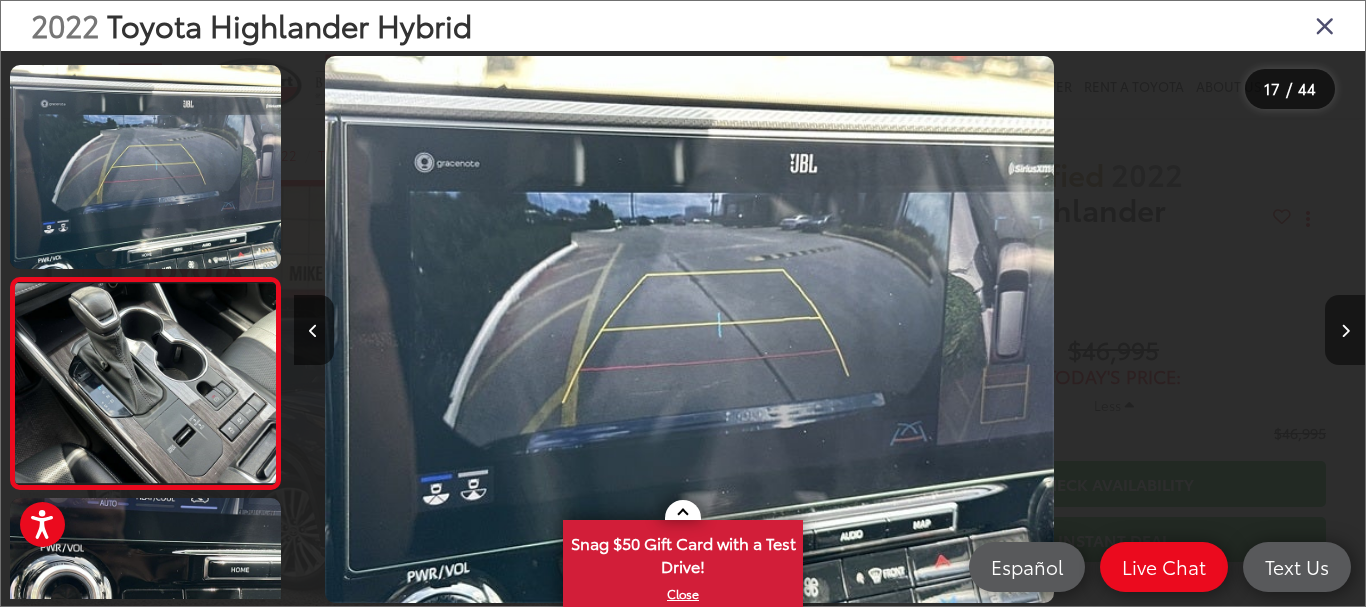 click at bounding box center (1345, 330) 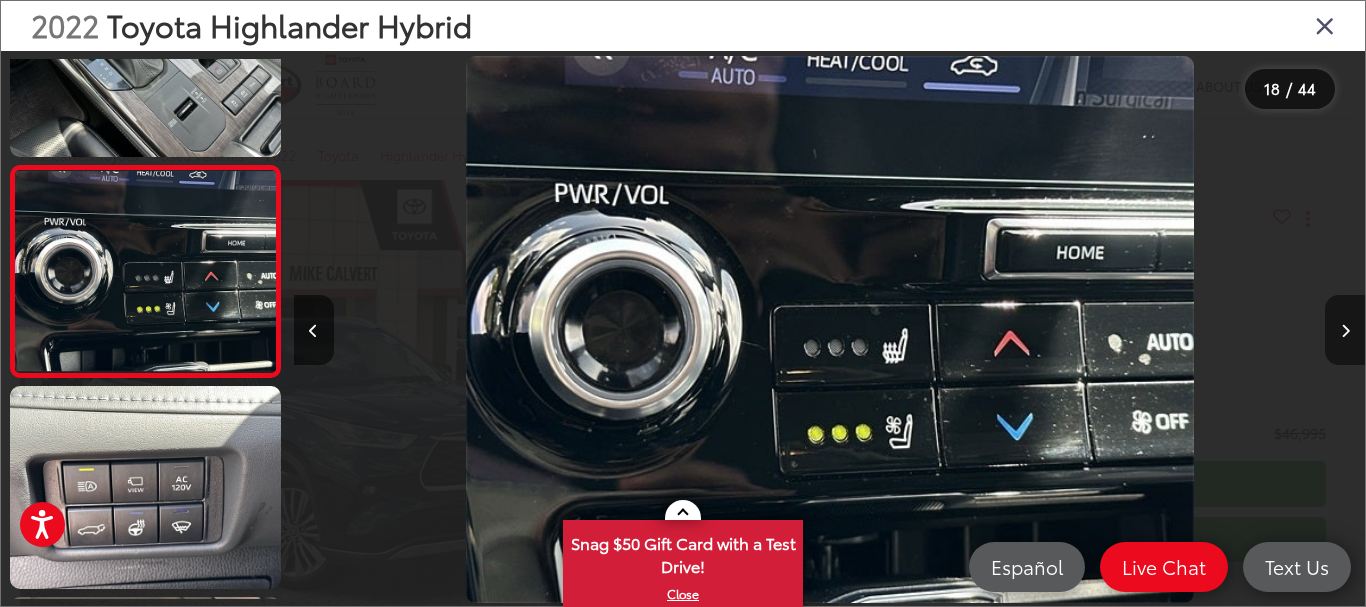 click at bounding box center (1345, 330) 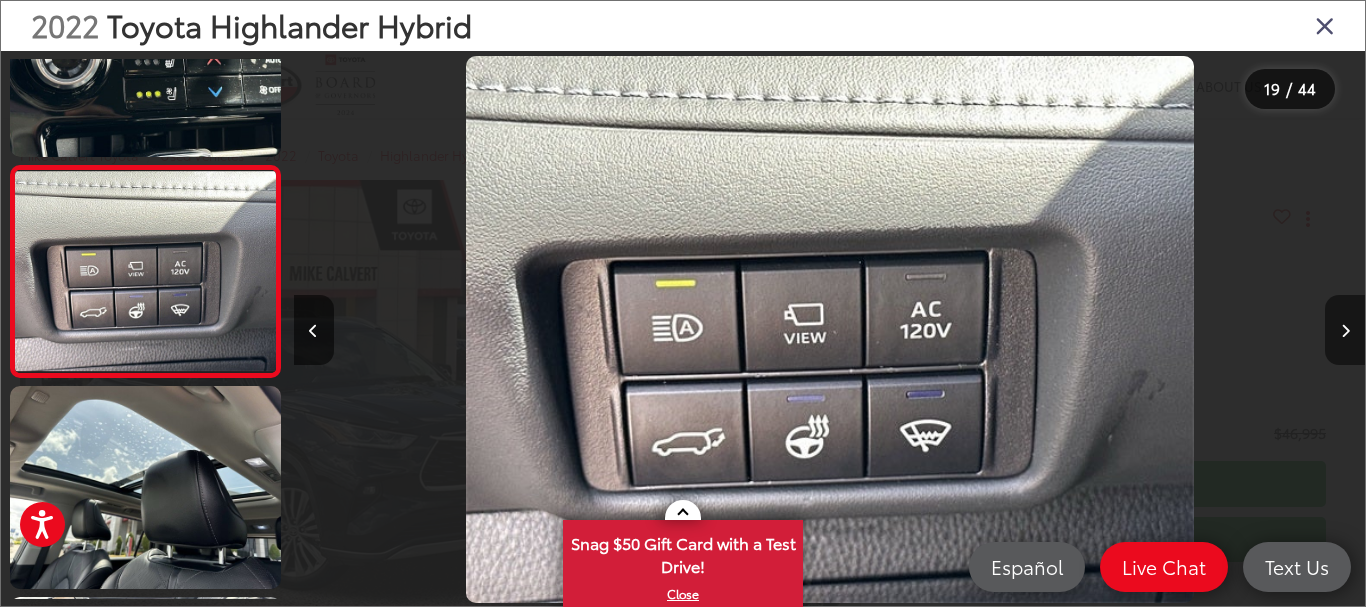 click at bounding box center (1345, 330) 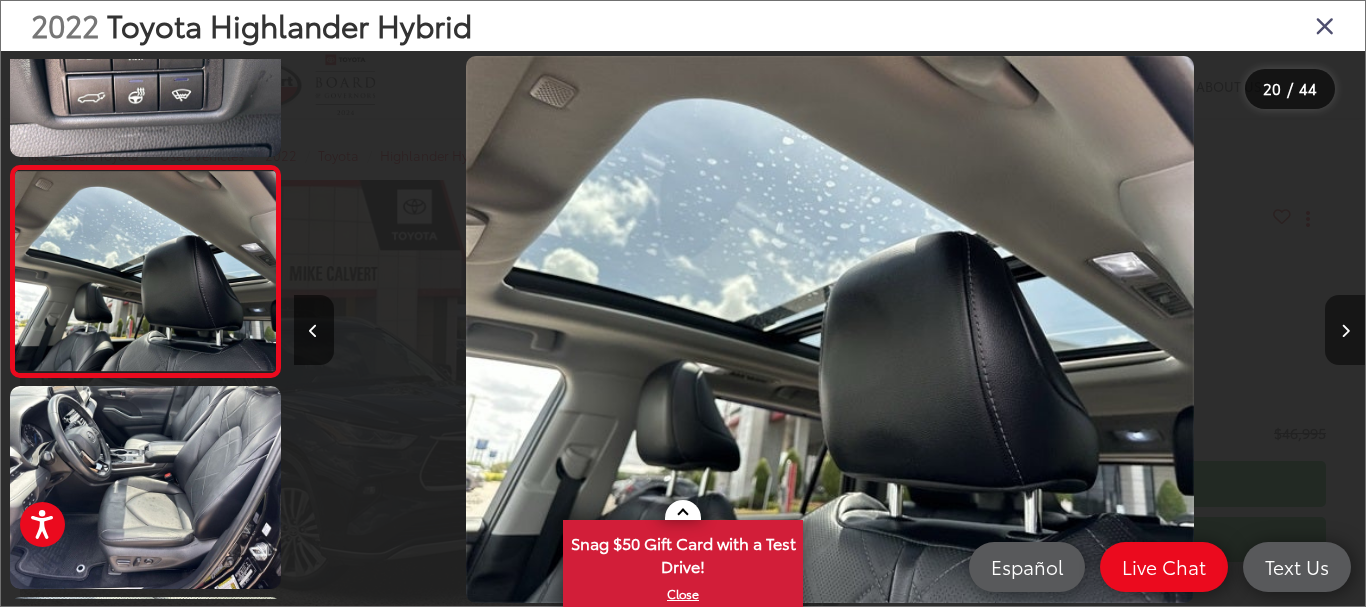 click at bounding box center (1345, 330) 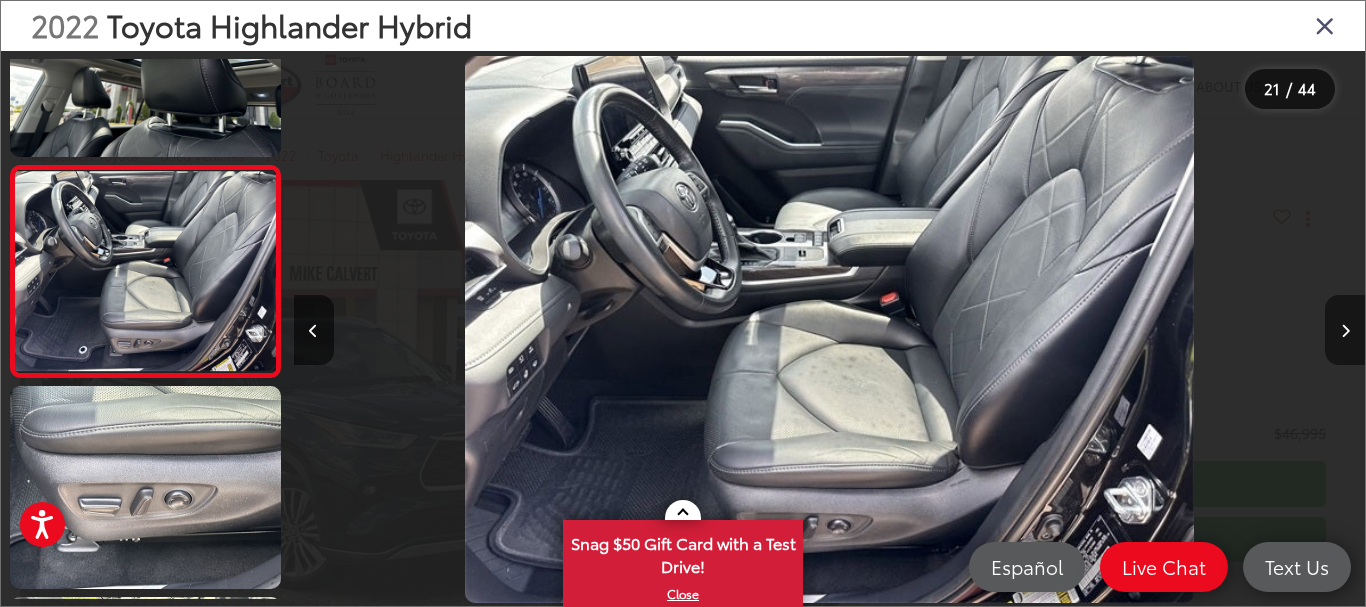 click at bounding box center (1345, 330) 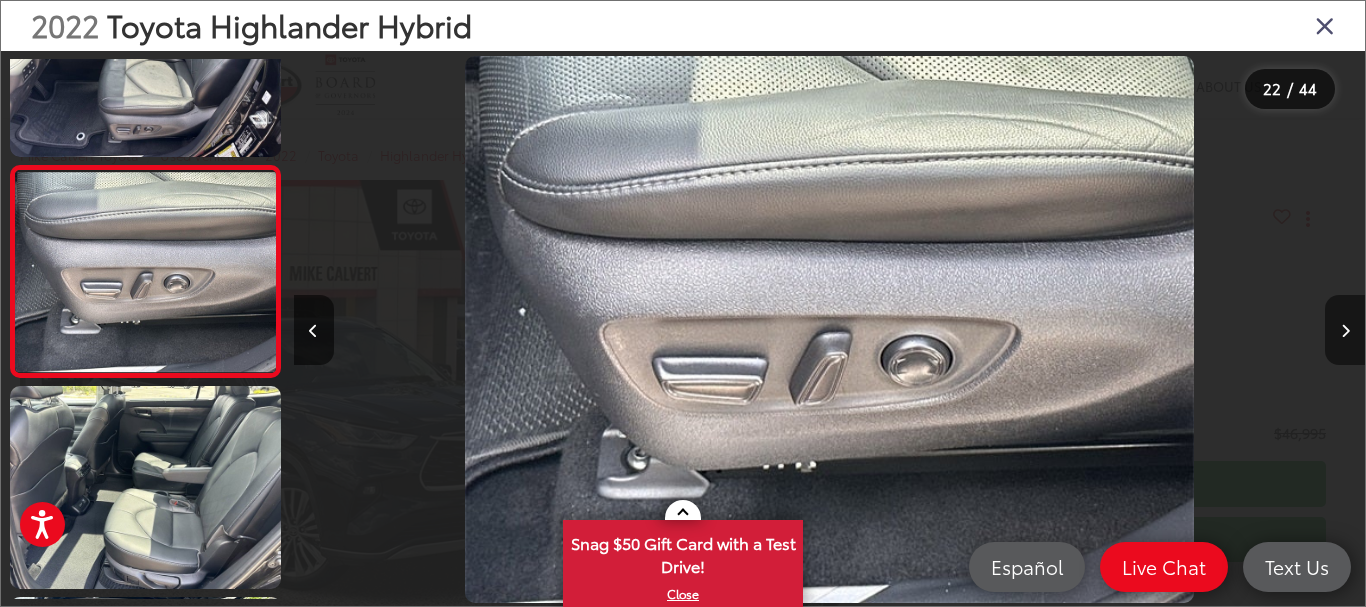 click at bounding box center [1345, 330] 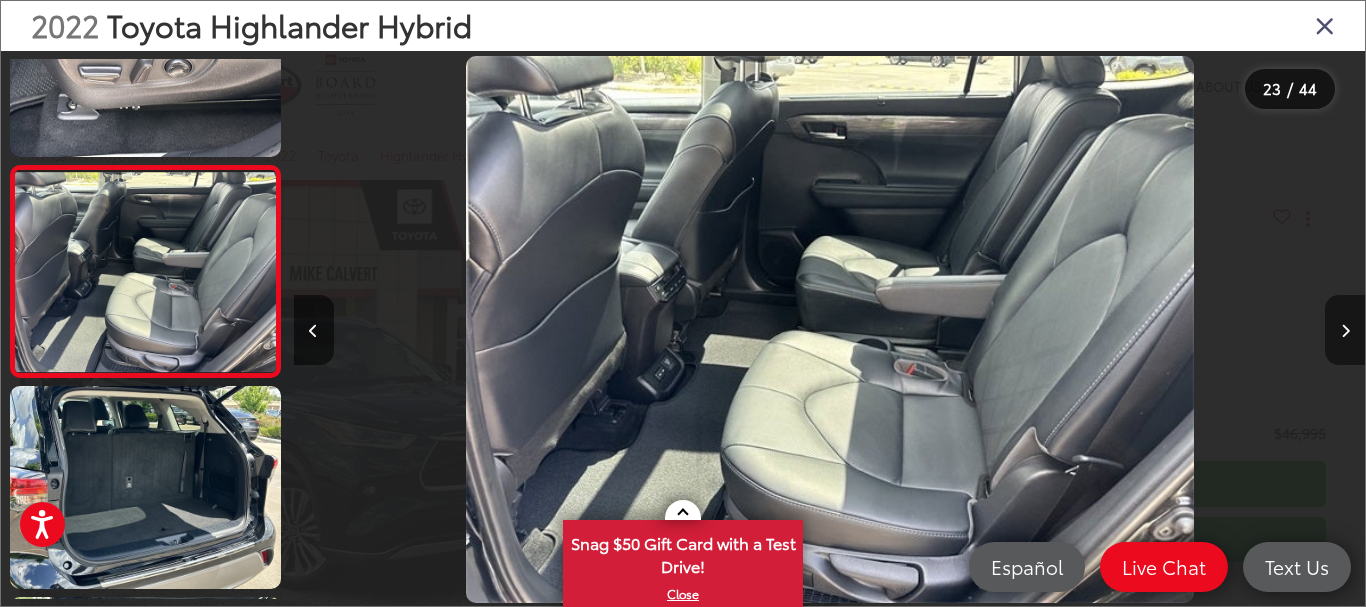 click at bounding box center (1345, 330) 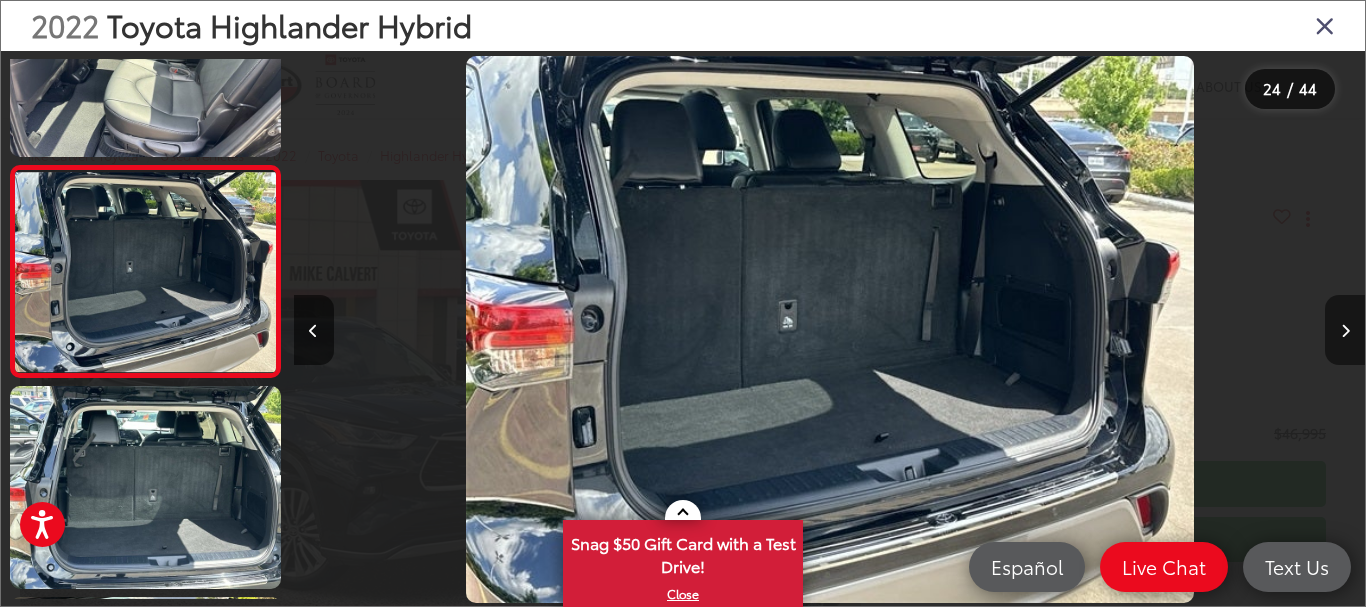 click at bounding box center [1345, 330] 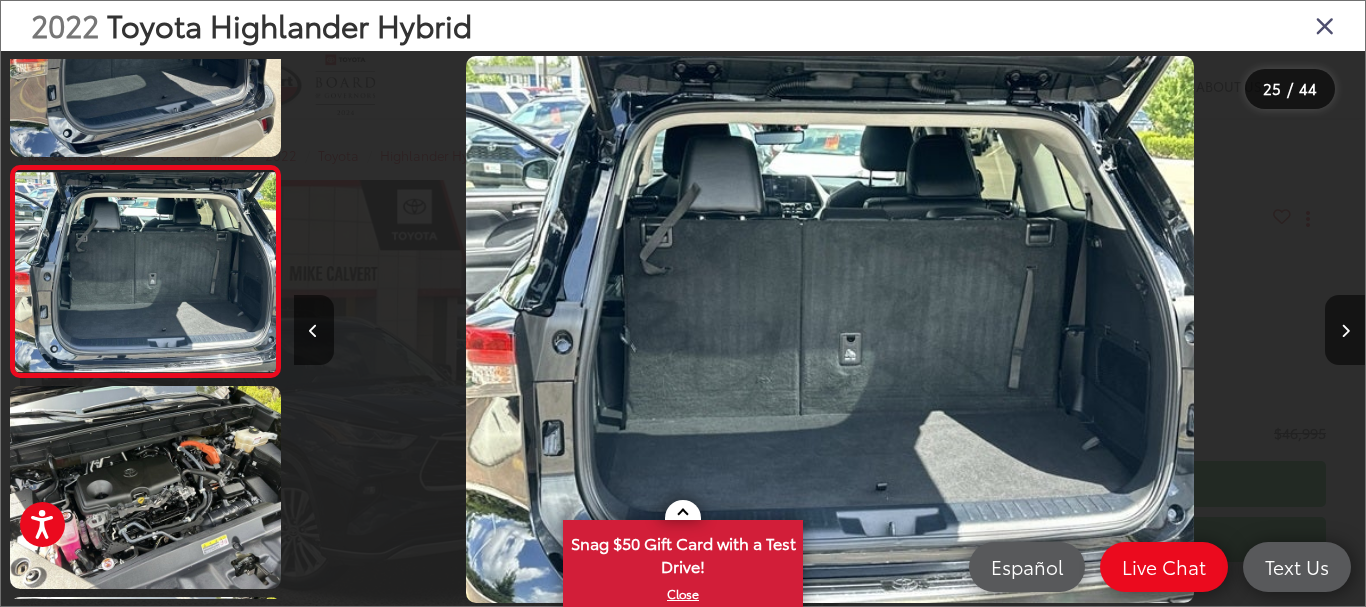 click at bounding box center [1325, 25] 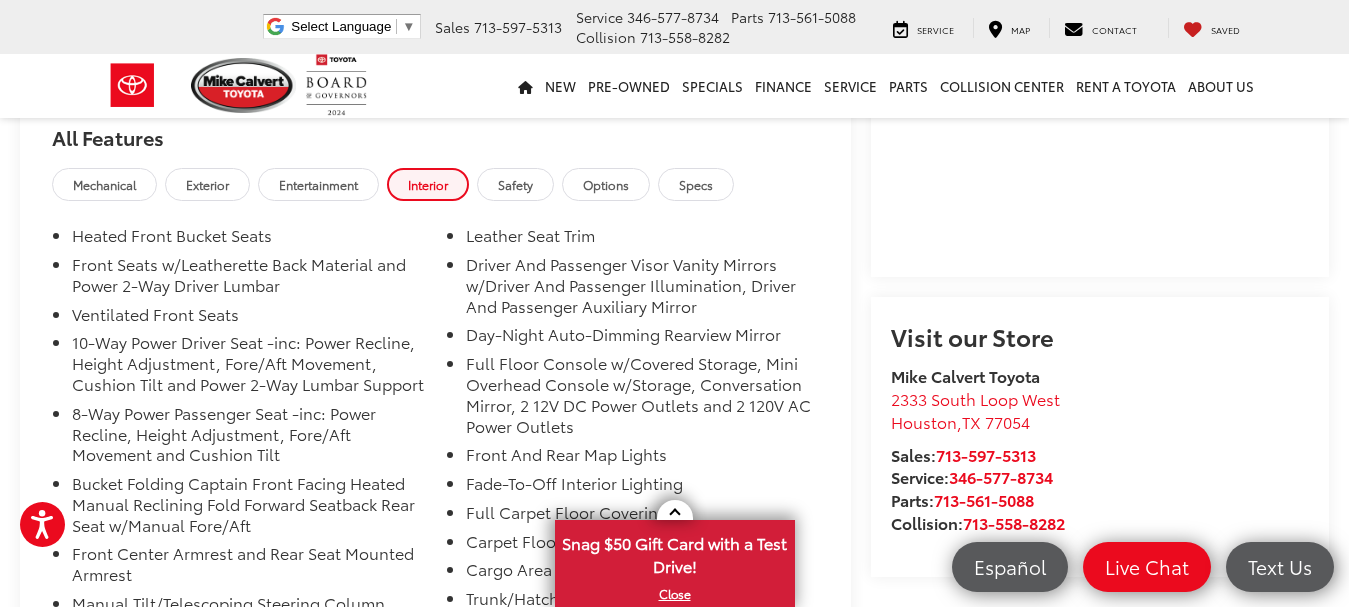 scroll, scrollTop: 1633, scrollLeft: 0, axis: vertical 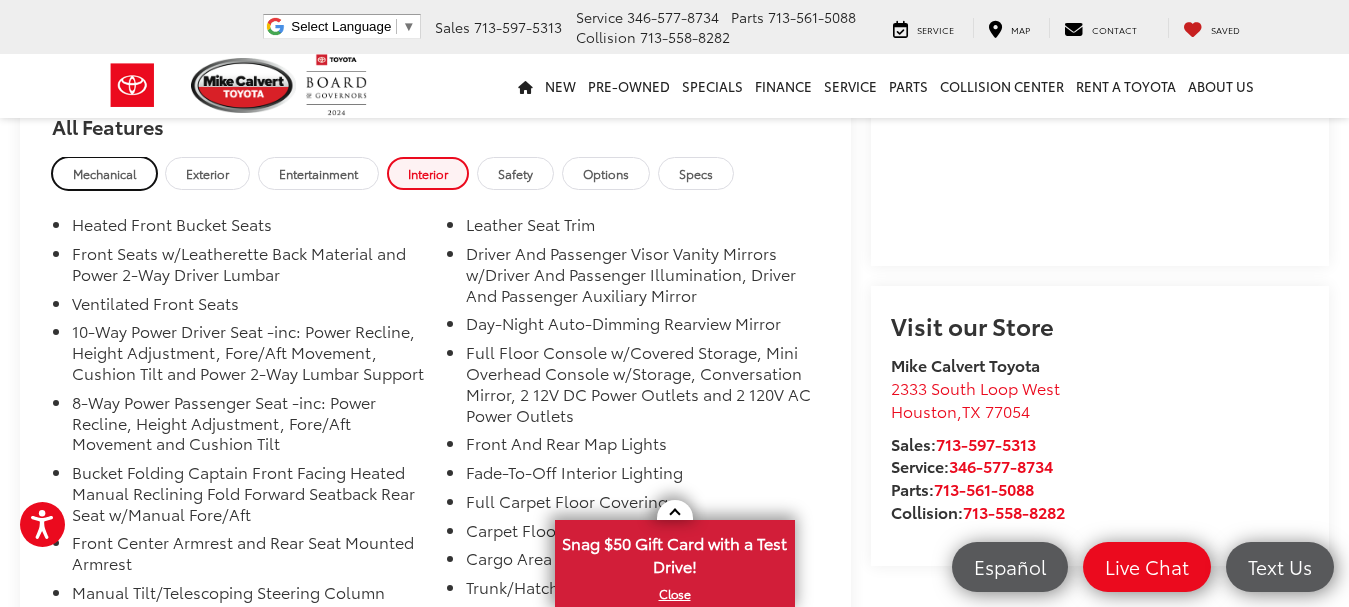 click on "Mechanical" at bounding box center [104, 173] 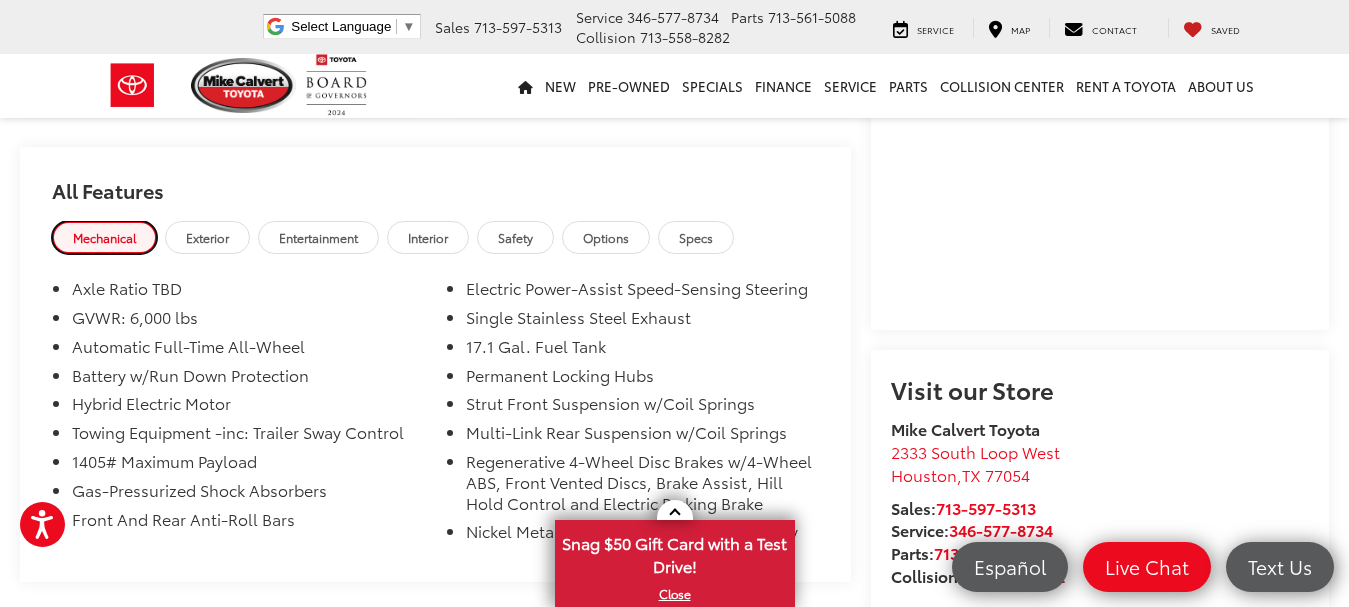 scroll, scrollTop: 1548, scrollLeft: 0, axis: vertical 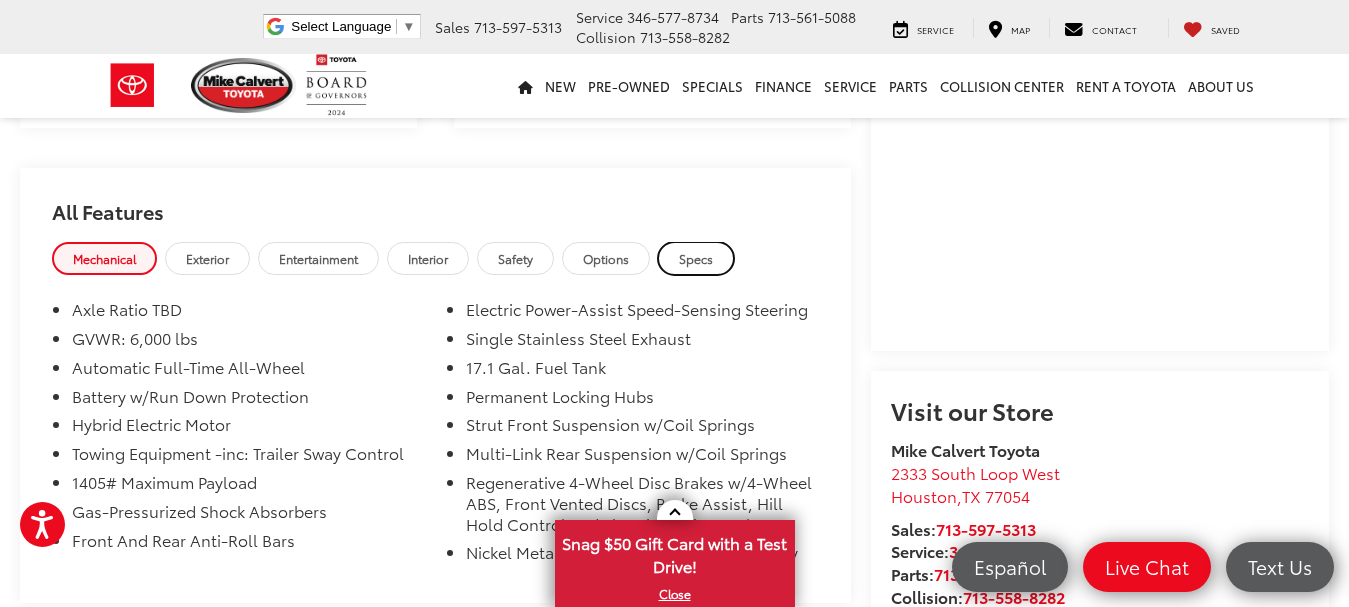 click on "Specs" at bounding box center [696, 258] 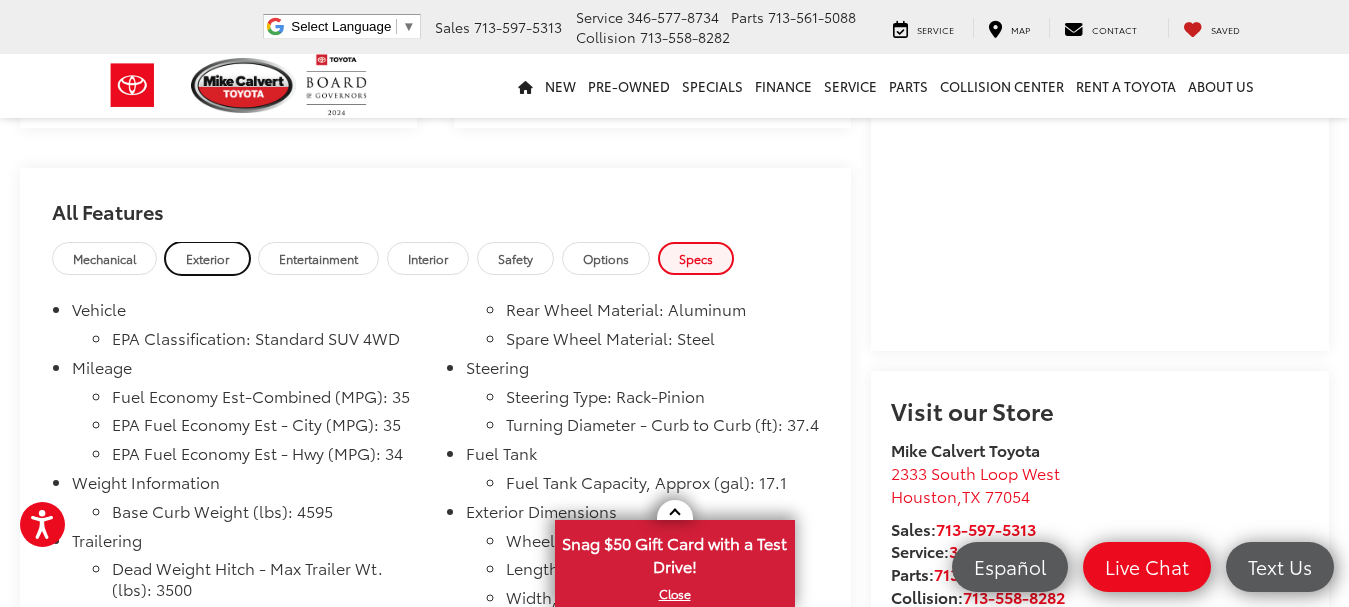 click on "Exterior" at bounding box center [207, 258] 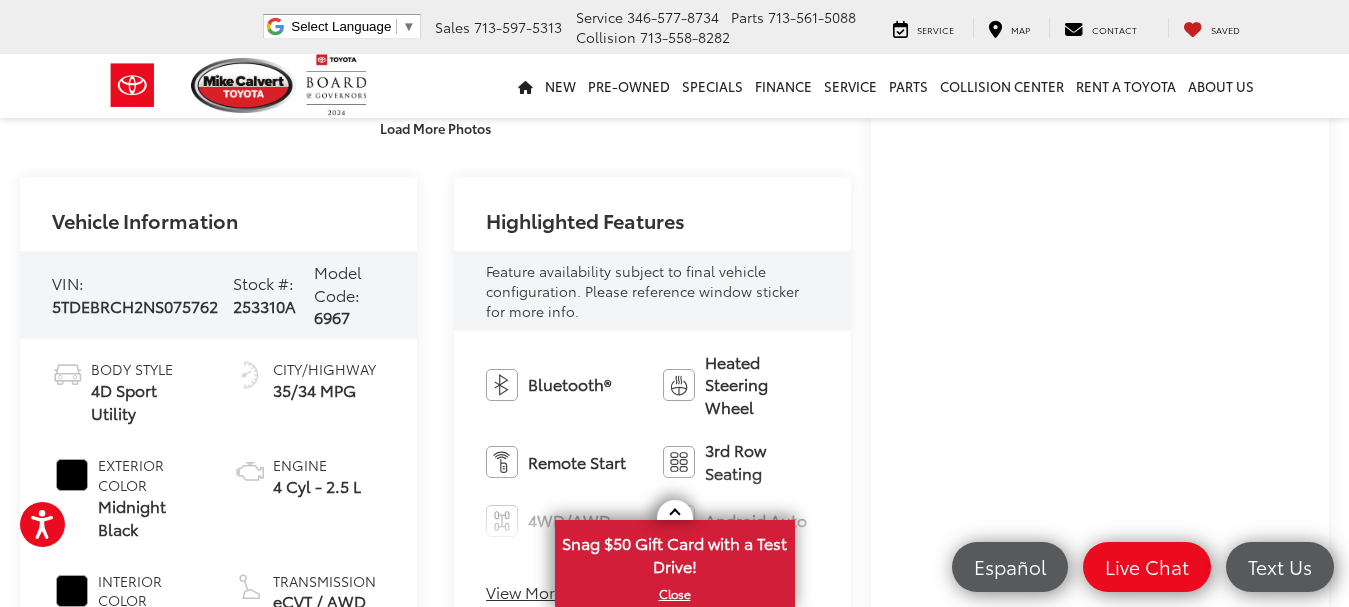 scroll, scrollTop: 0, scrollLeft: 0, axis: both 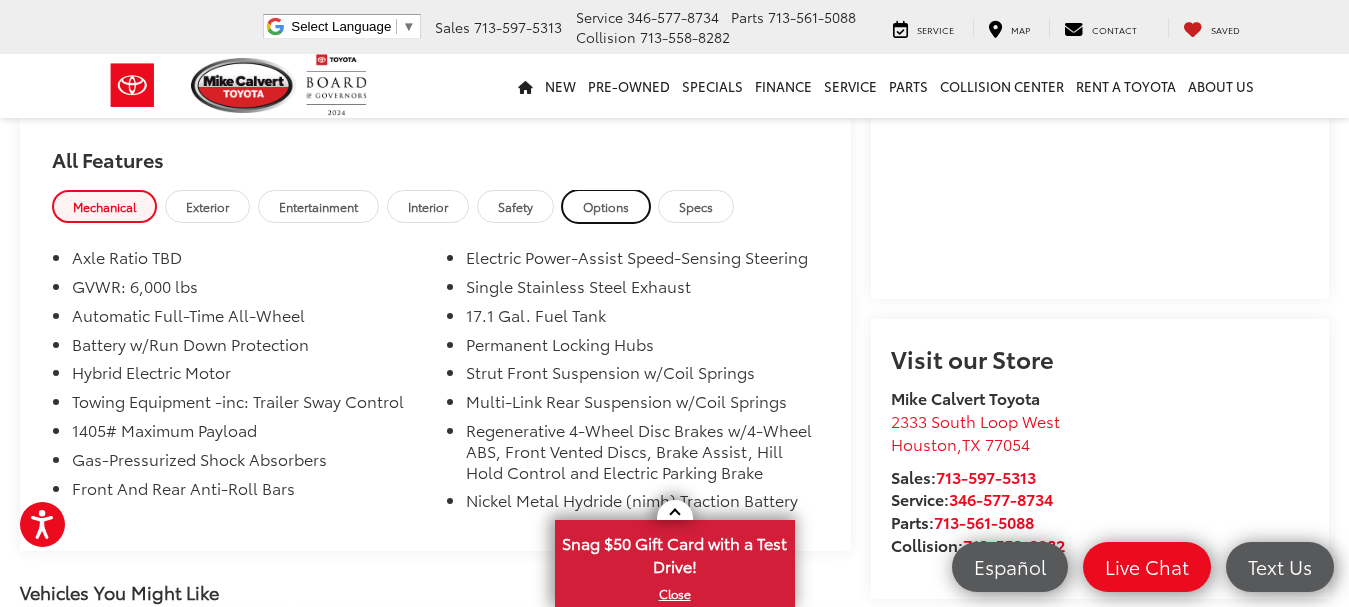 click on "Options" at bounding box center (606, 206) 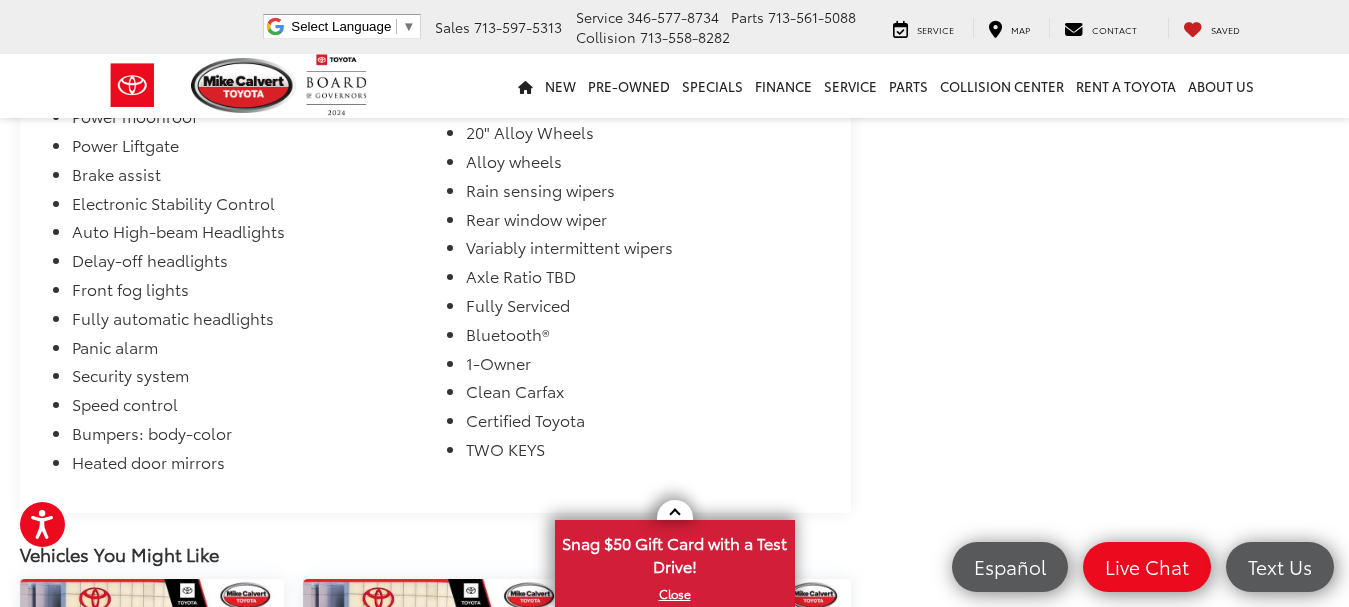 scroll, scrollTop: 2713, scrollLeft: 0, axis: vertical 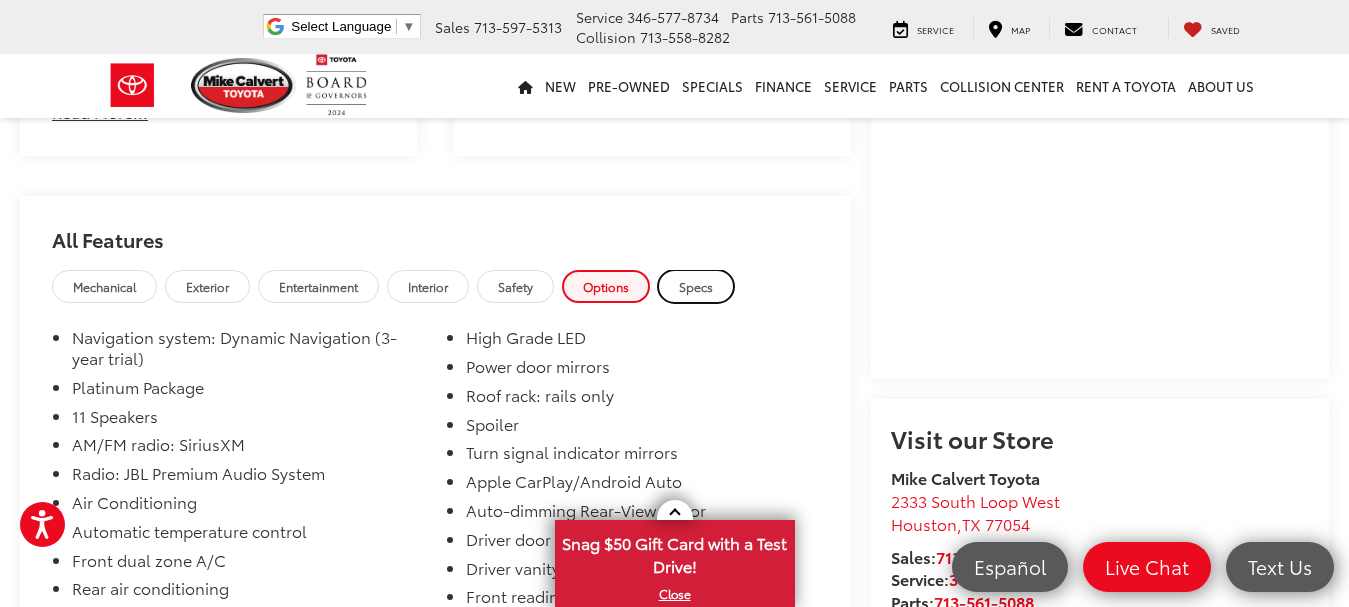 click on "Specs" at bounding box center (696, 286) 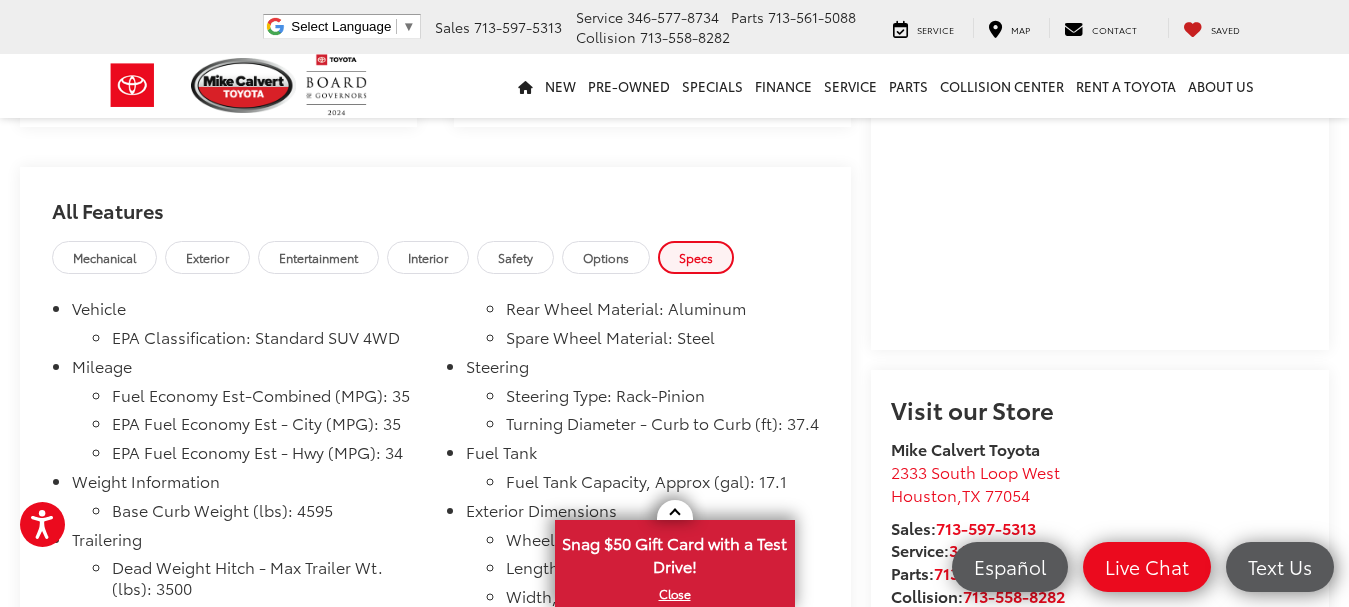 scroll, scrollTop: 1536, scrollLeft: 0, axis: vertical 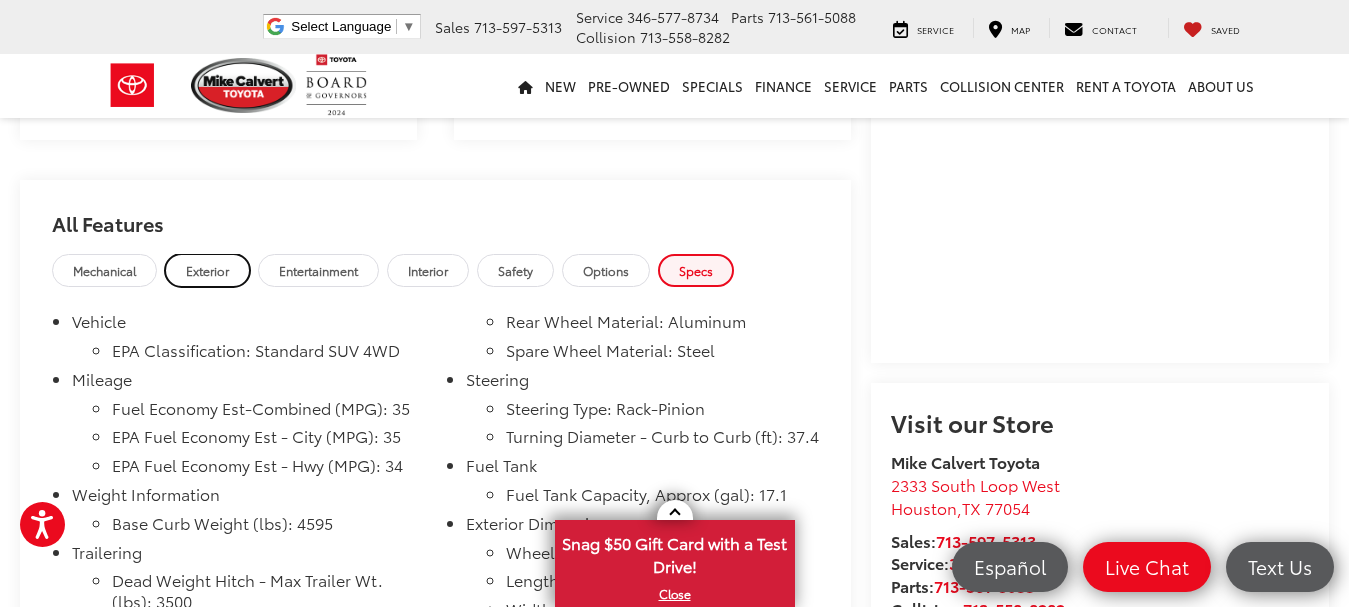 click on "Exterior" at bounding box center (207, 270) 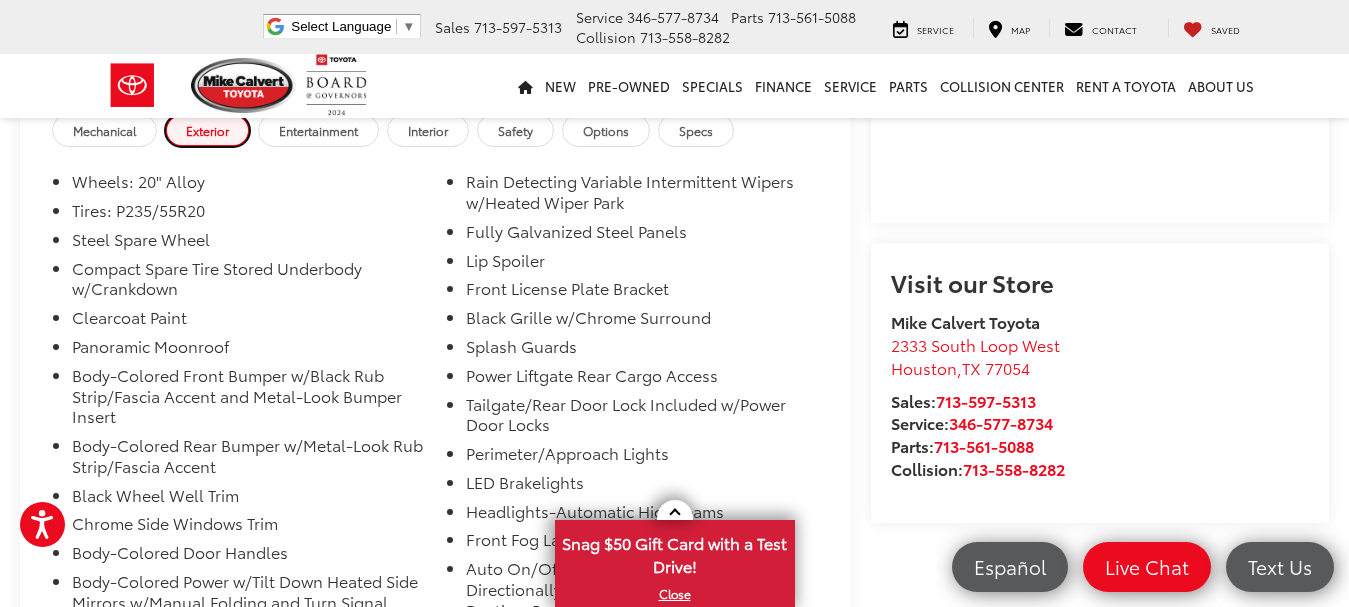 scroll, scrollTop: 1650, scrollLeft: 0, axis: vertical 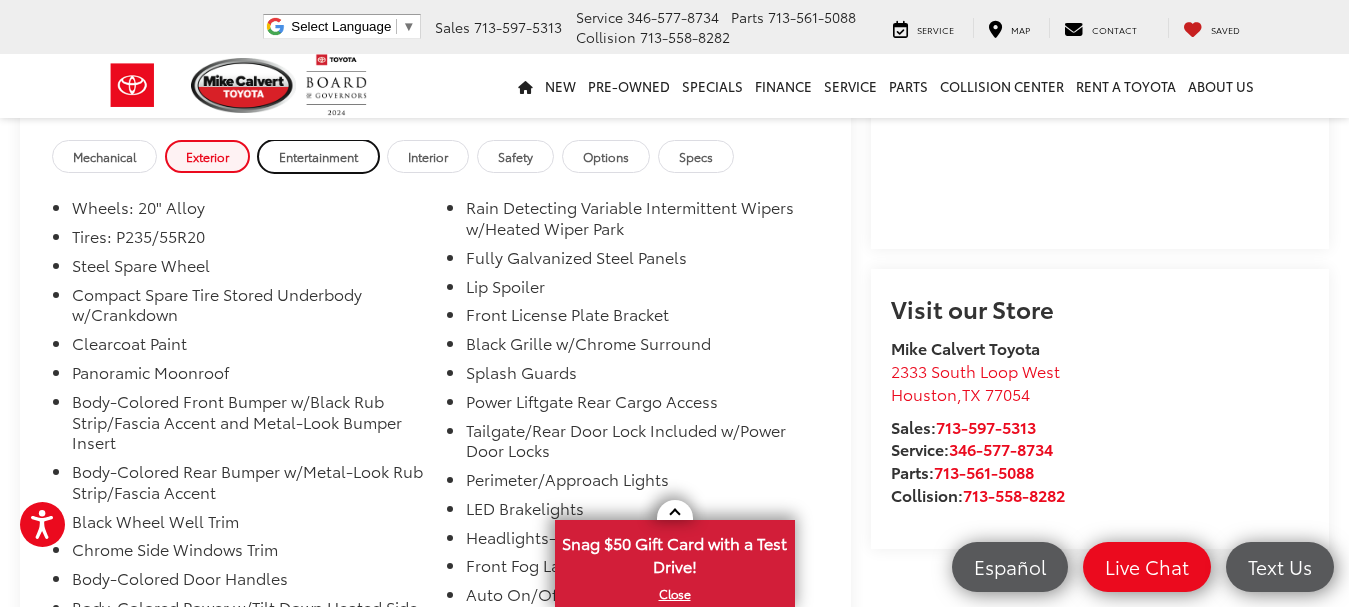 click on "Entertainment" at bounding box center (318, 156) 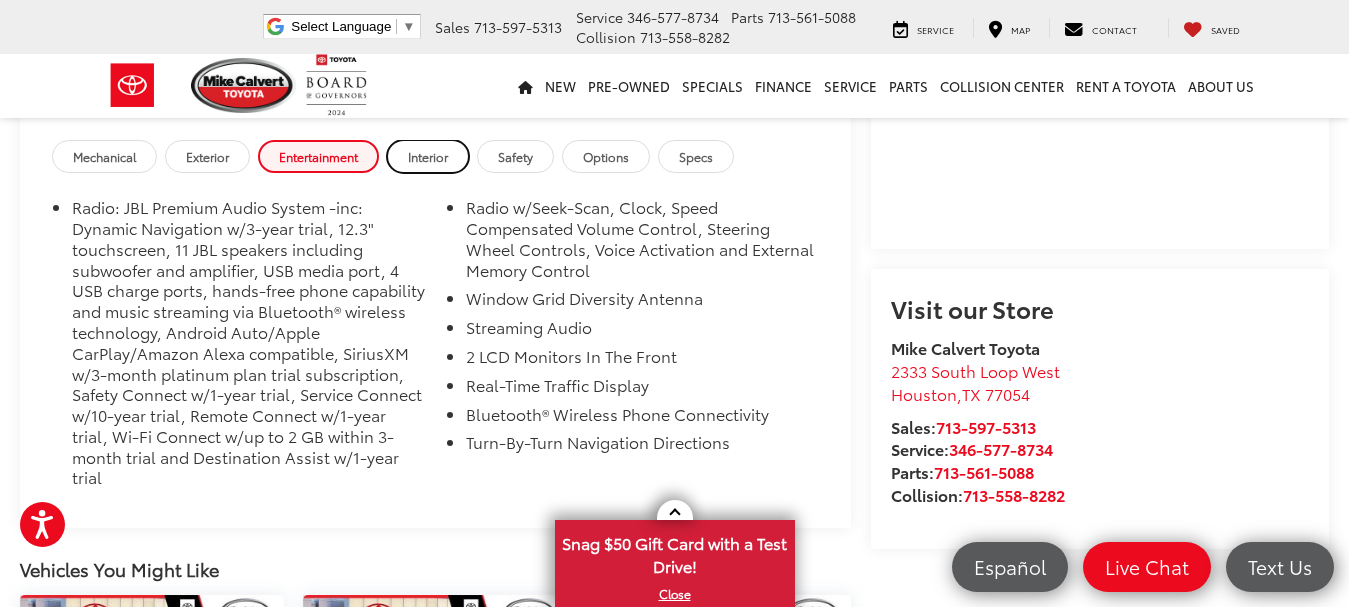 click on "Interior" at bounding box center (428, 156) 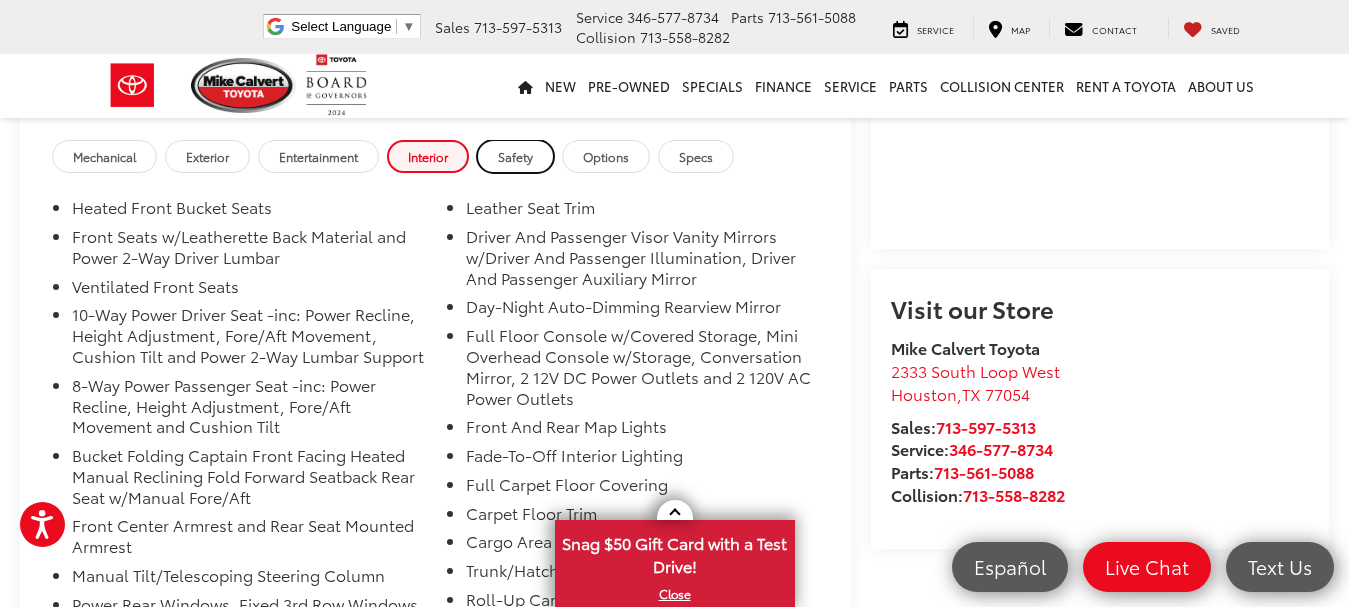 click on "Safety" at bounding box center (515, 156) 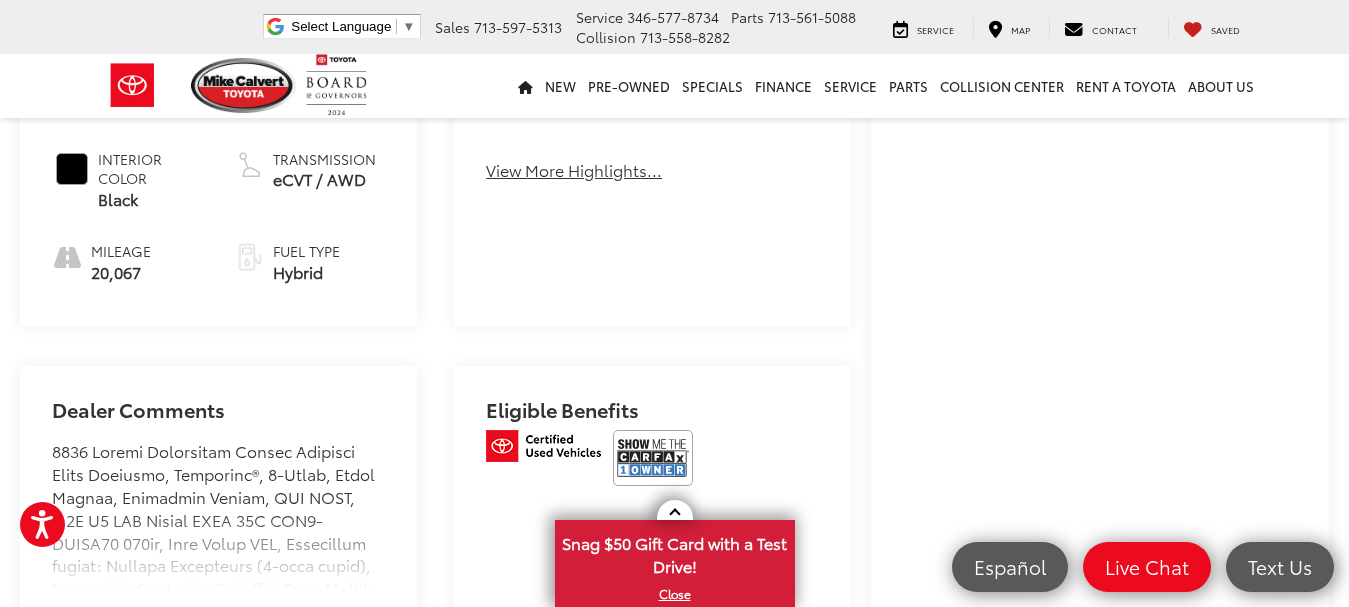 scroll, scrollTop: 1027, scrollLeft: 0, axis: vertical 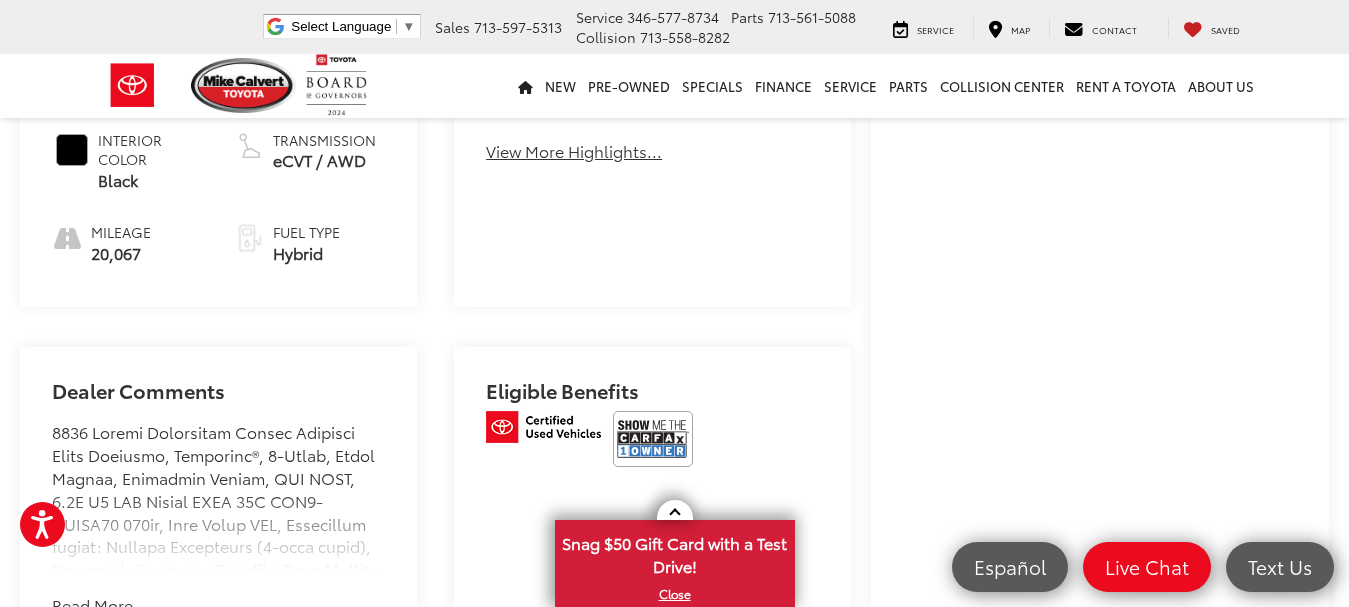 click on "Eligible Benefits" at bounding box center [652, 498] 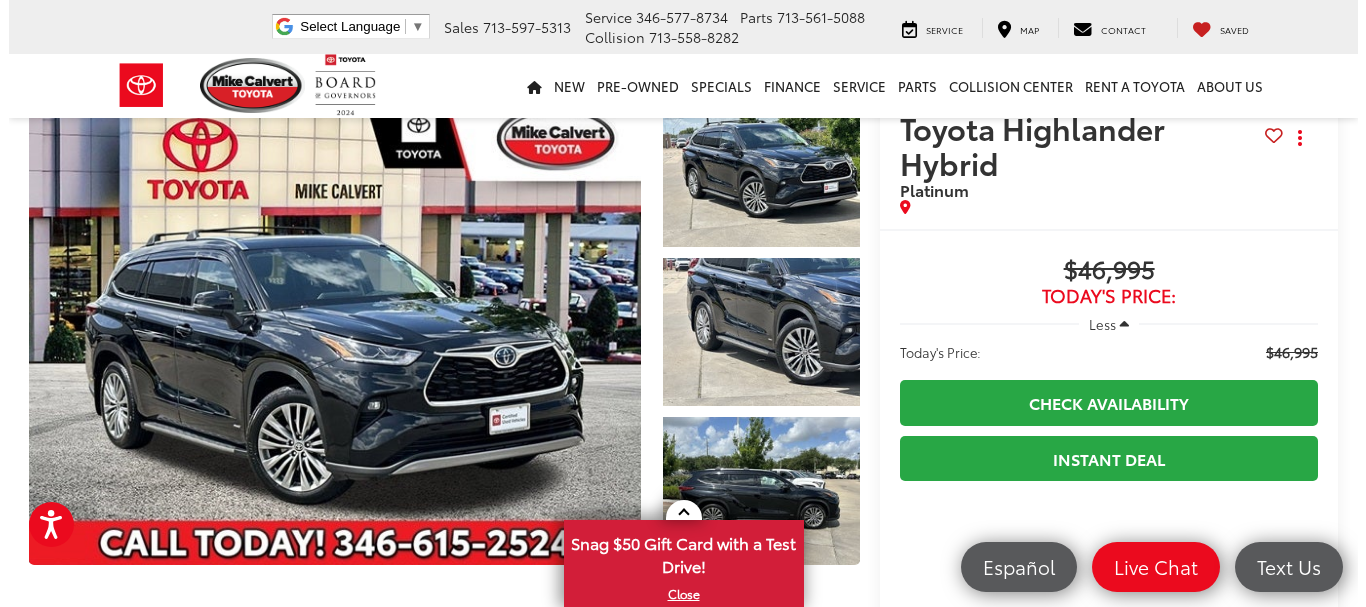 scroll, scrollTop: 80, scrollLeft: 0, axis: vertical 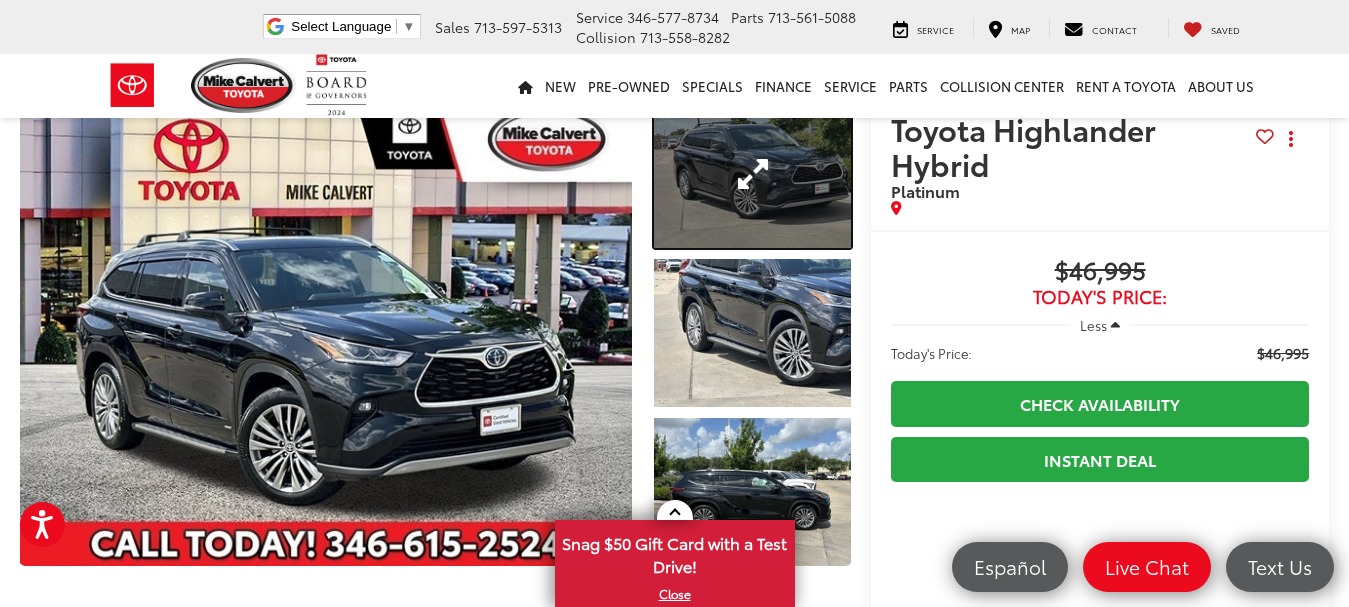 click at bounding box center [752, 174] 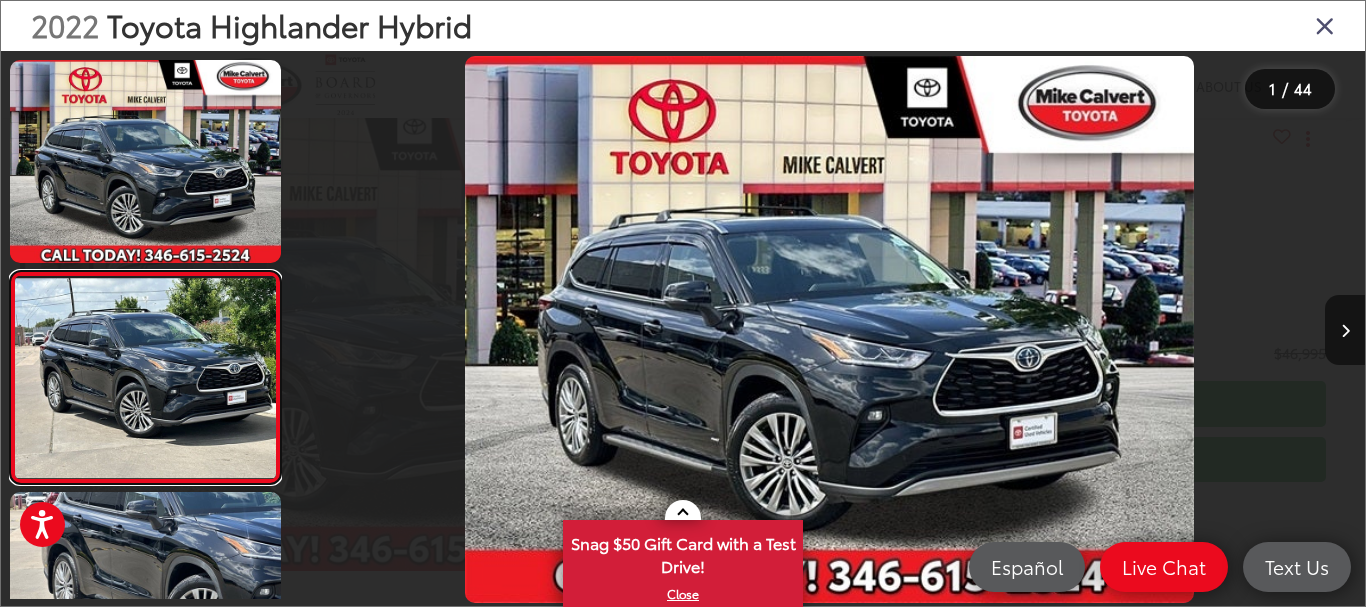 scroll, scrollTop: 0, scrollLeft: 239, axis: horizontal 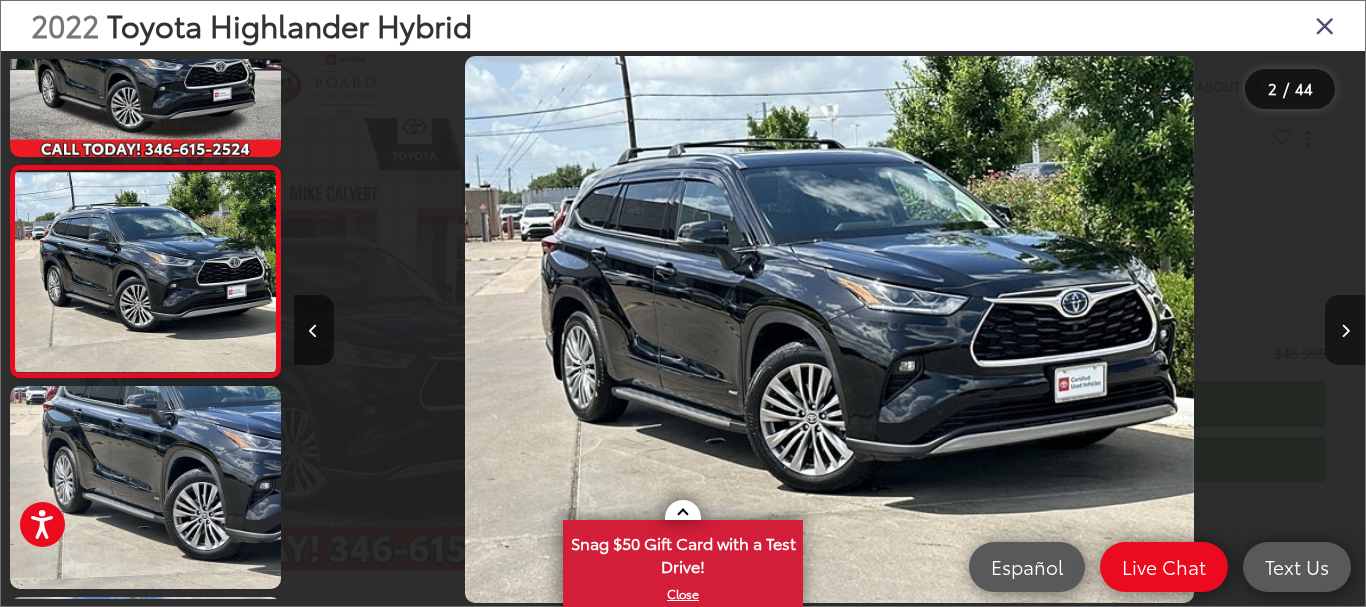 click at bounding box center [1345, 330] 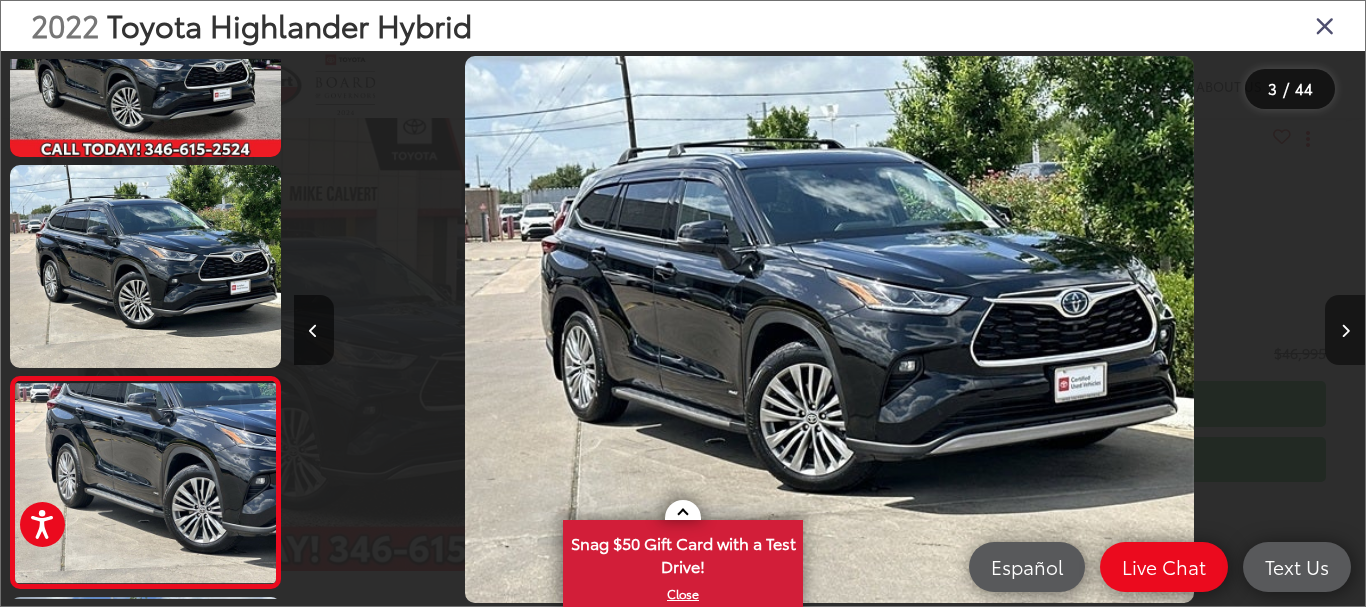 scroll, scrollTop: 0, scrollLeft: 1560, axis: horizontal 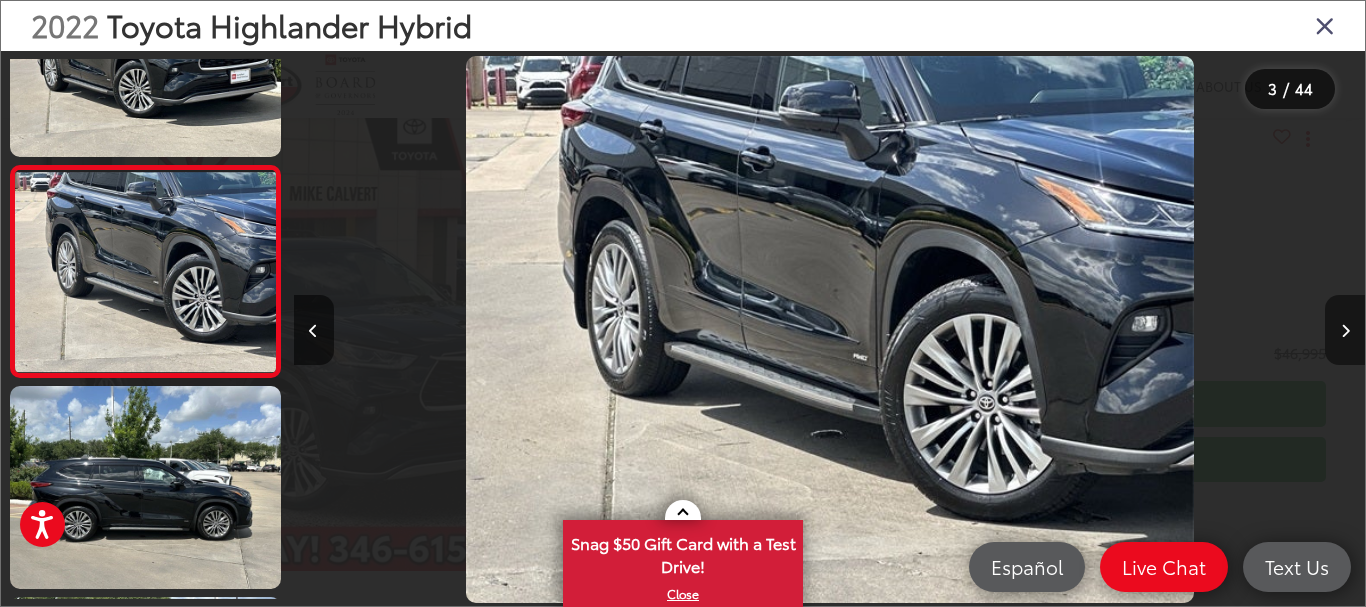 click at bounding box center (1345, 330) 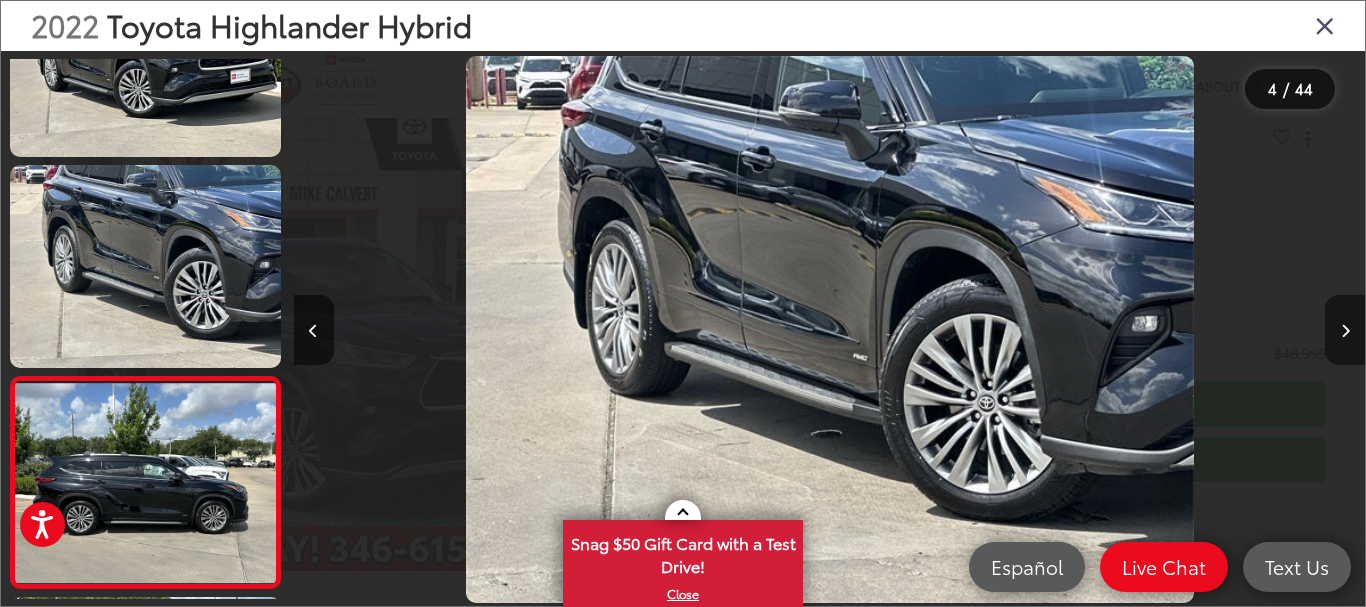 scroll, scrollTop: 0, scrollLeft: 2327, axis: horizontal 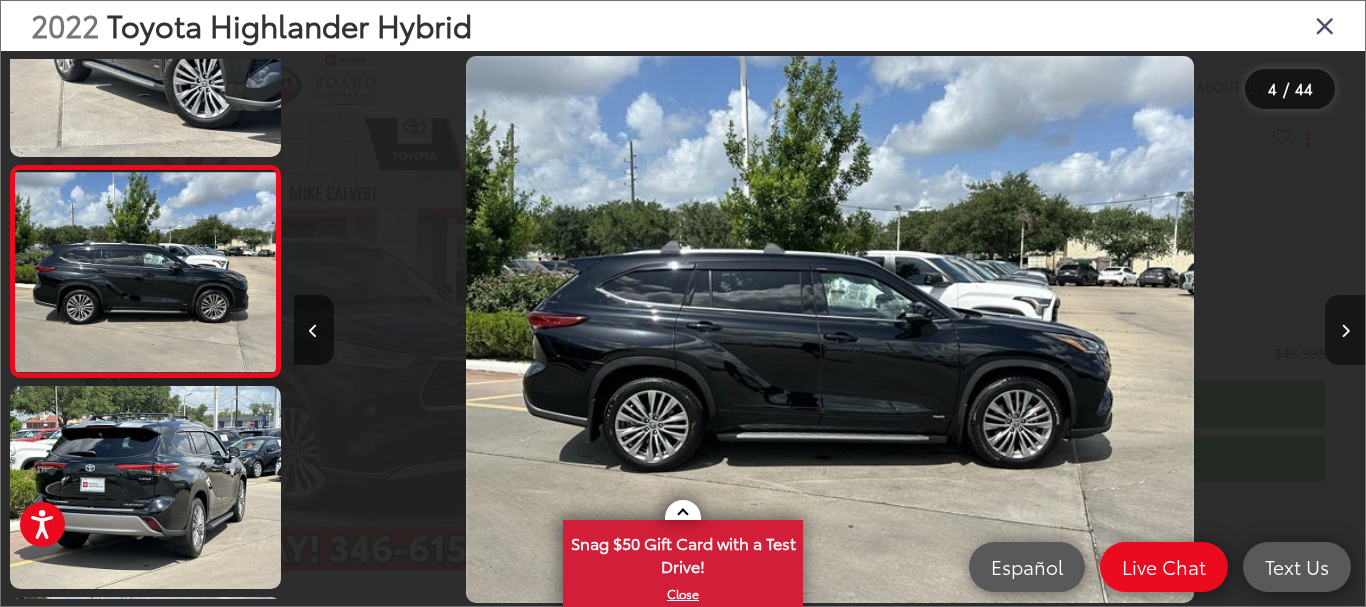 click at bounding box center [1345, 330] 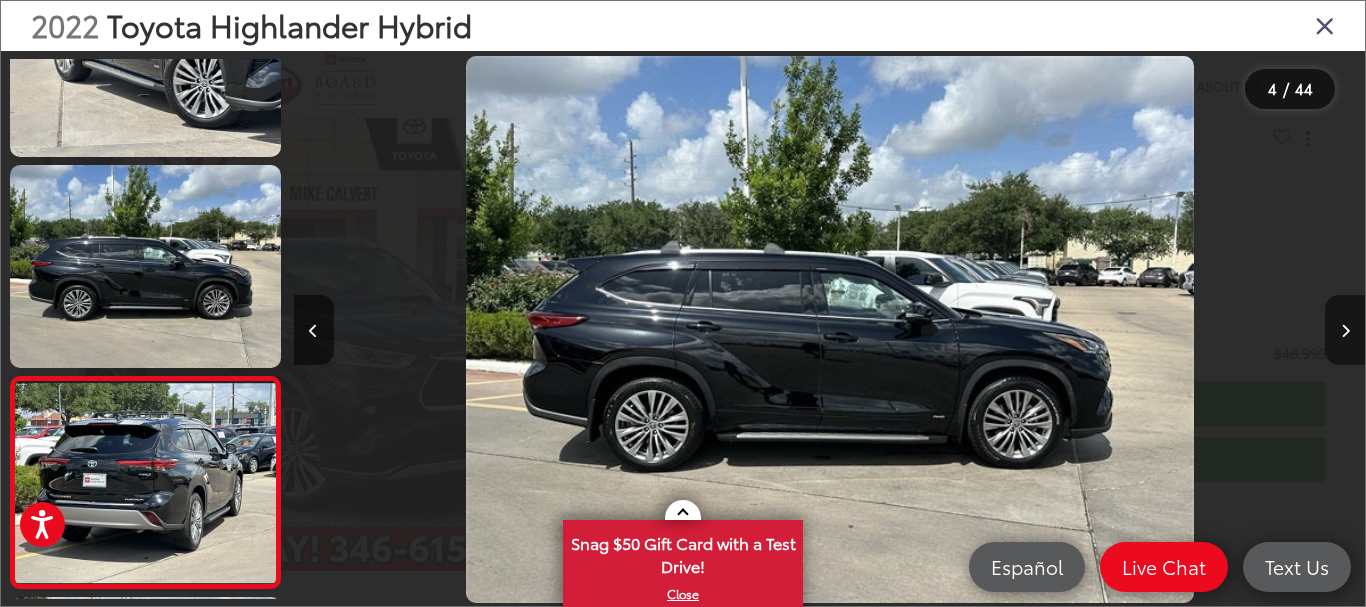 scroll, scrollTop: 0, scrollLeft: 3314, axis: horizontal 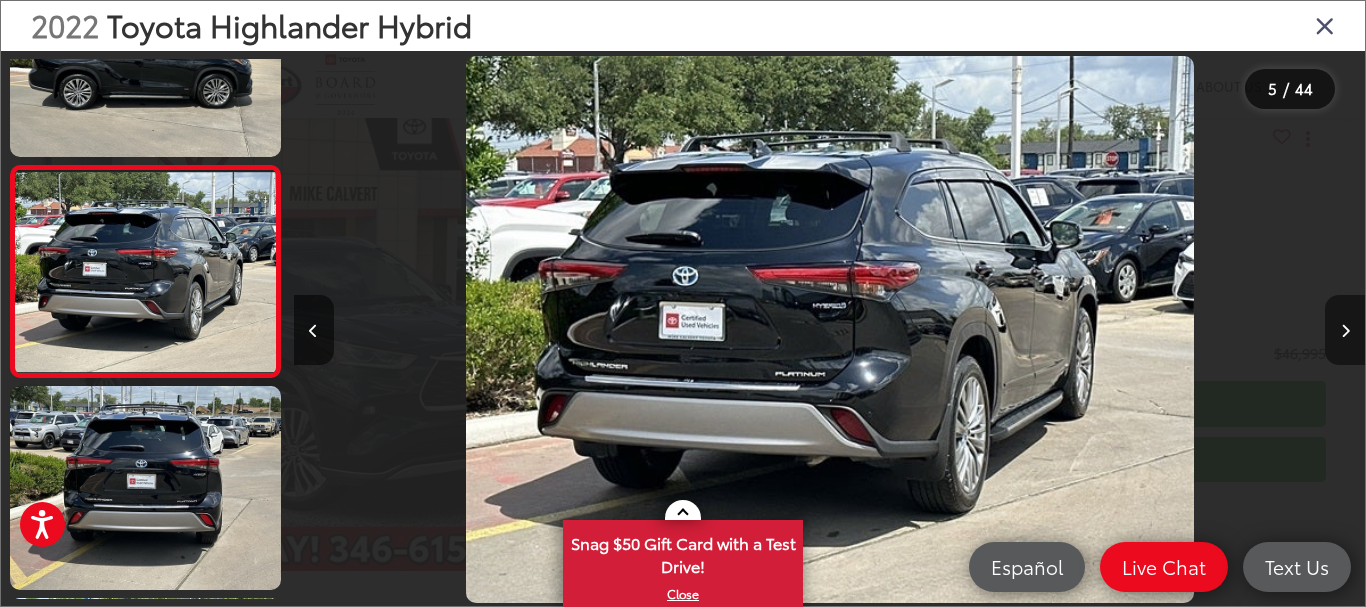 click at bounding box center [1345, 330] 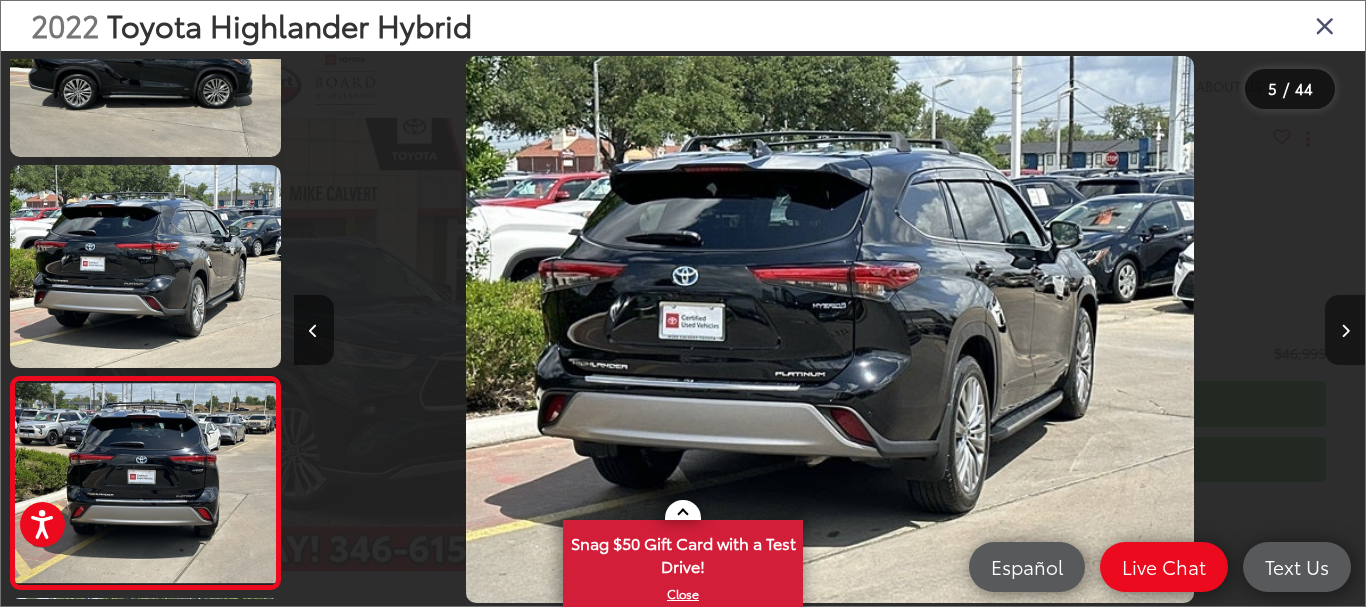 scroll, scrollTop: 0, scrollLeft: 4381, axis: horizontal 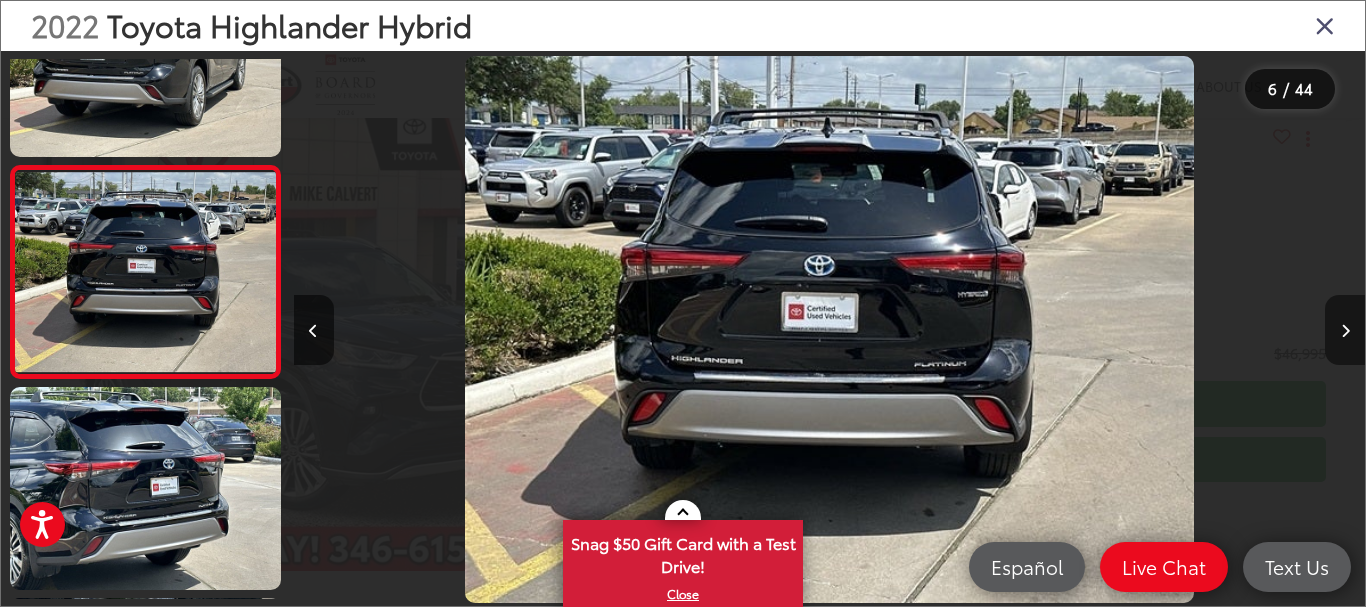 click at bounding box center (1345, 330) 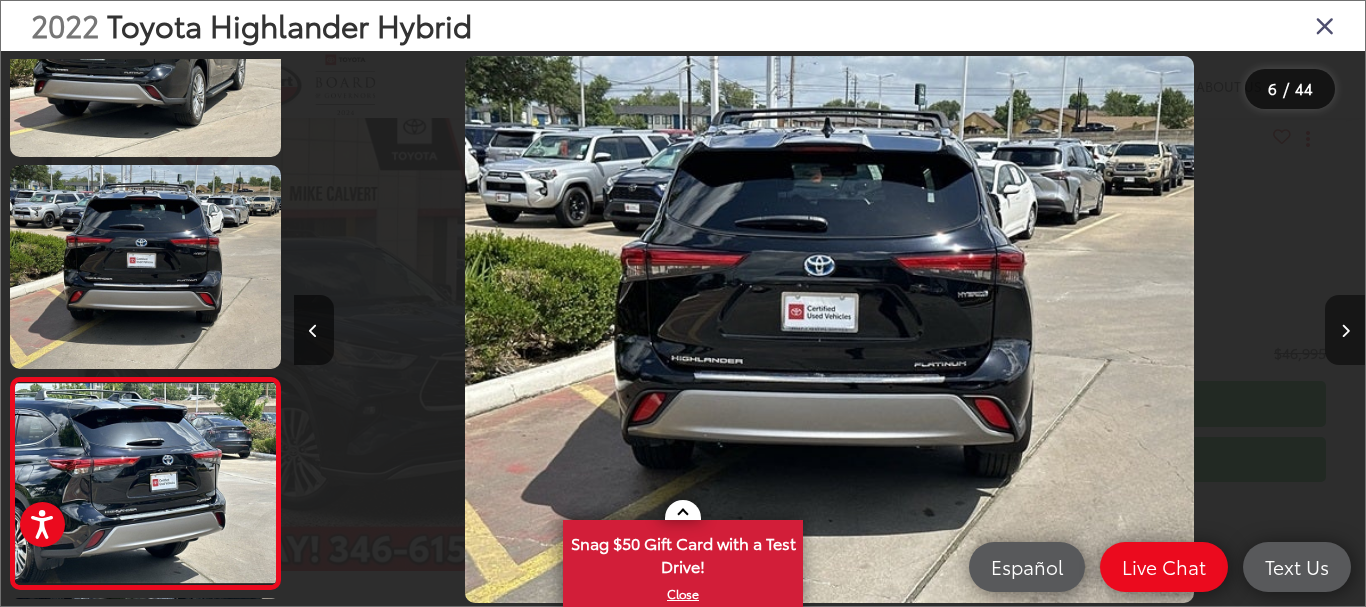 scroll, scrollTop: 0, scrollLeft: 5496, axis: horizontal 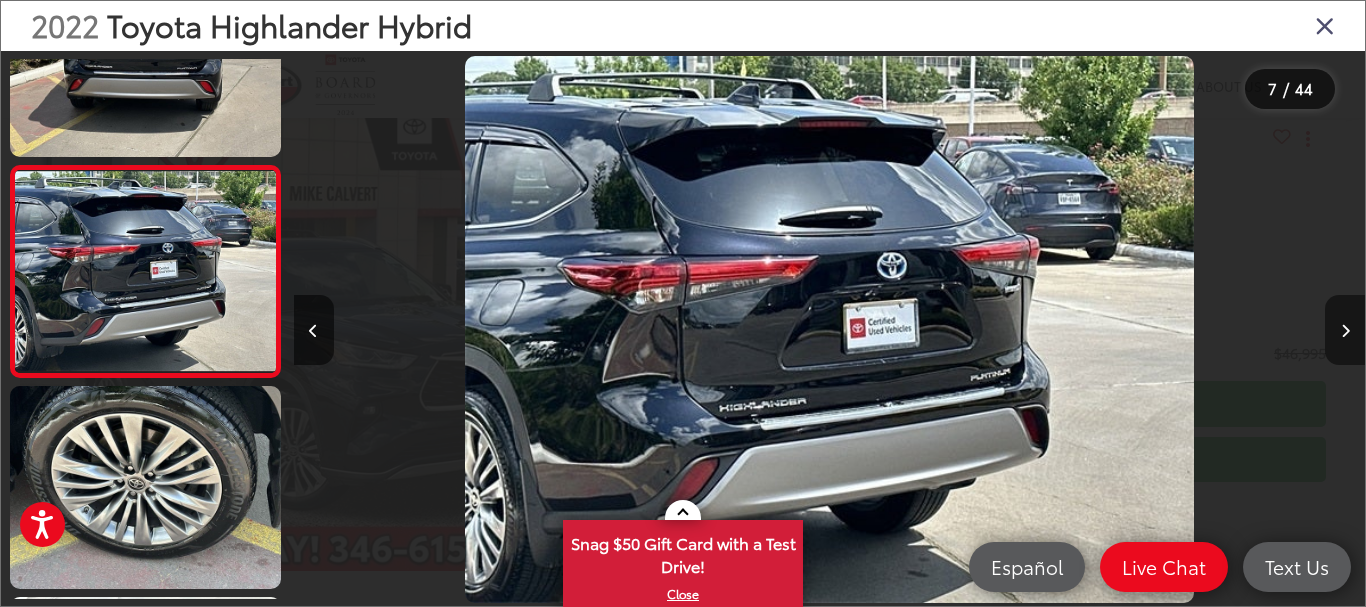 click at bounding box center [1345, 330] 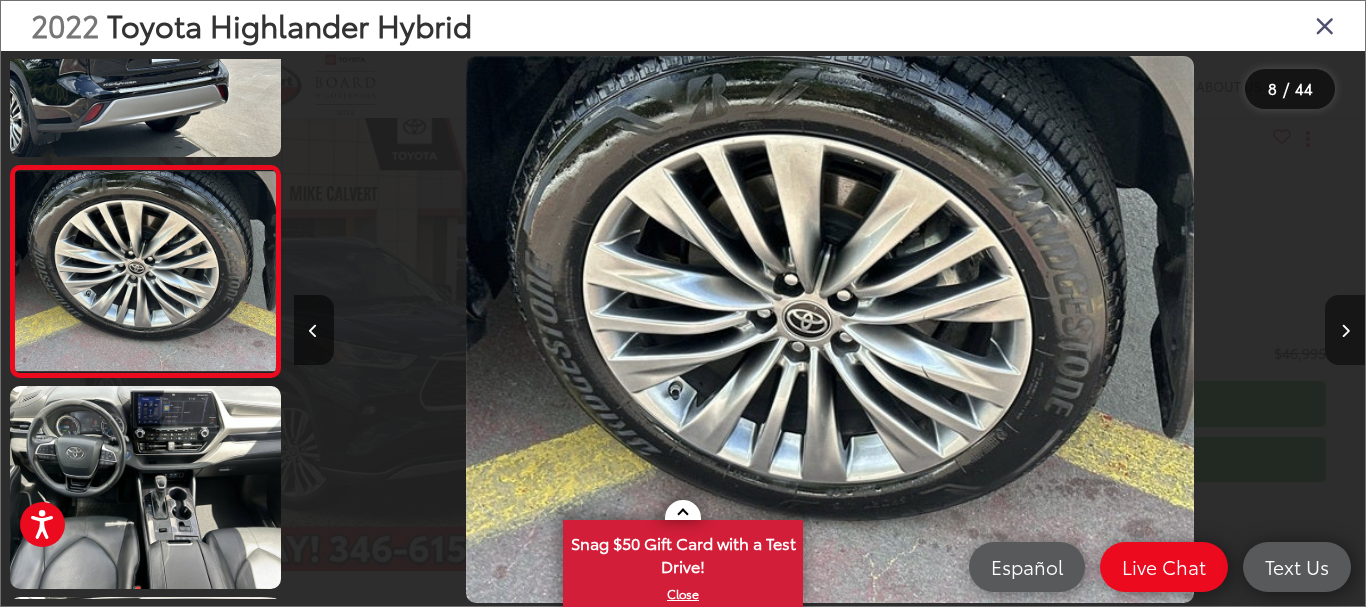 click at bounding box center (1345, 330) 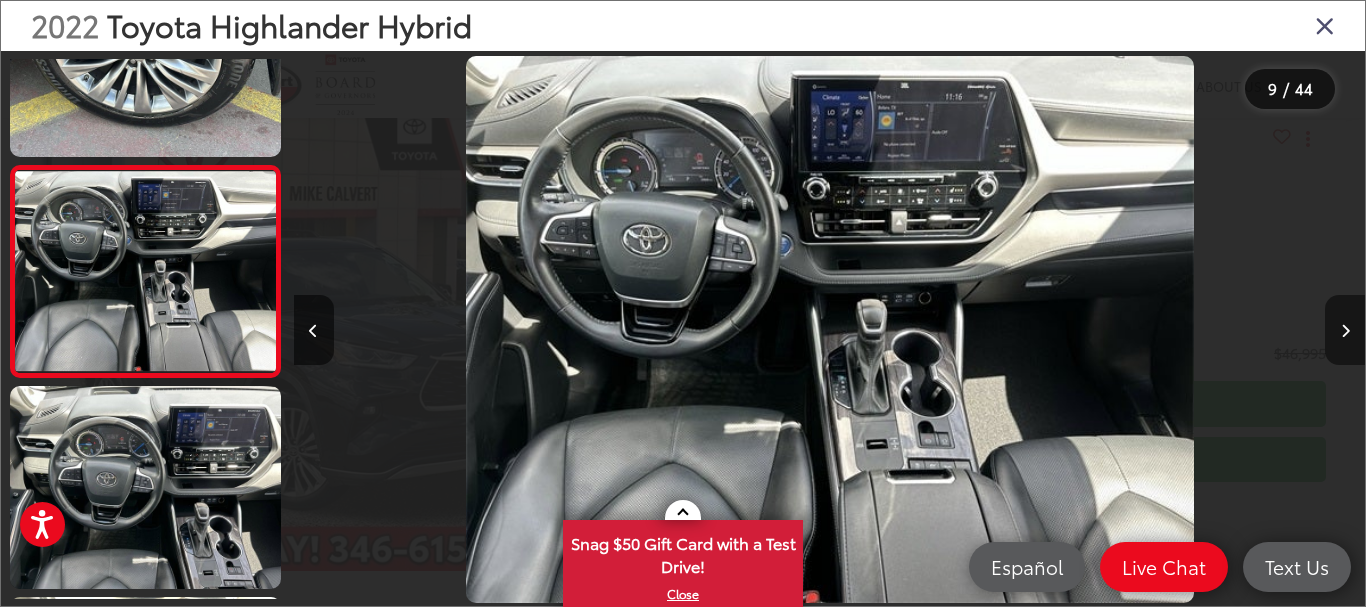 click at bounding box center (1345, 330) 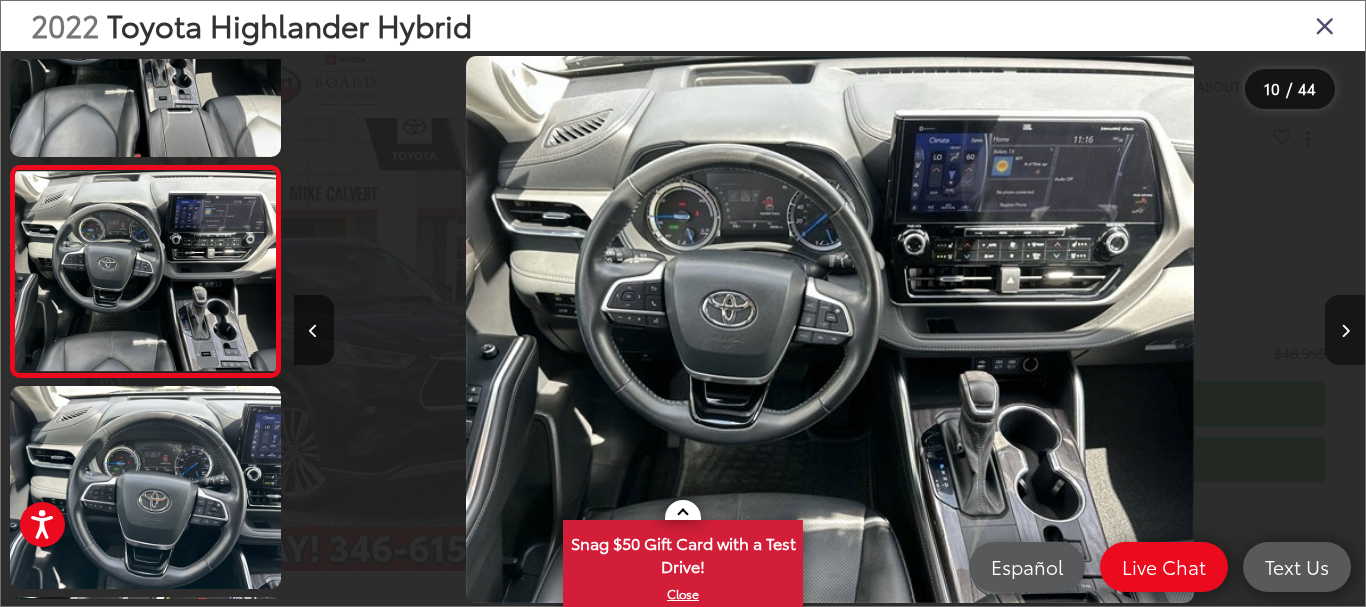 click at bounding box center [1345, 330] 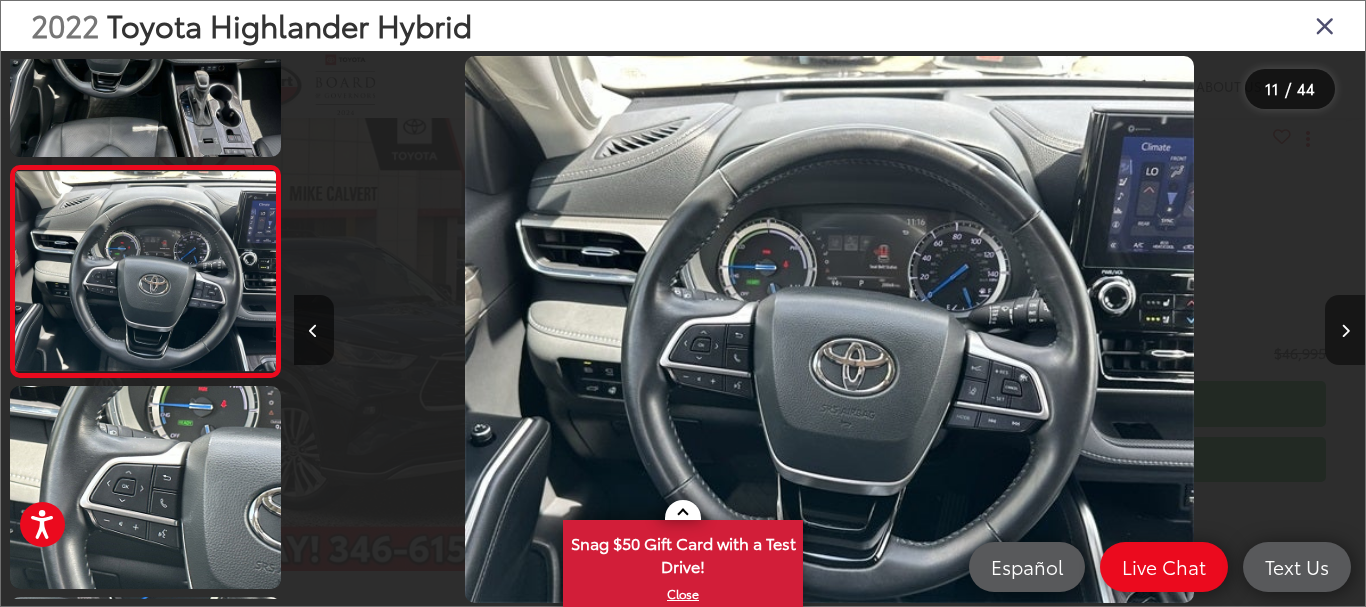click at bounding box center (1345, 330) 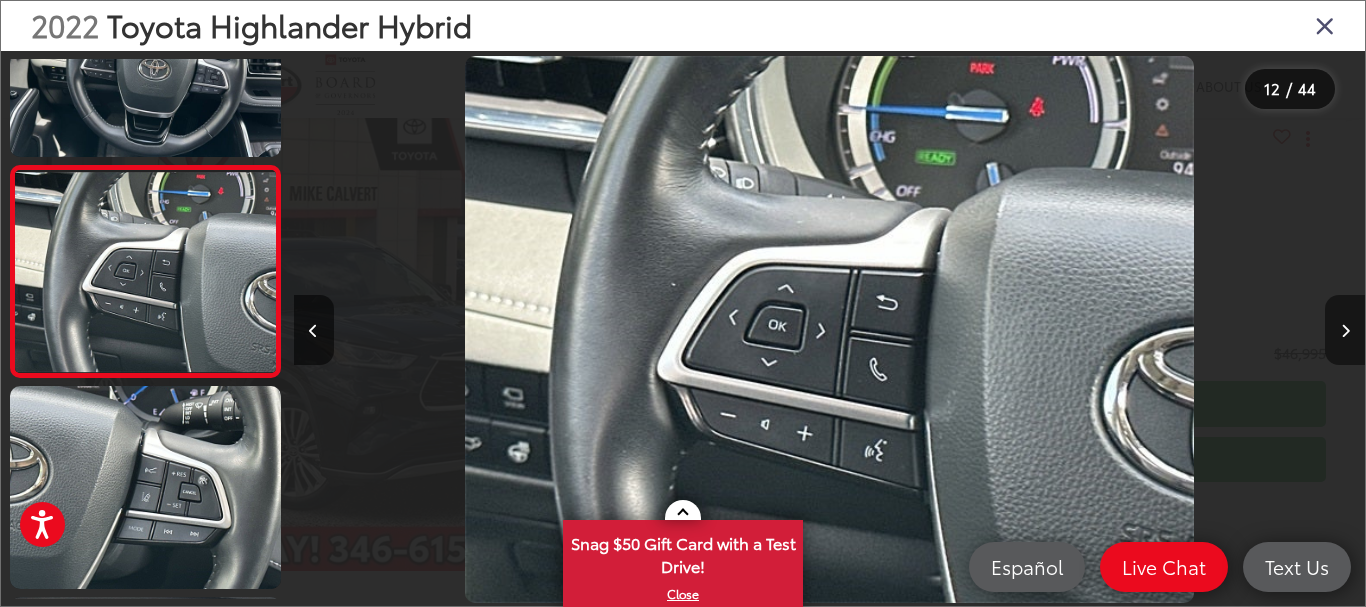 click at bounding box center (1345, 330) 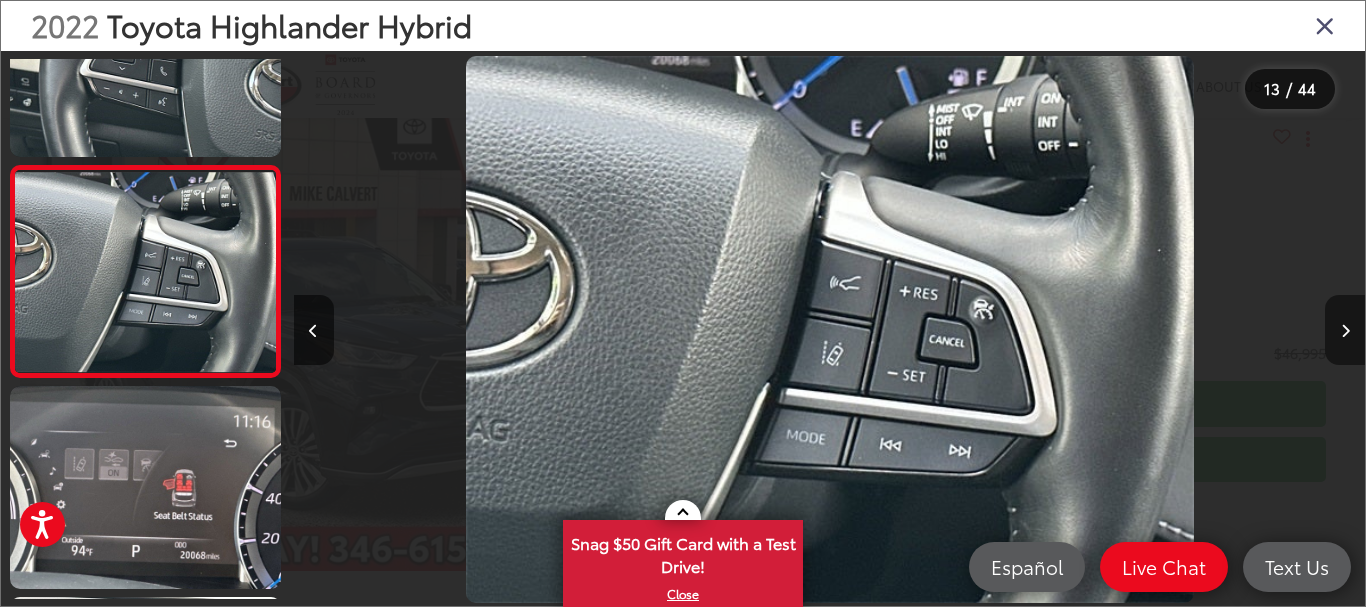 click at bounding box center [1345, 330] 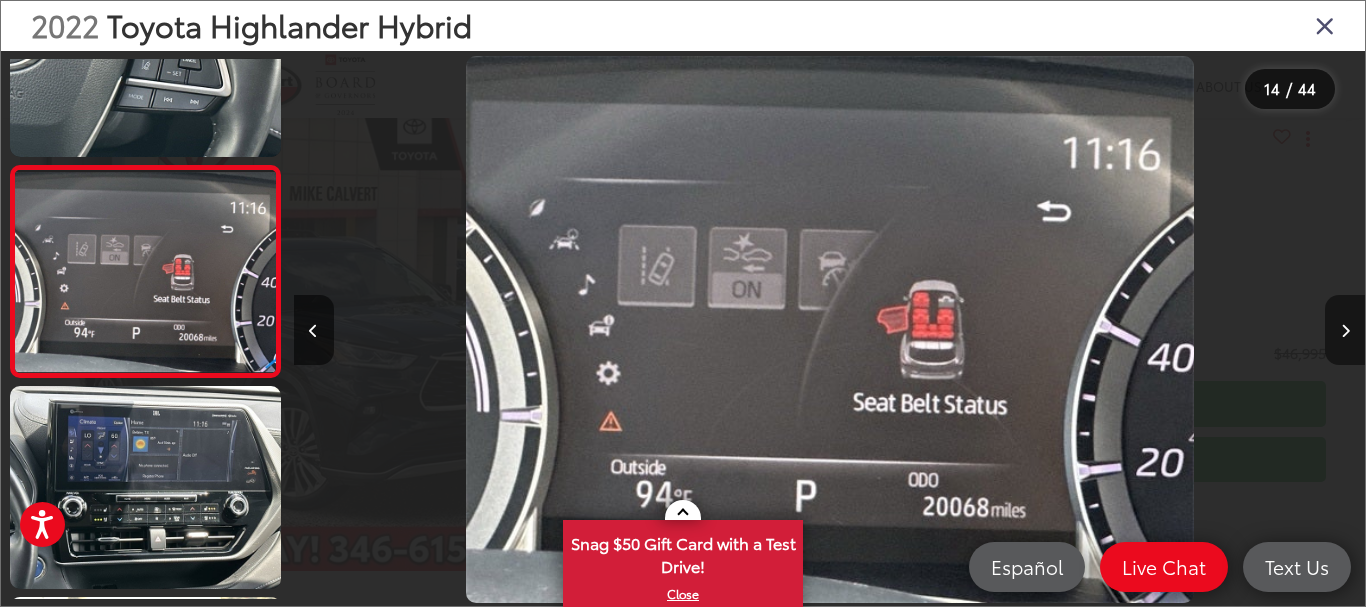 click at bounding box center (1345, 330) 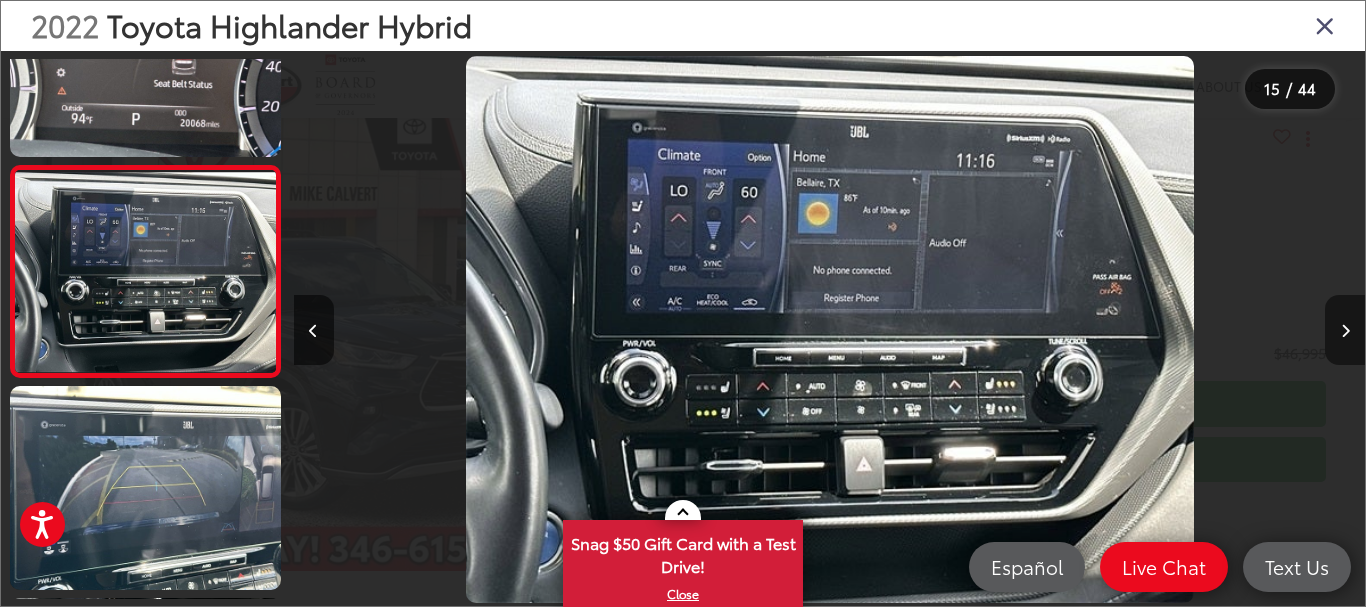 click at bounding box center (1345, 330) 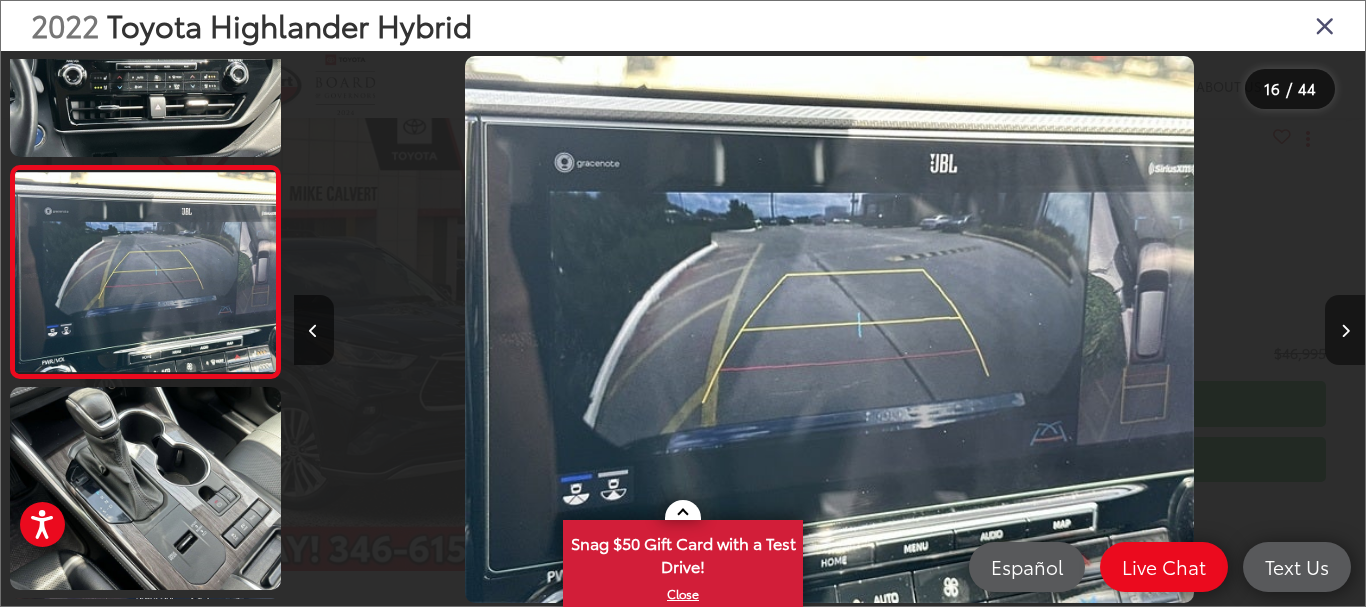 click at bounding box center [1345, 330] 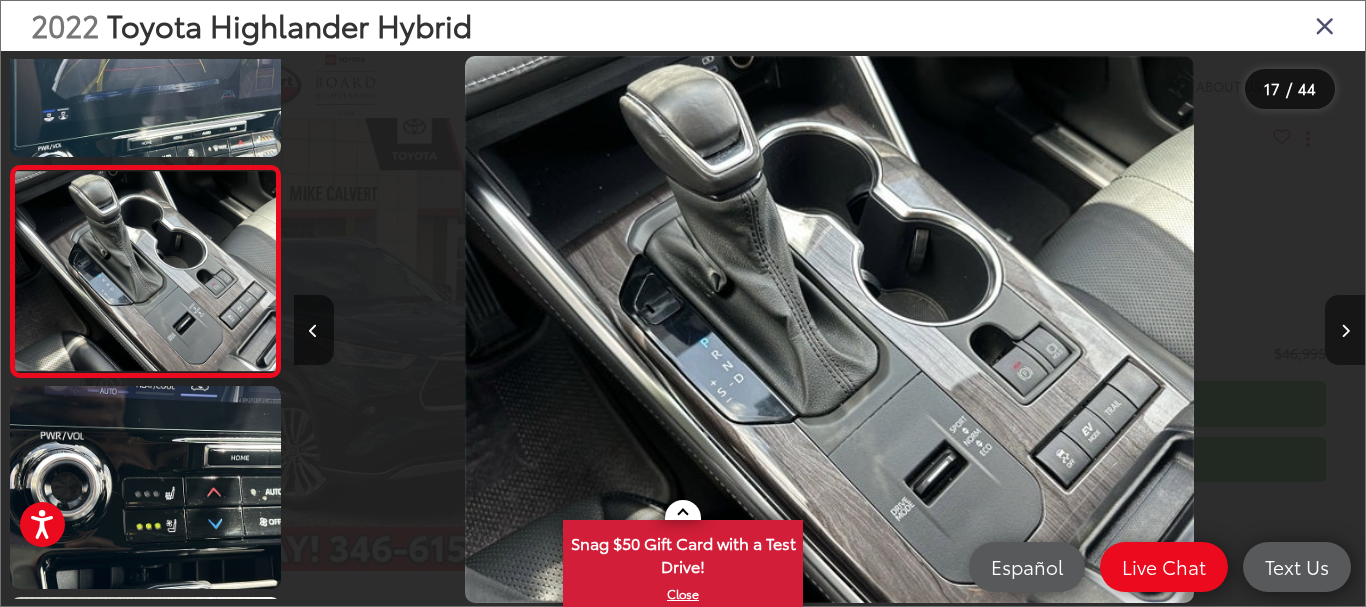 click at bounding box center (1345, 330) 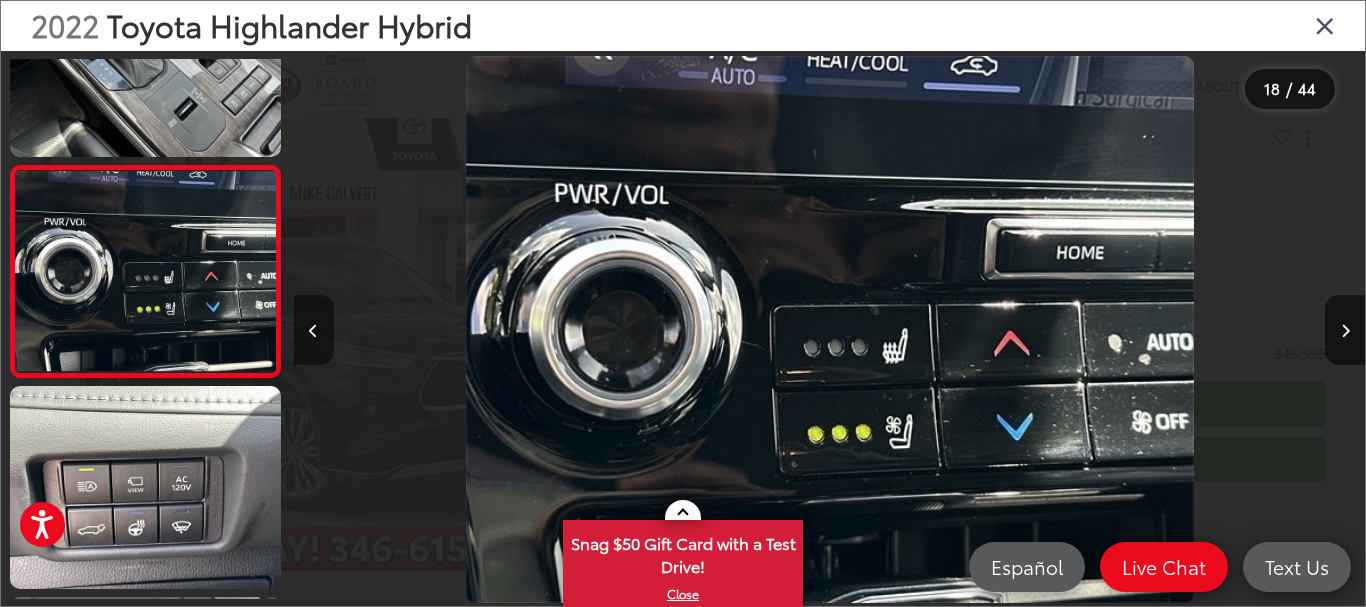 click at bounding box center [313, 331] 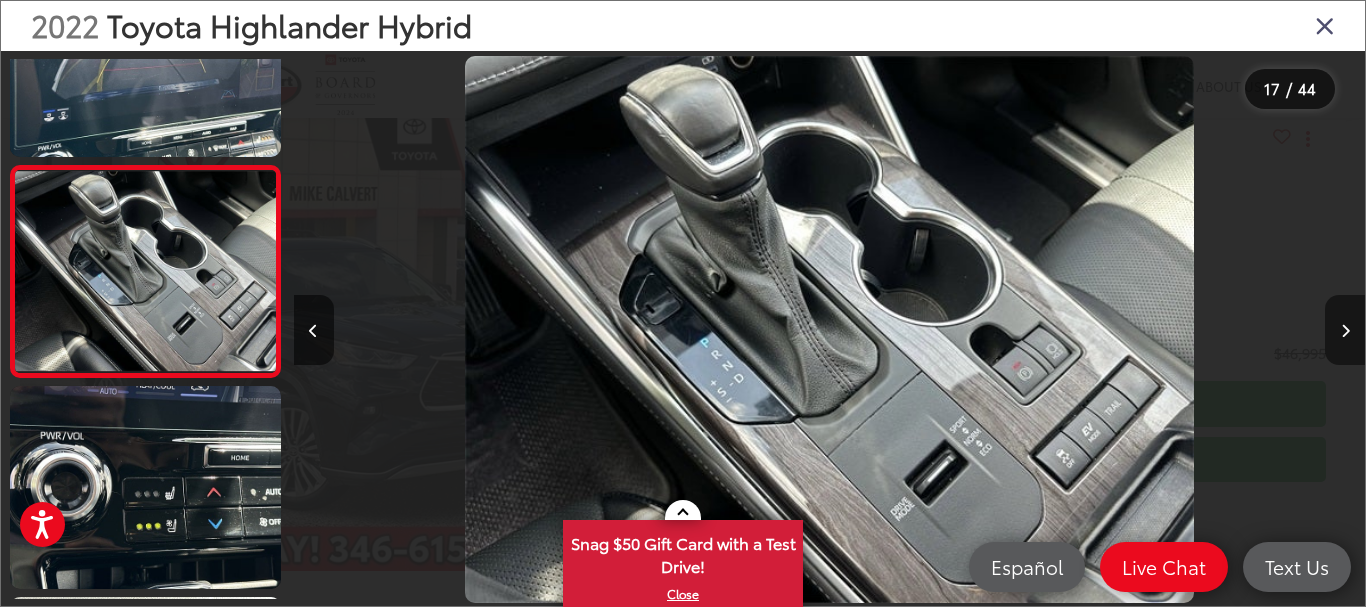 click at bounding box center [1345, 330] 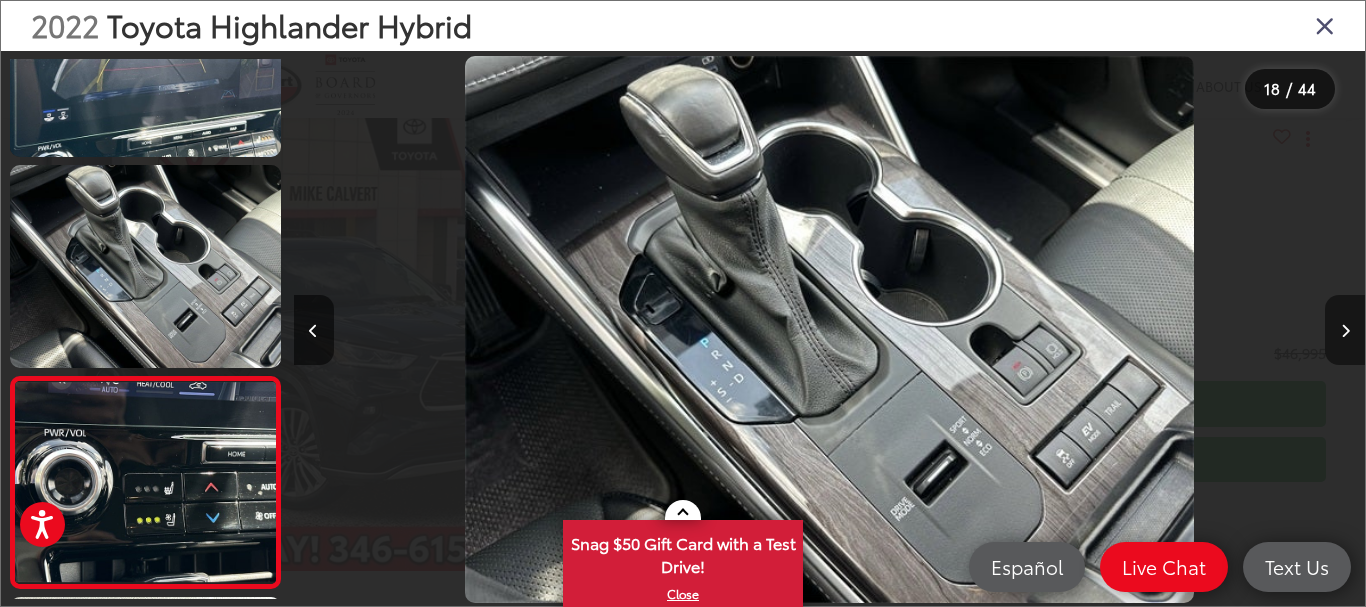 scroll, scrollTop: 0, scrollLeft: 17561, axis: horizontal 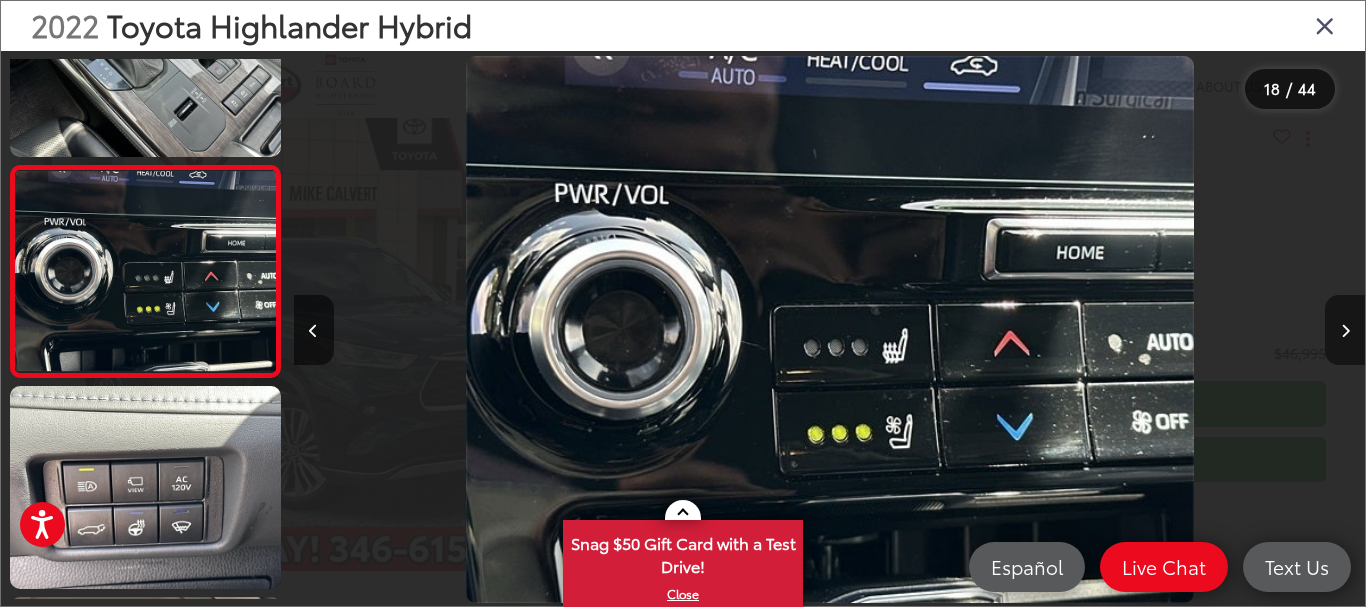 click at bounding box center (1345, 330) 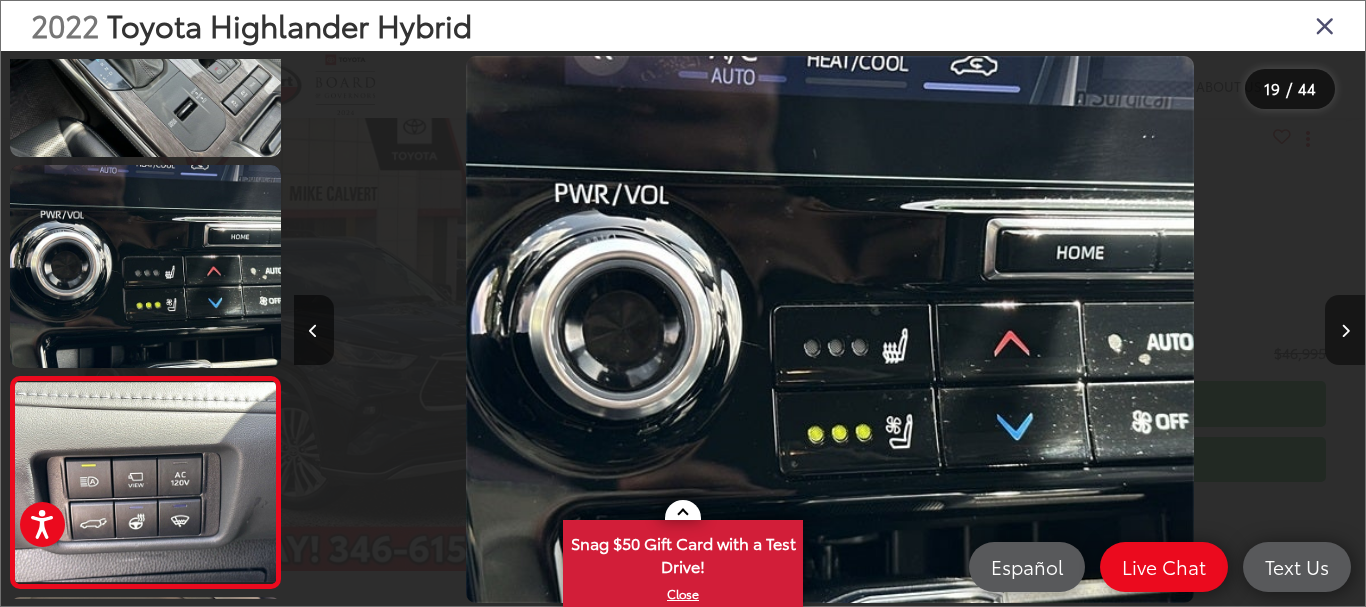 scroll, scrollTop: 0, scrollLeft: 18560, axis: horizontal 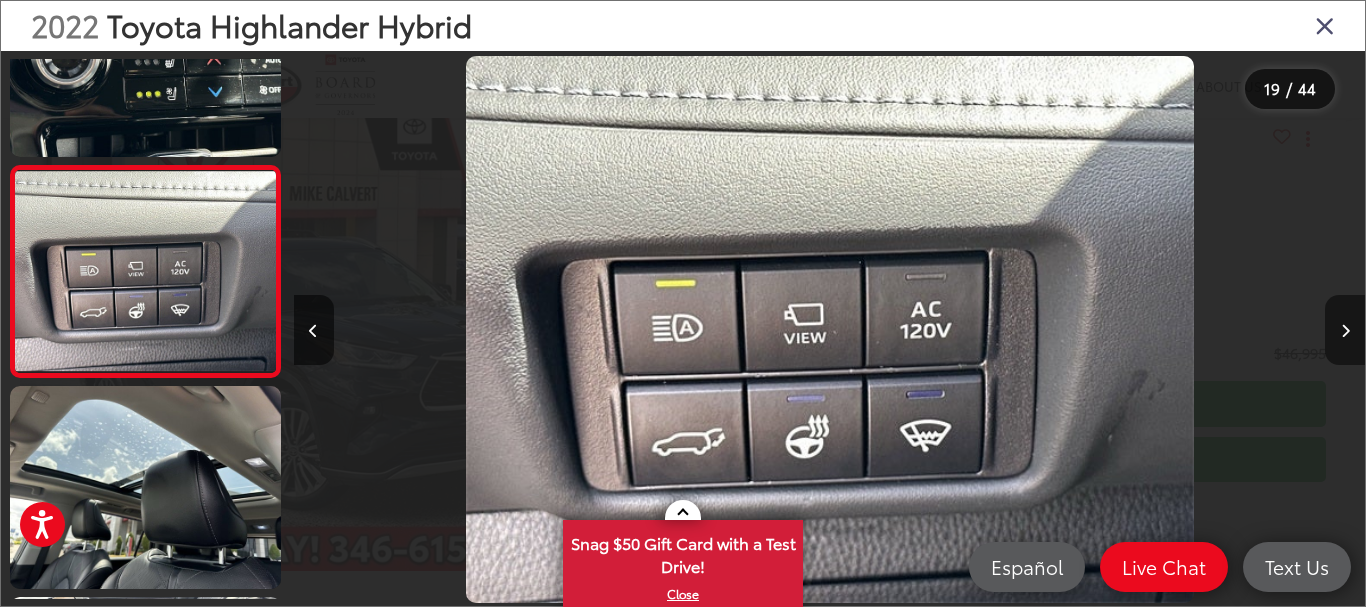 click at bounding box center [1345, 330] 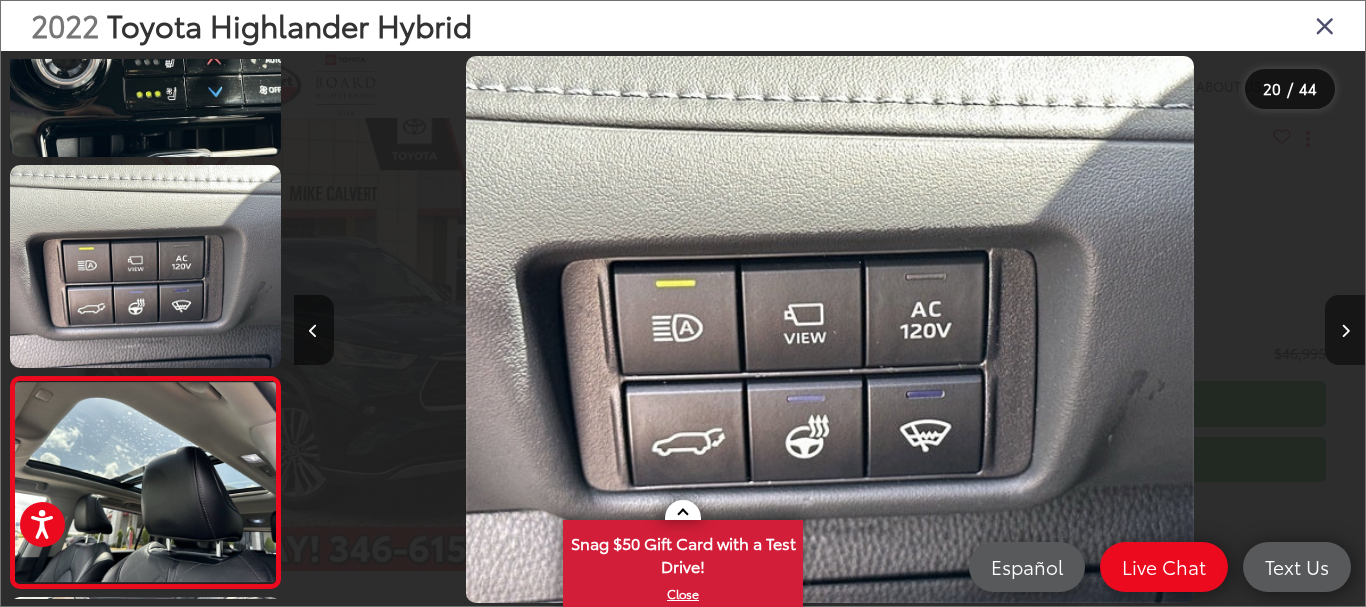 scroll, scrollTop: 0, scrollLeft: 19613, axis: horizontal 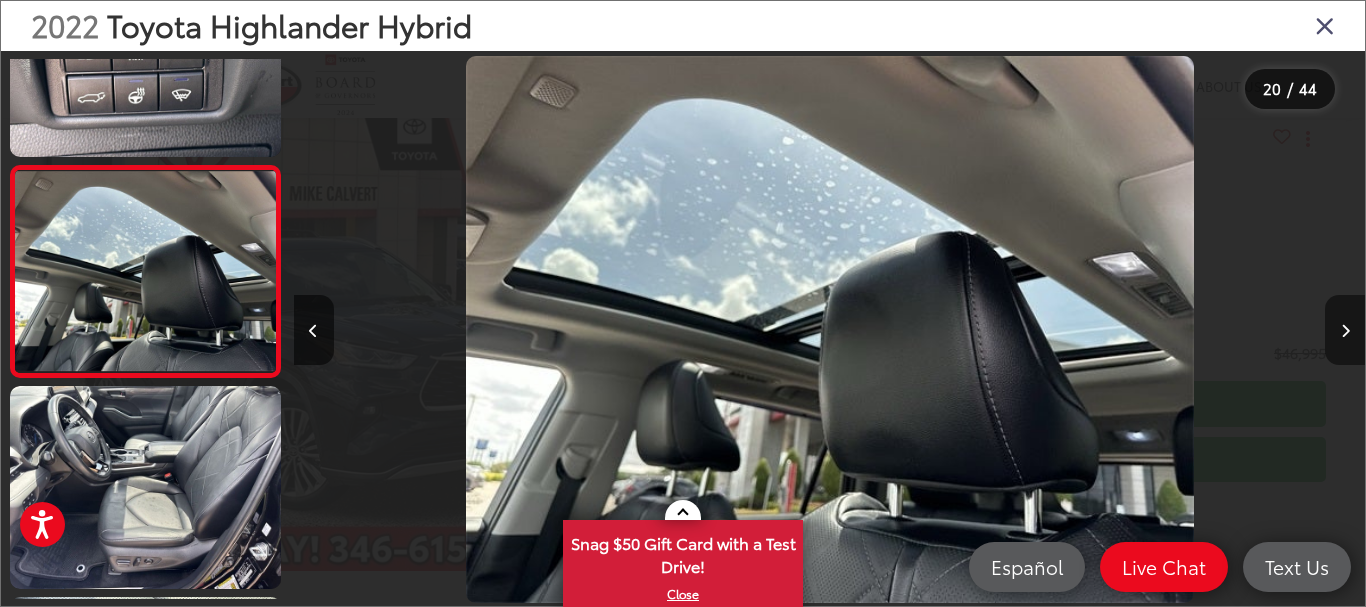 click at bounding box center (1345, 330) 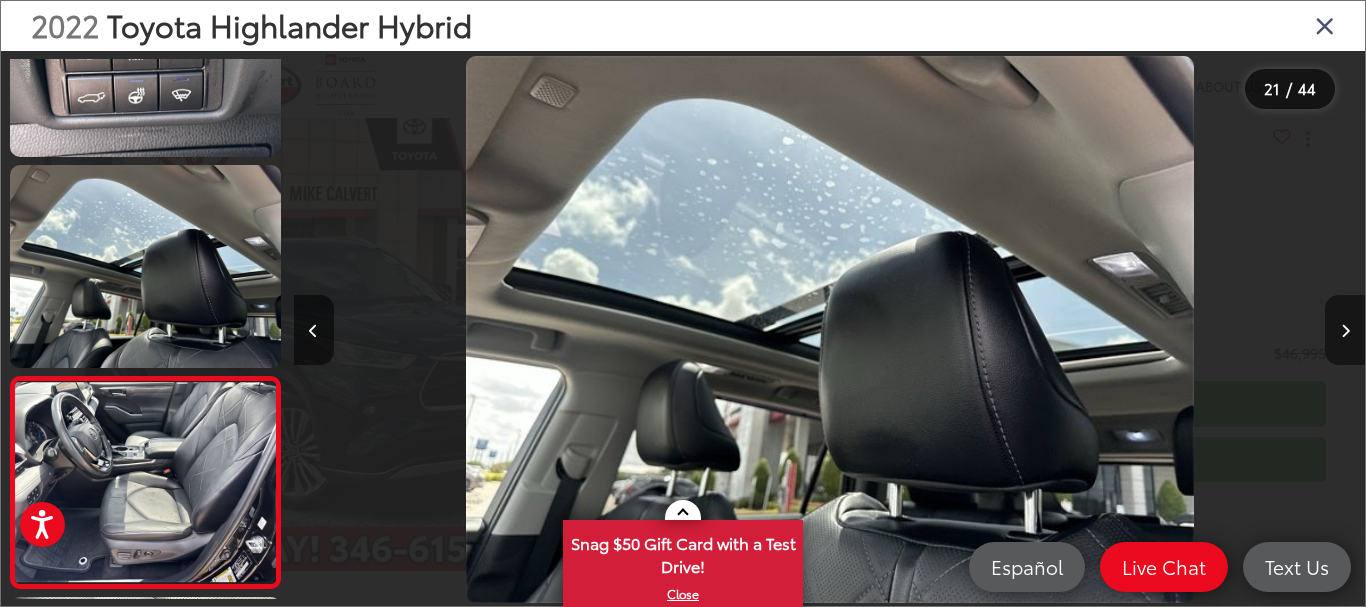scroll, scrollTop: 0, scrollLeft: 20763, axis: horizontal 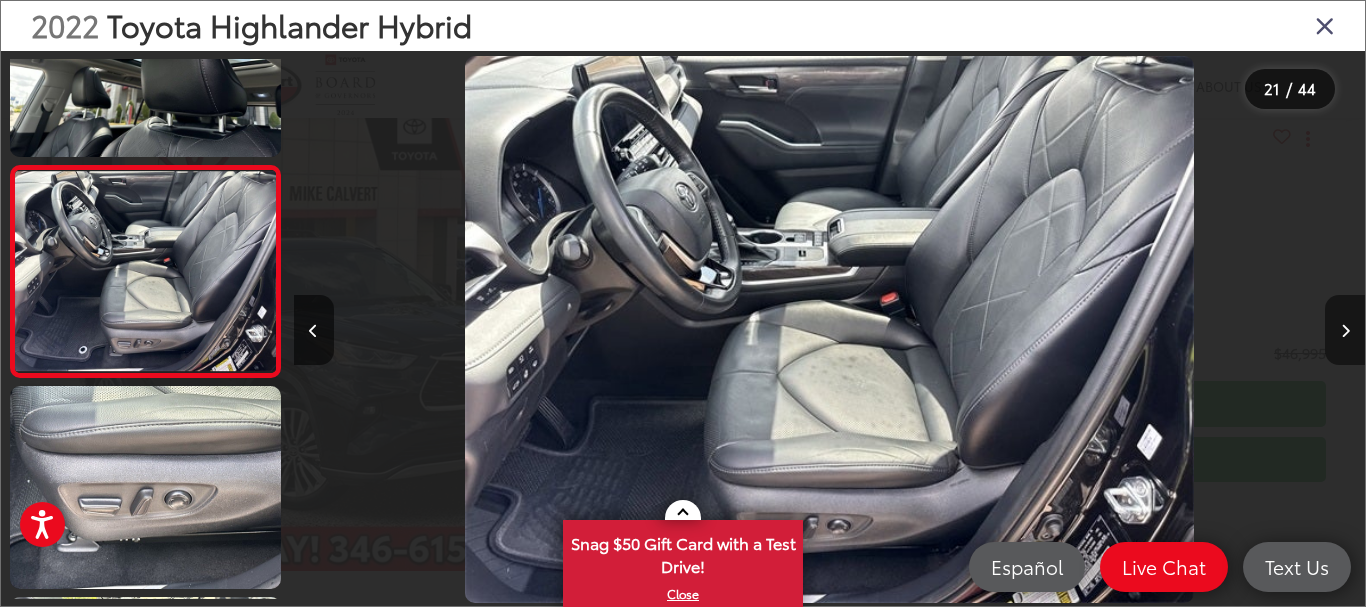 click at bounding box center [1345, 330] 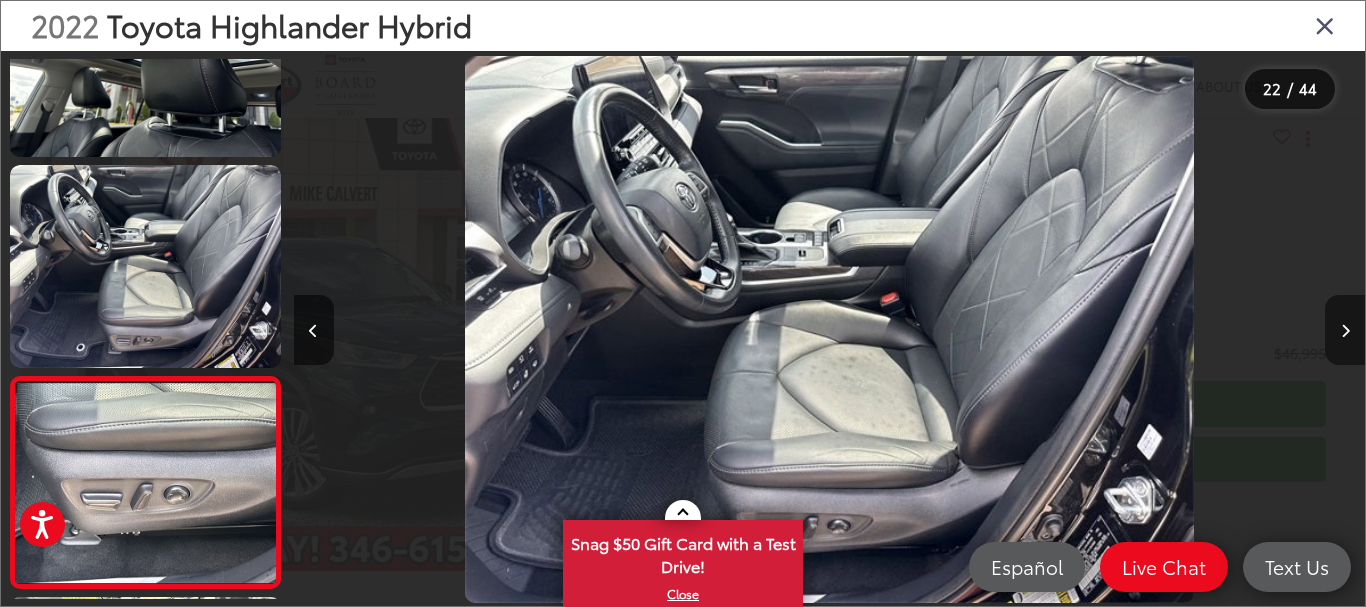 scroll, scrollTop: 0, scrollLeft: 21895, axis: horizontal 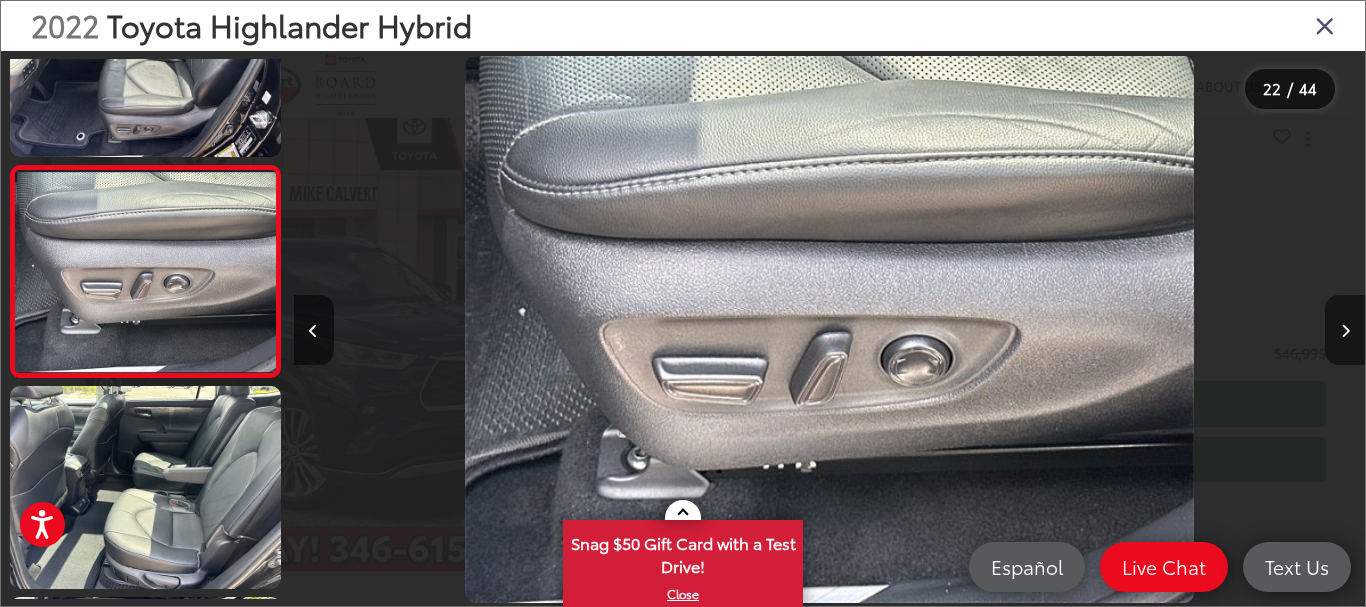 click at bounding box center (1345, 330) 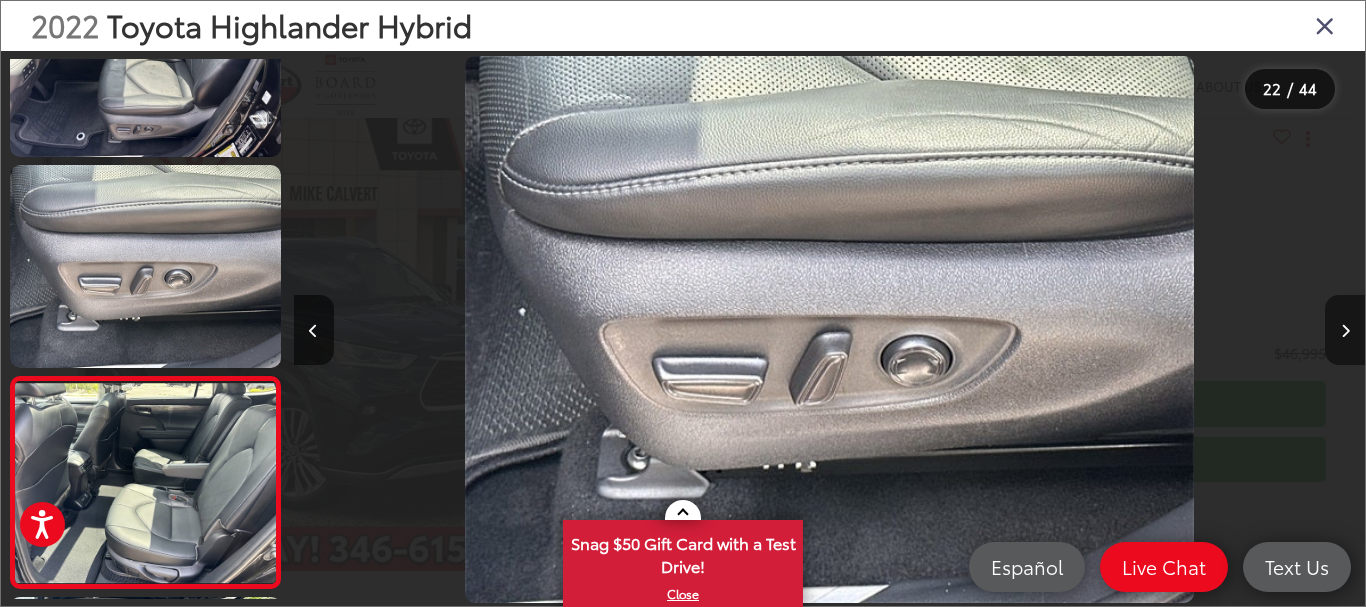 scroll, scrollTop: 0, scrollLeft: 22634, axis: horizontal 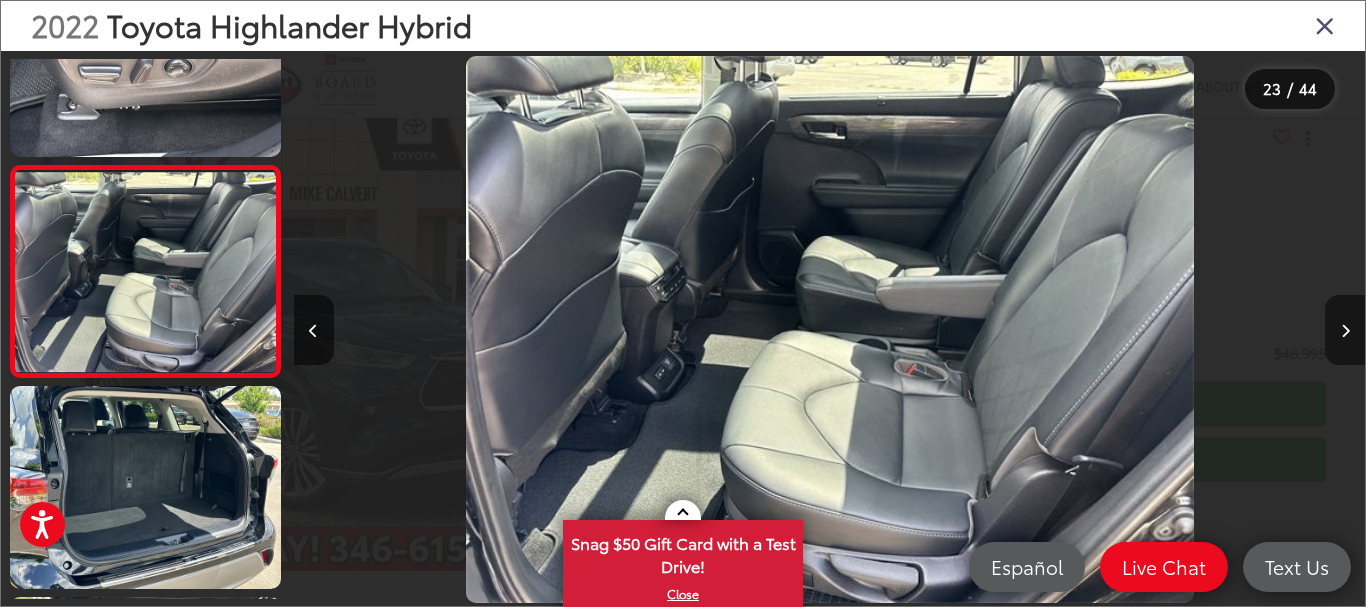 click at bounding box center (1345, 330) 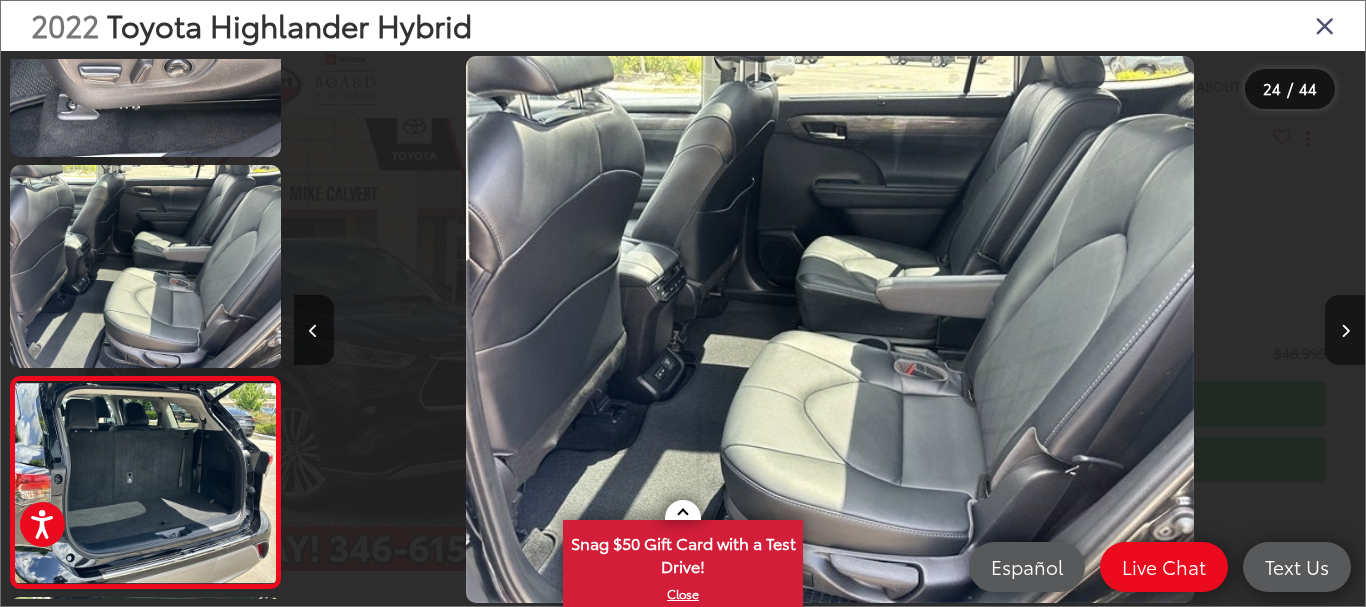 scroll, scrollTop: 0, scrollLeft: 24042, axis: horizontal 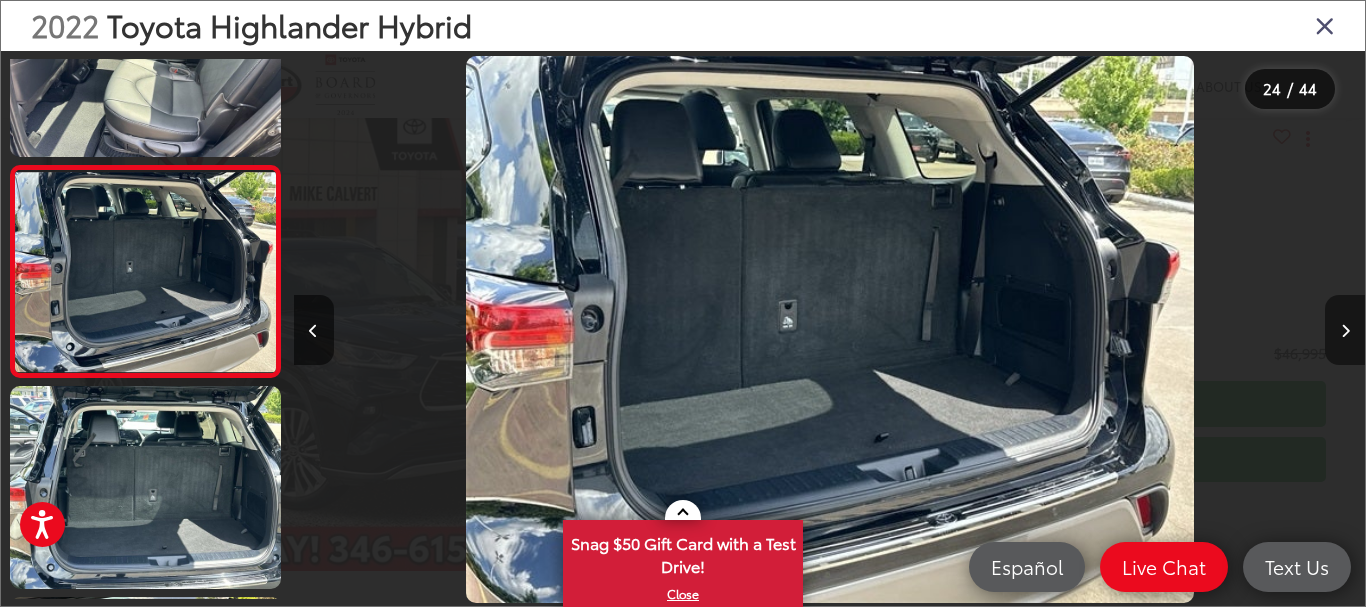 click at bounding box center [1345, 330] 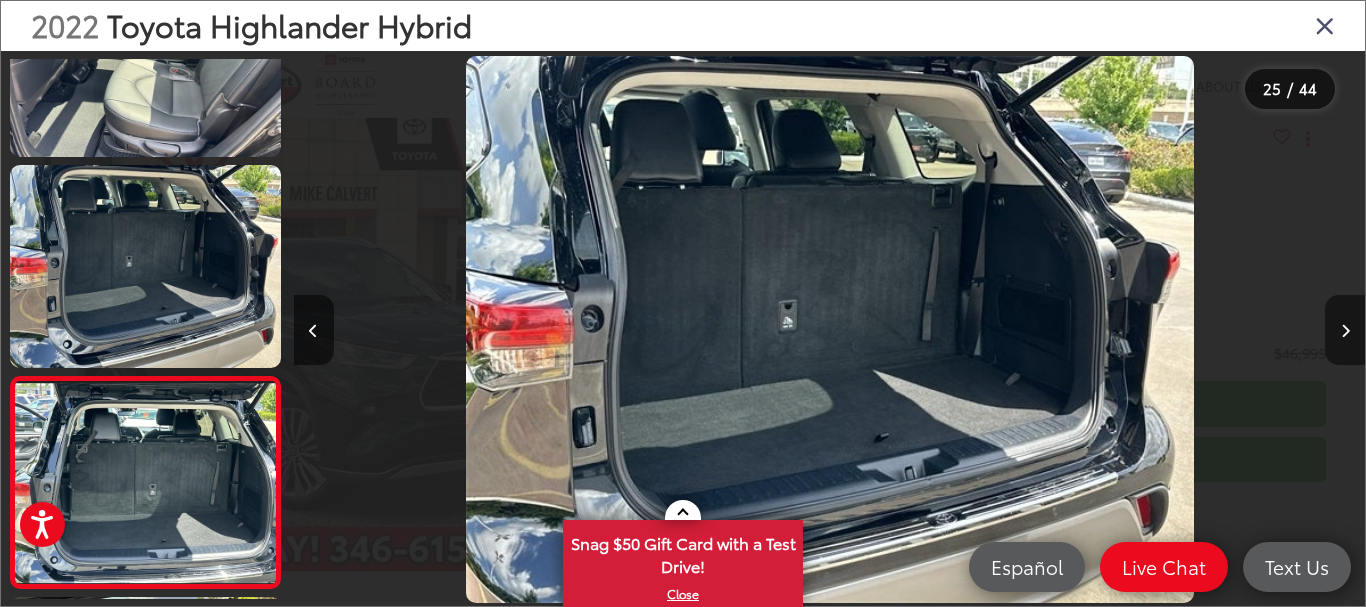 scroll, scrollTop: 0, scrollLeft: 24767, axis: horizontal 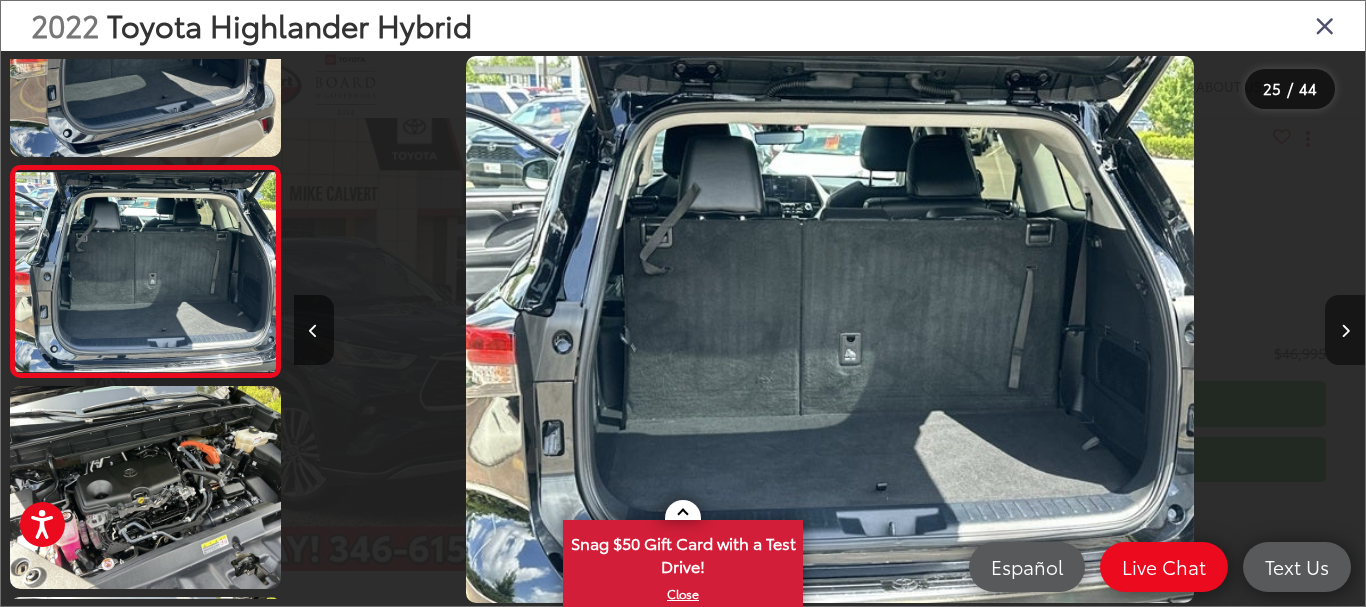click at bounding box center (1345, 330) 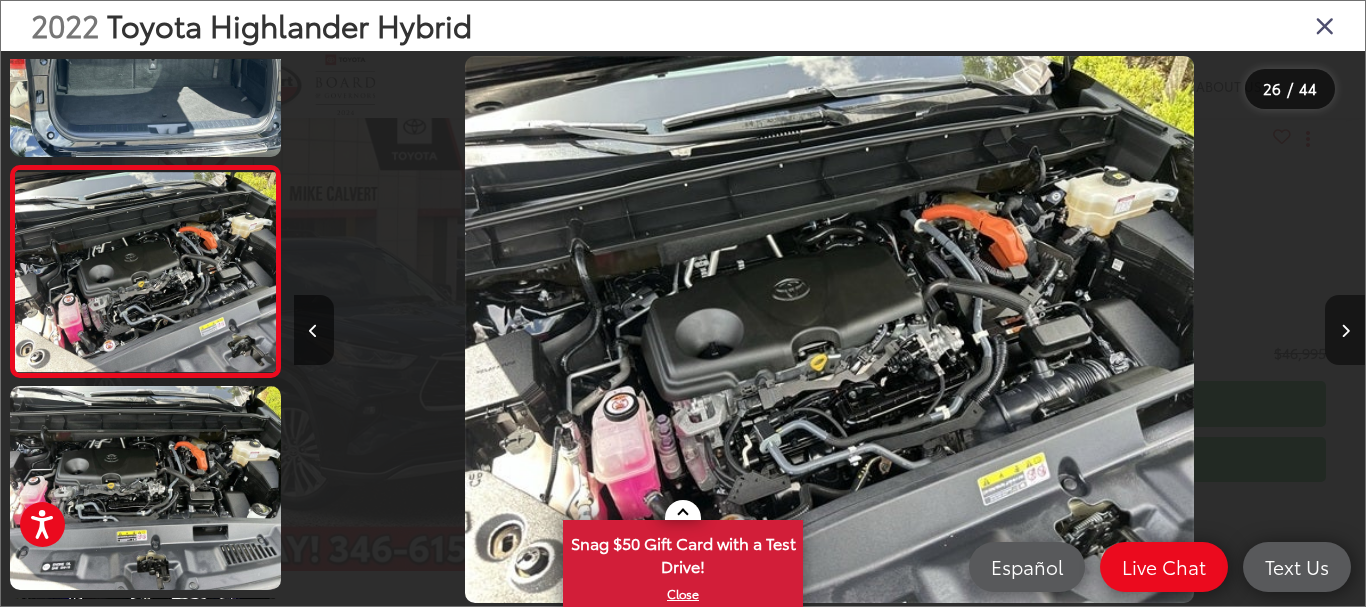 click at bounding box center (1345, 330) 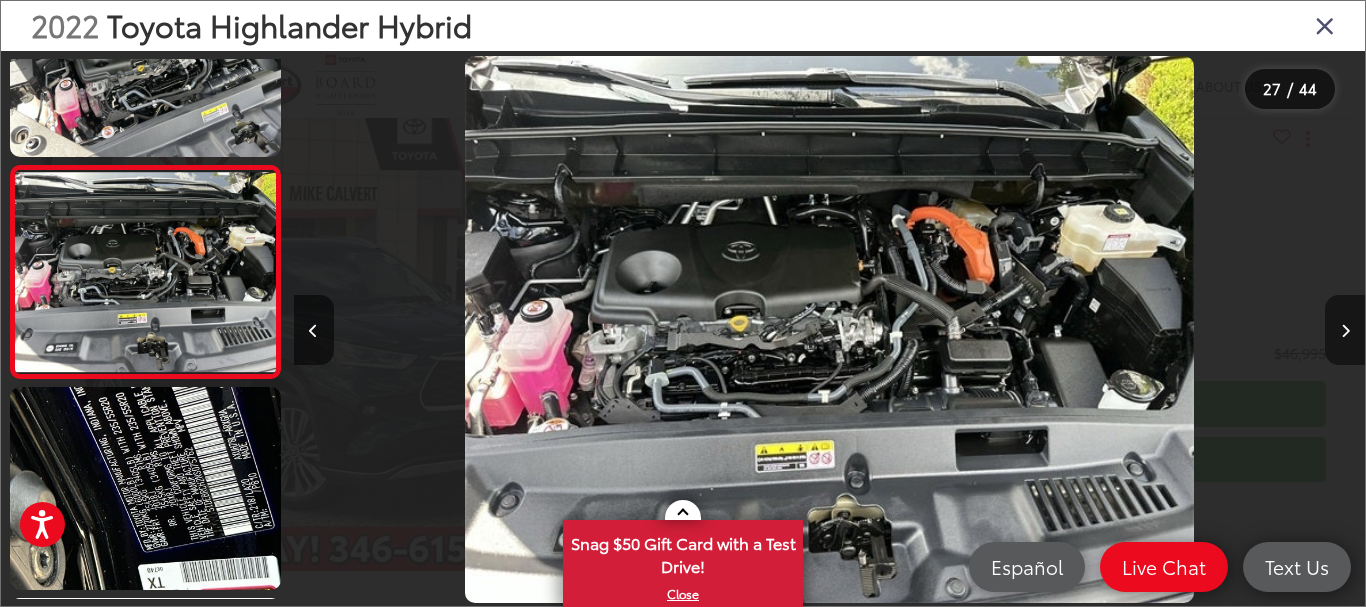 click at bounding box center (1345, 330) 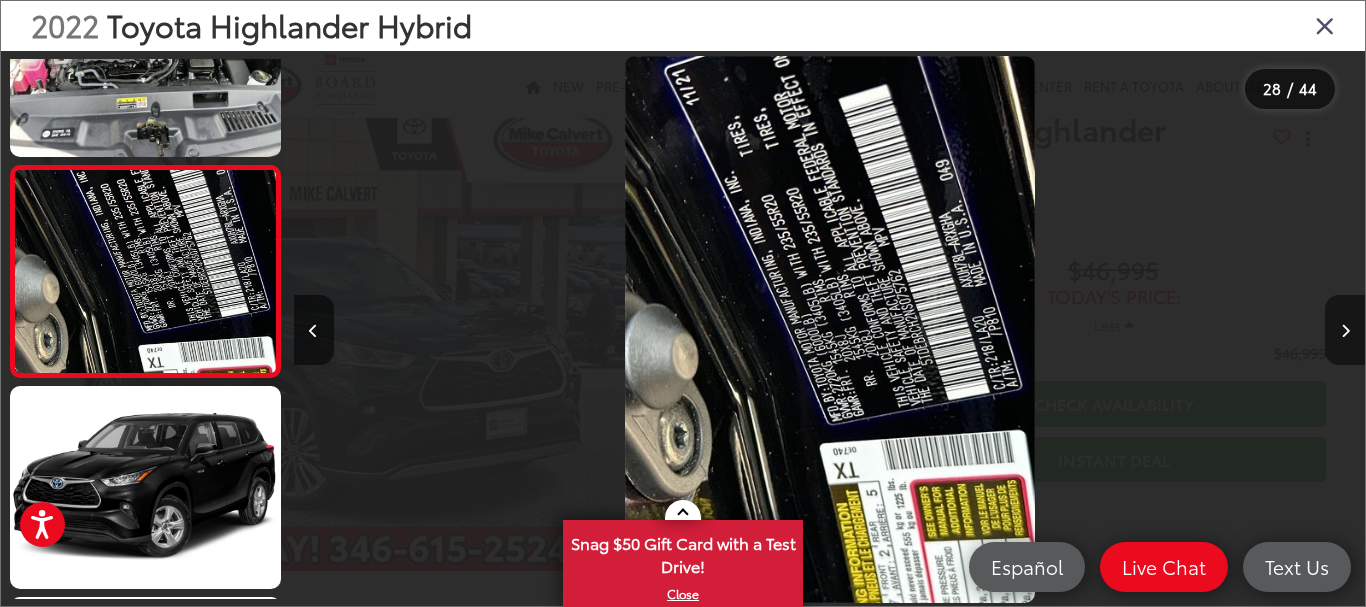 click at bounding box center (1345, 330) 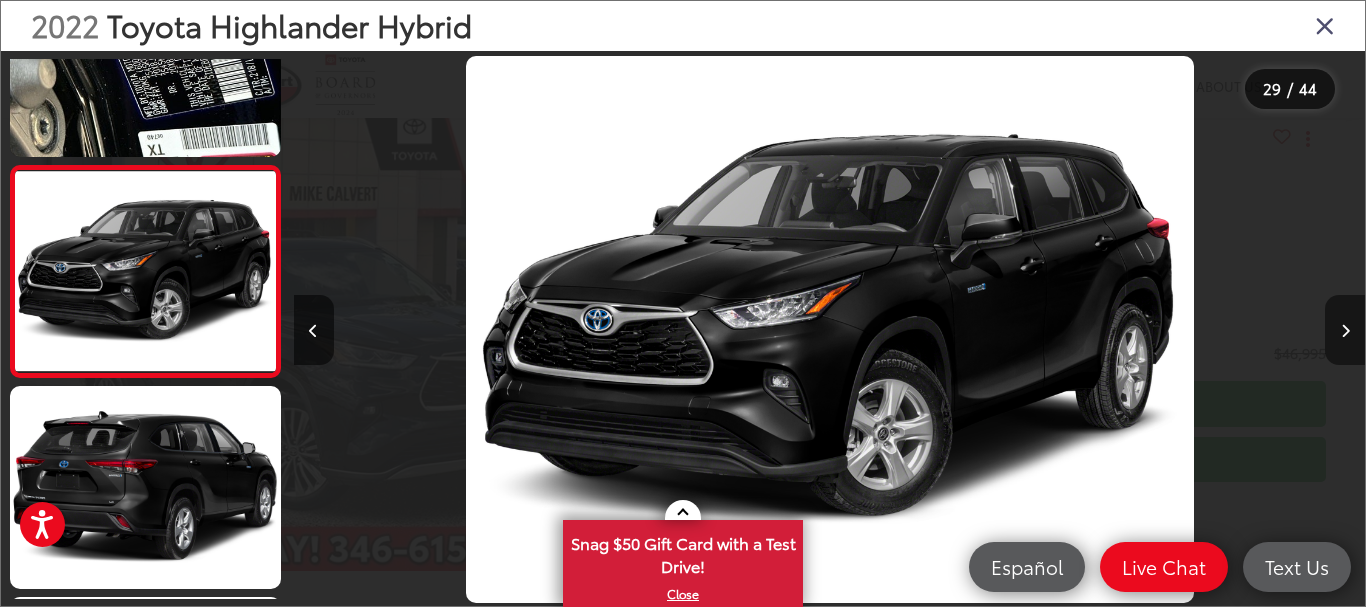 click at bounding box center [1345, 330] 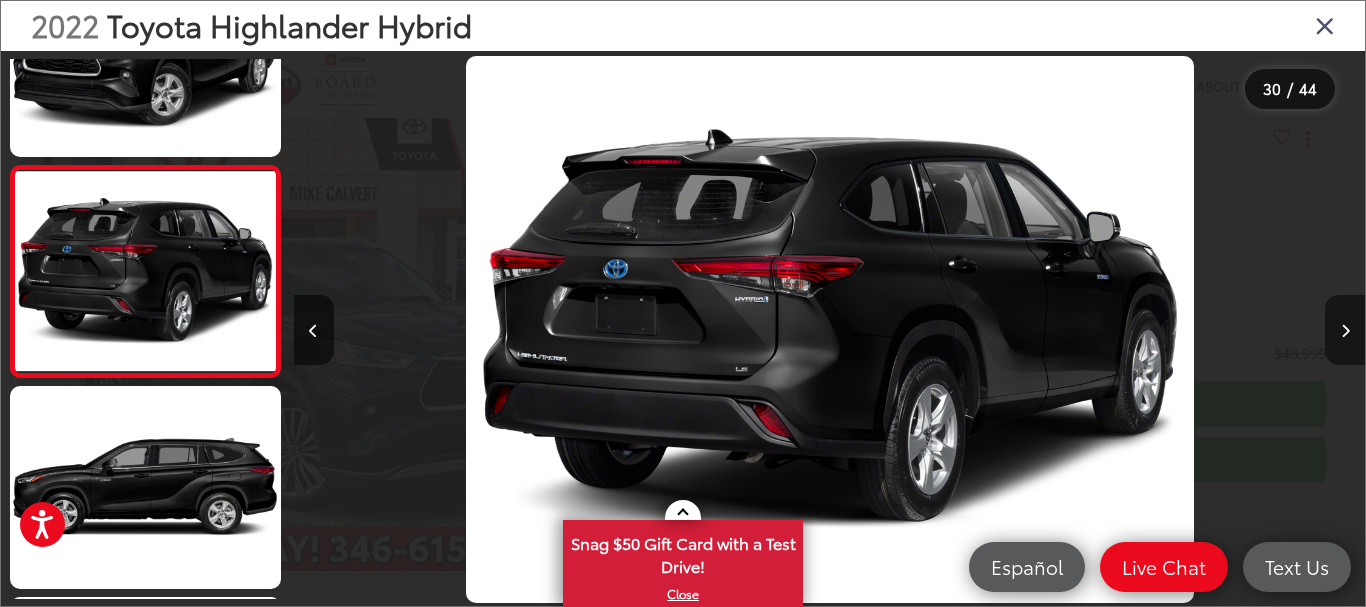 click at bounding box center [1345, 330] 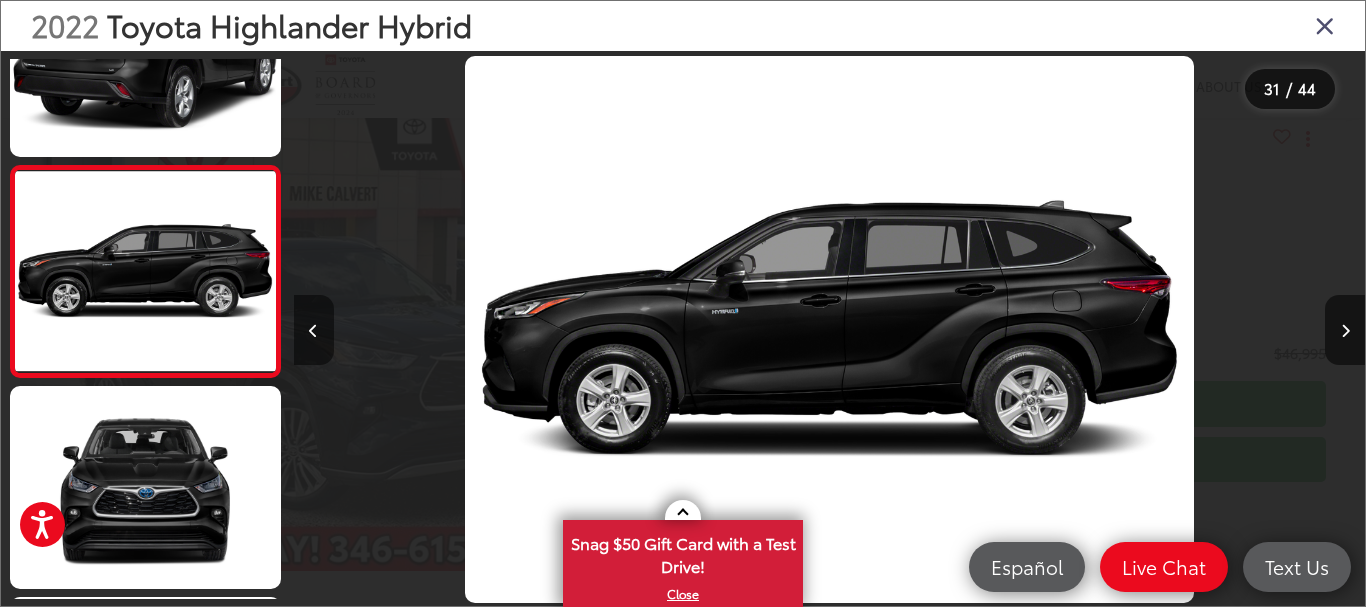 click at bounding box center [314, 330] 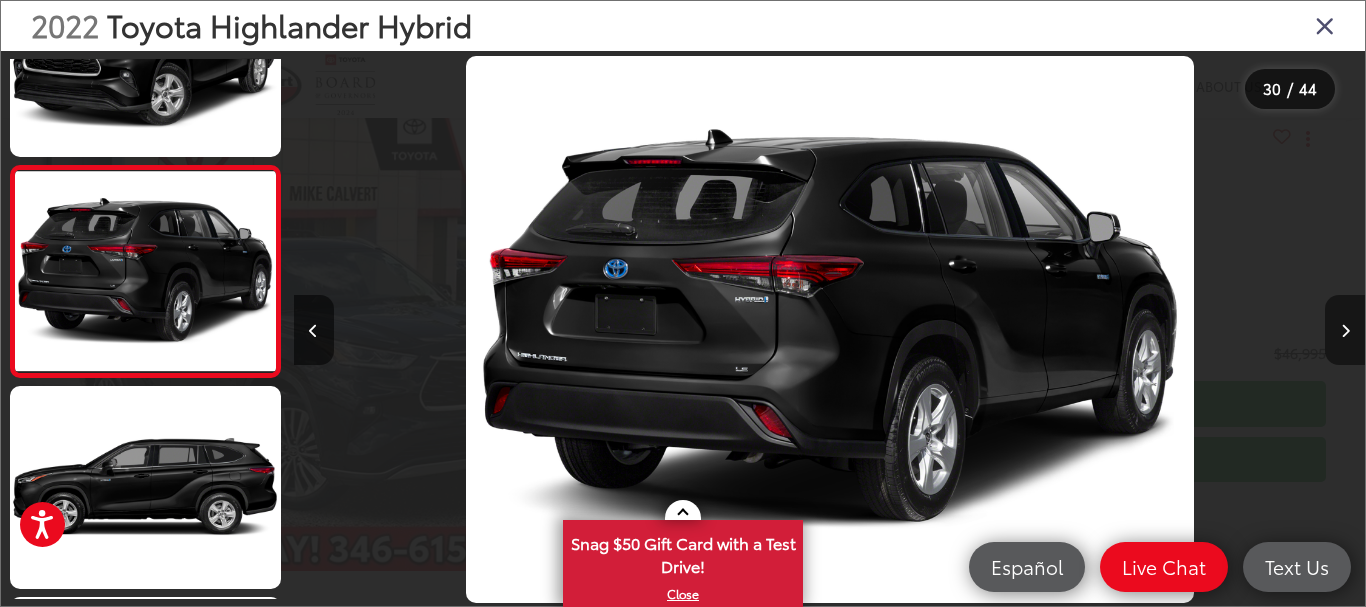click at bounding box center (1345, 330) 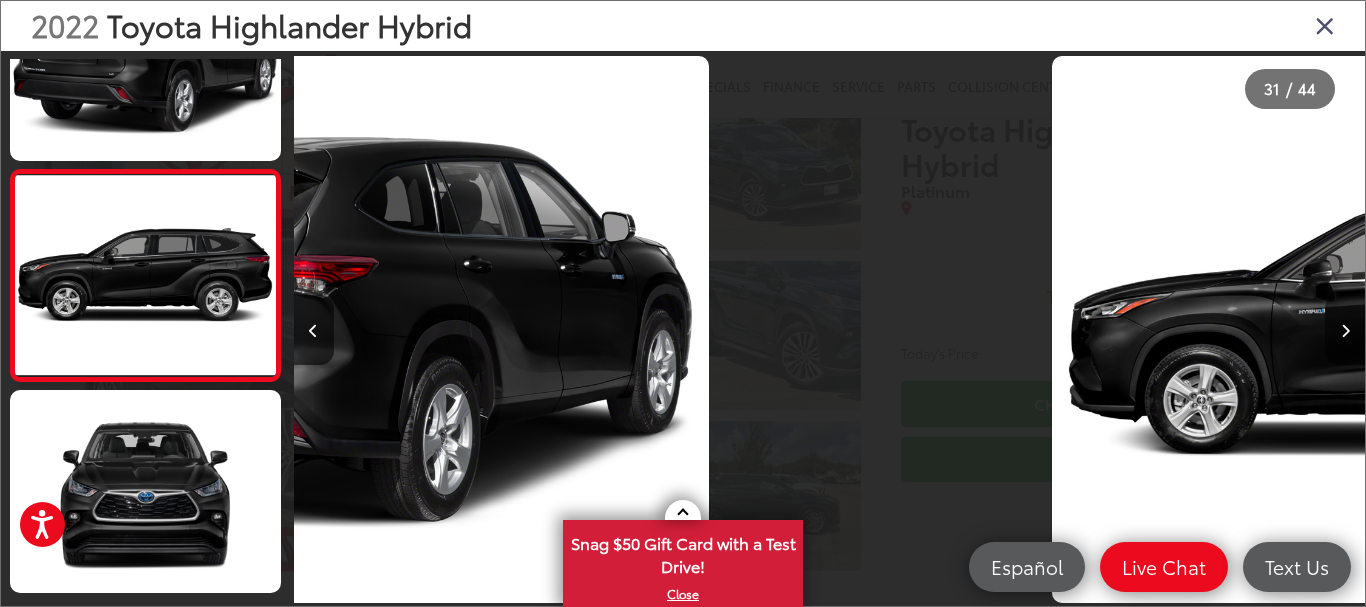 click at bounding box center [1345, 330] 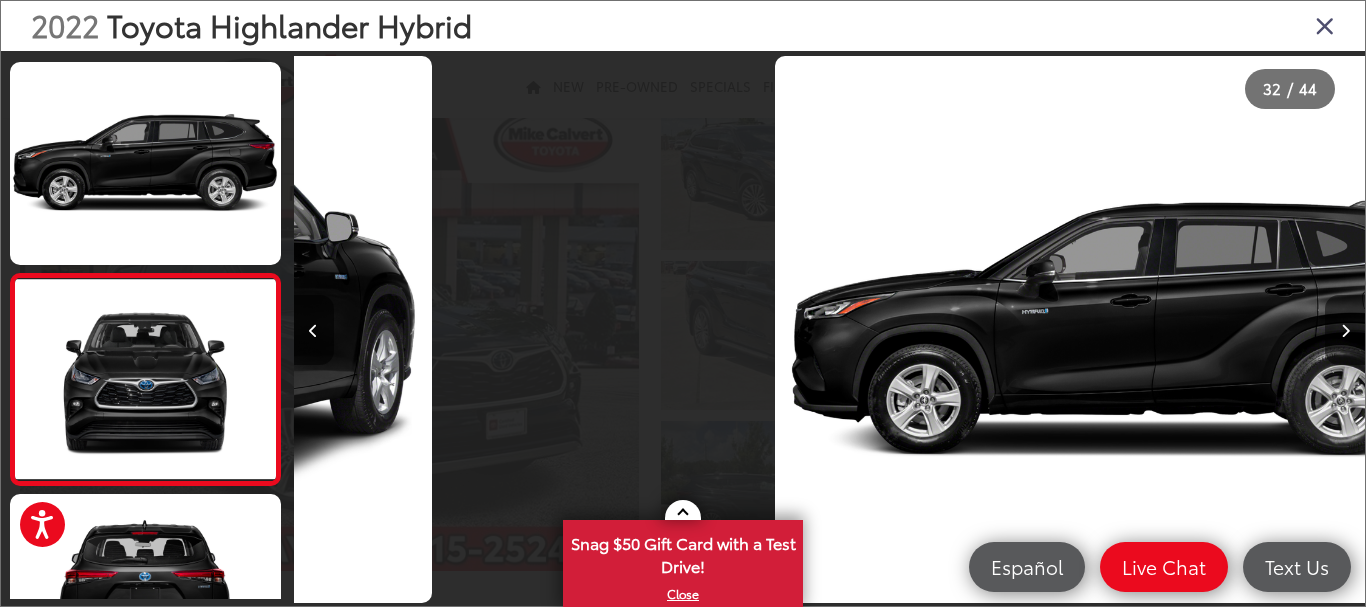 click at bounding box center (1345, 330) 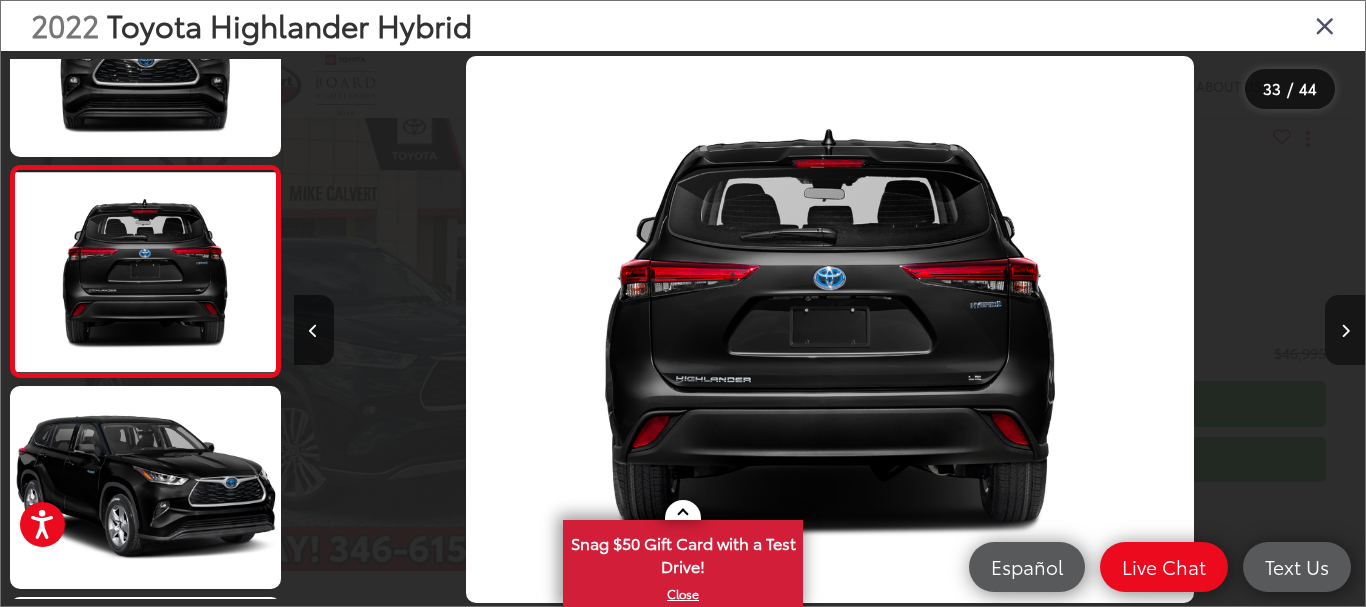 click at bounding box center [1345, 330] 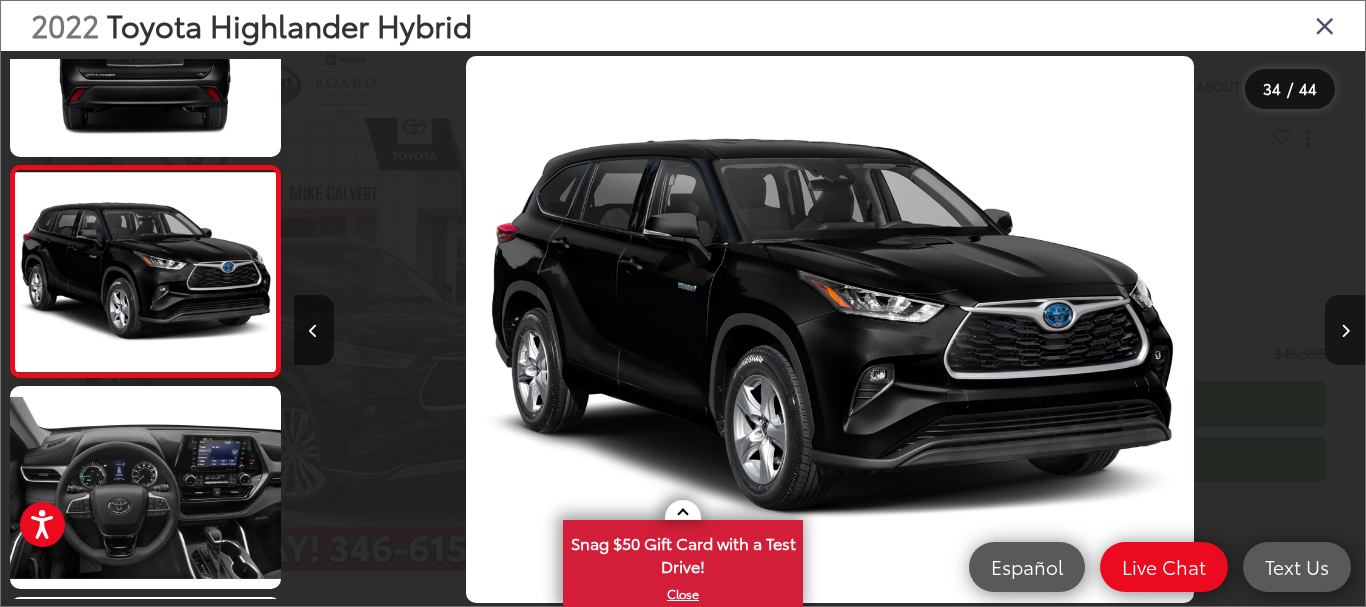 click at bounding box center [1345, 330] 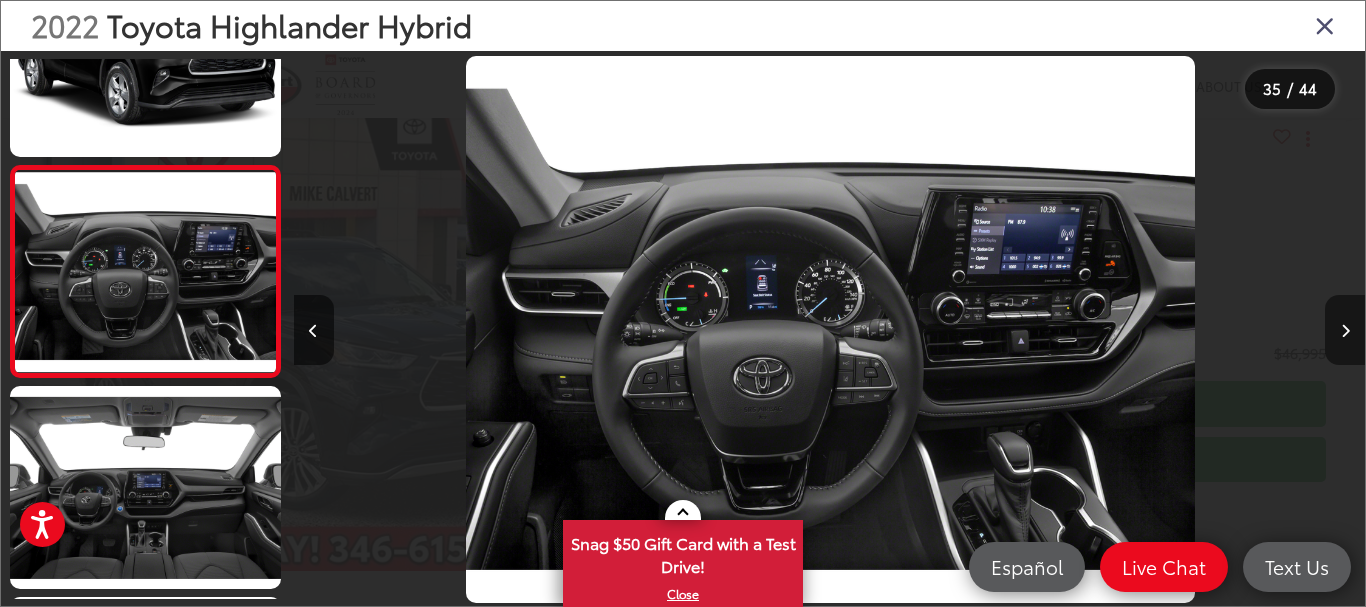 click at bounding box center [1345, 330] 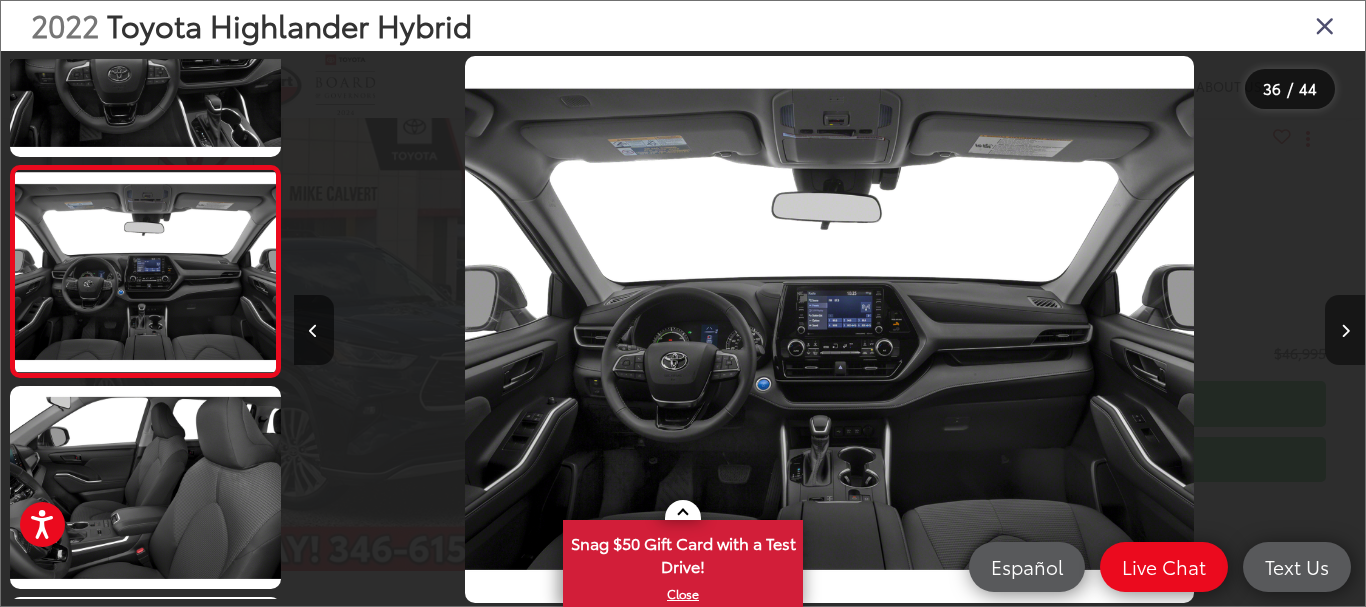 click at bounding box center [1345, 330] 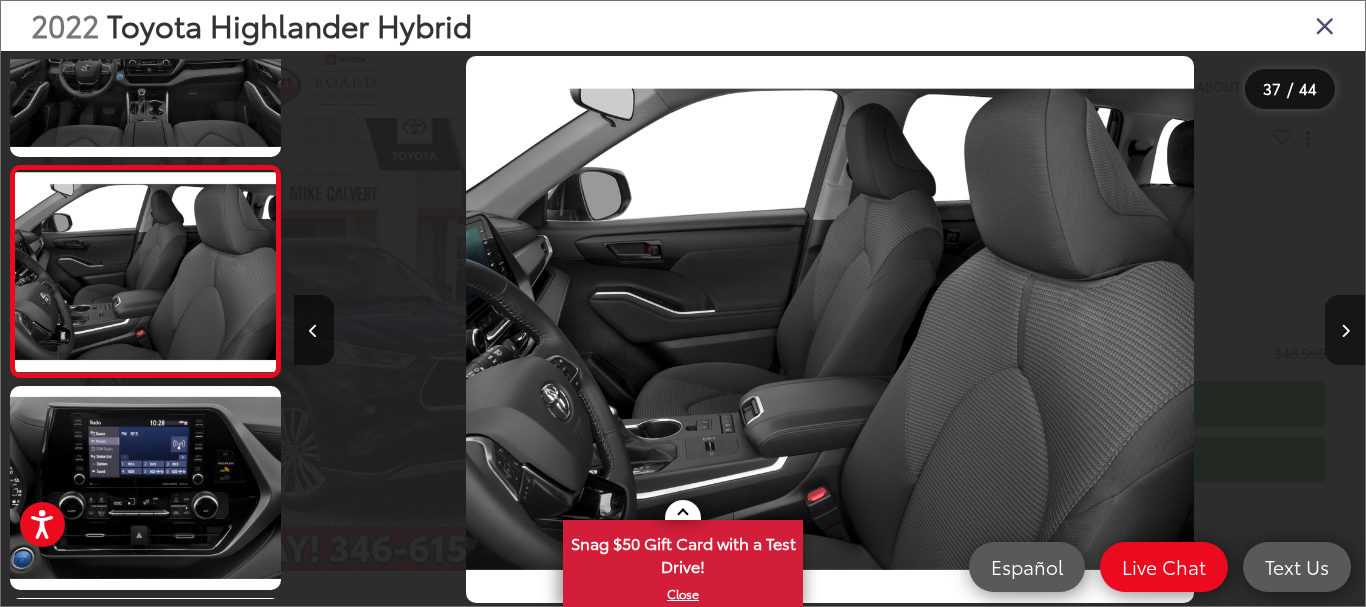 click at bounding box center (1345, 330) 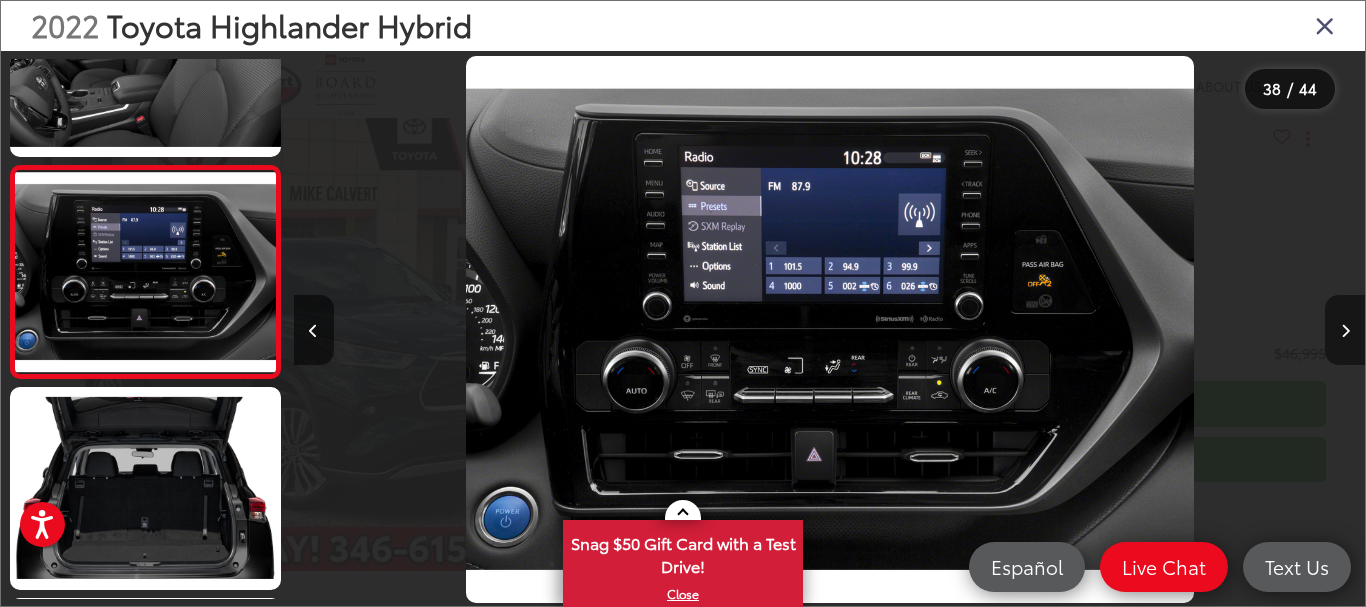 click at bounding box center [1345, 330] 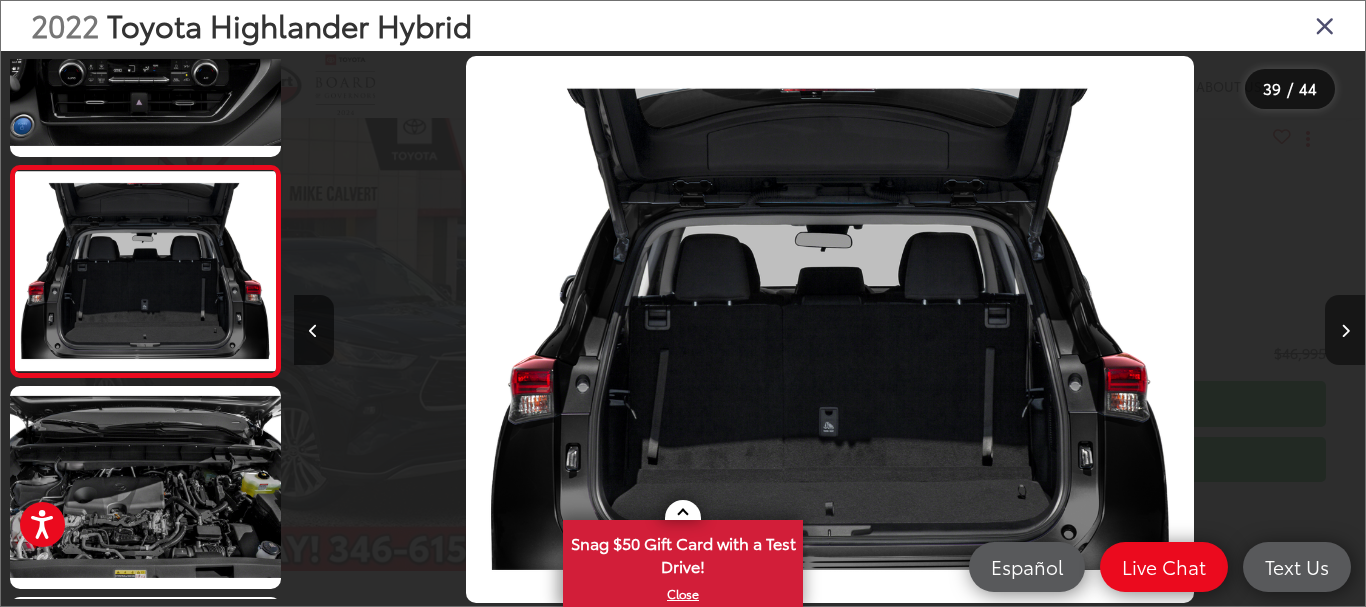 click at bounding box center [1345, 330] 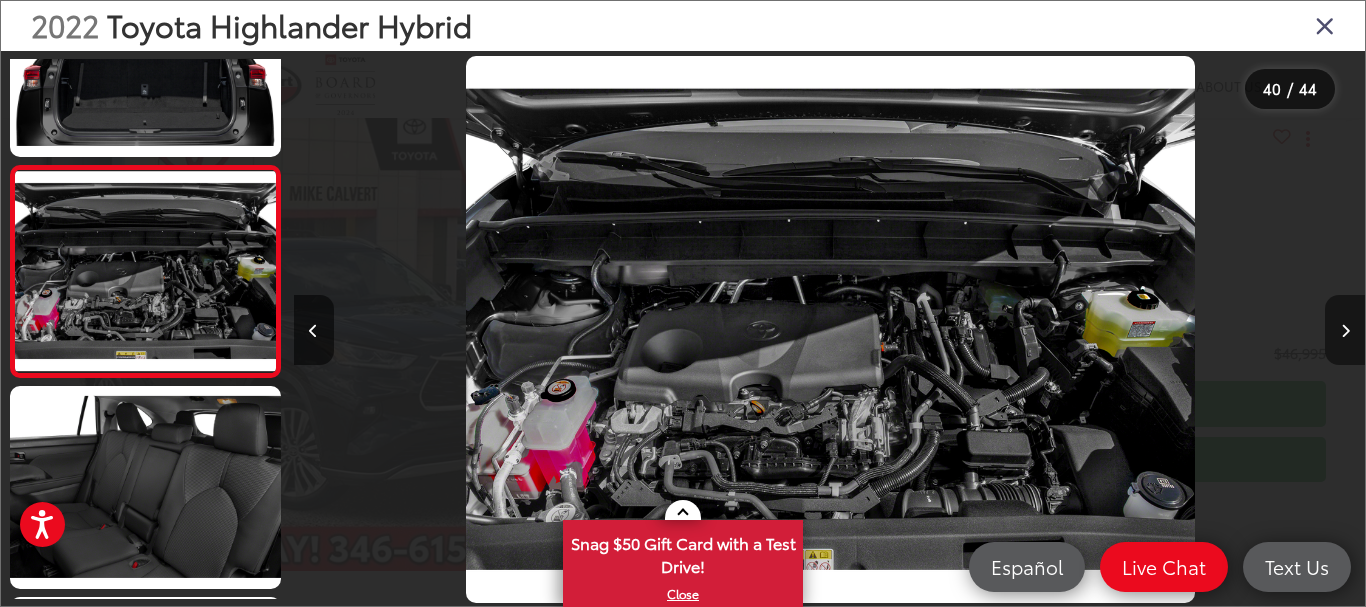 click at bounding box center [1345, 330] 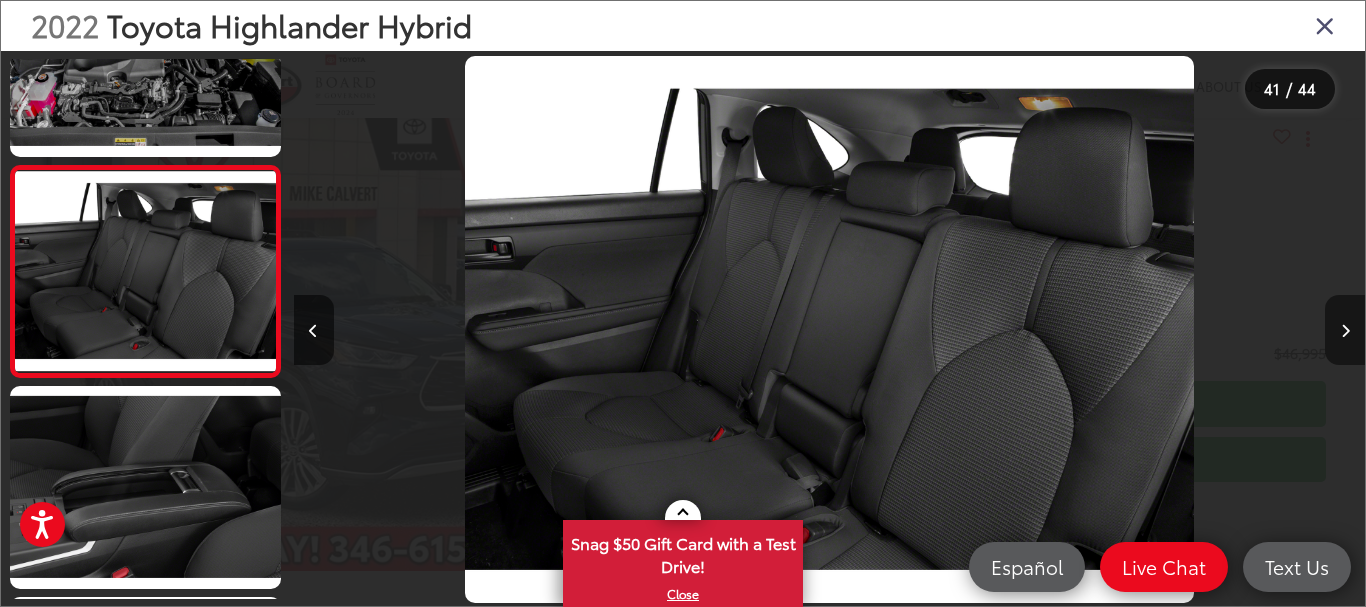 click at bounding box center [1345, 330] 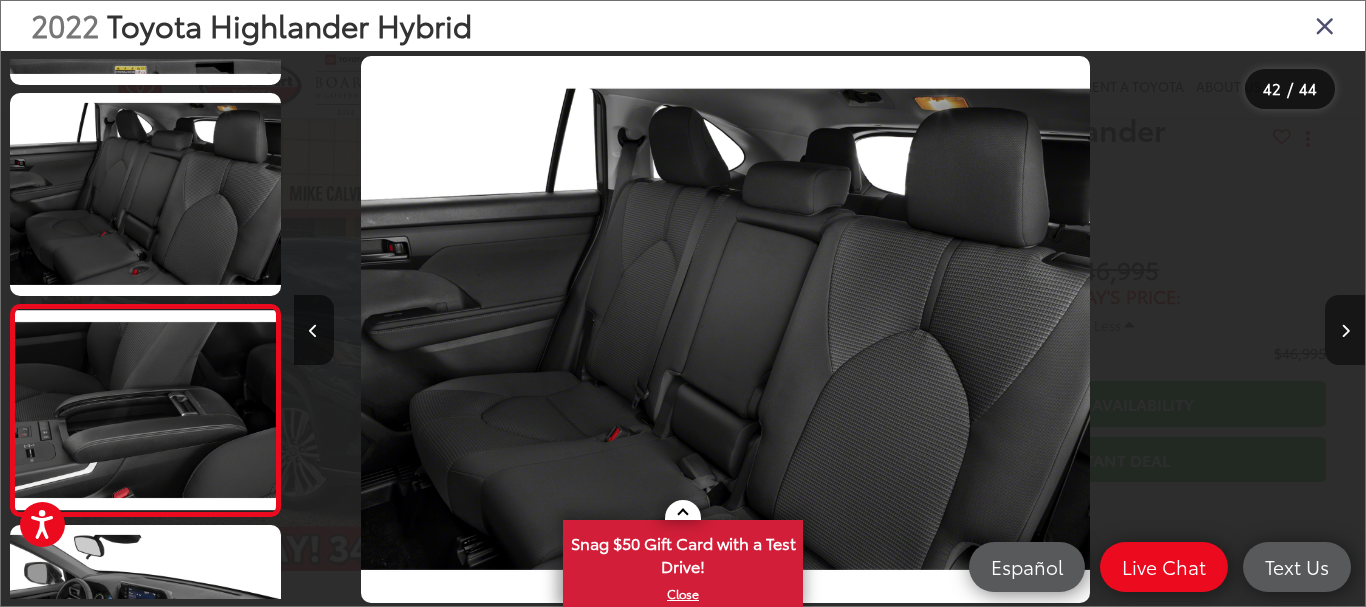 click at bounding box center [1345, 330] 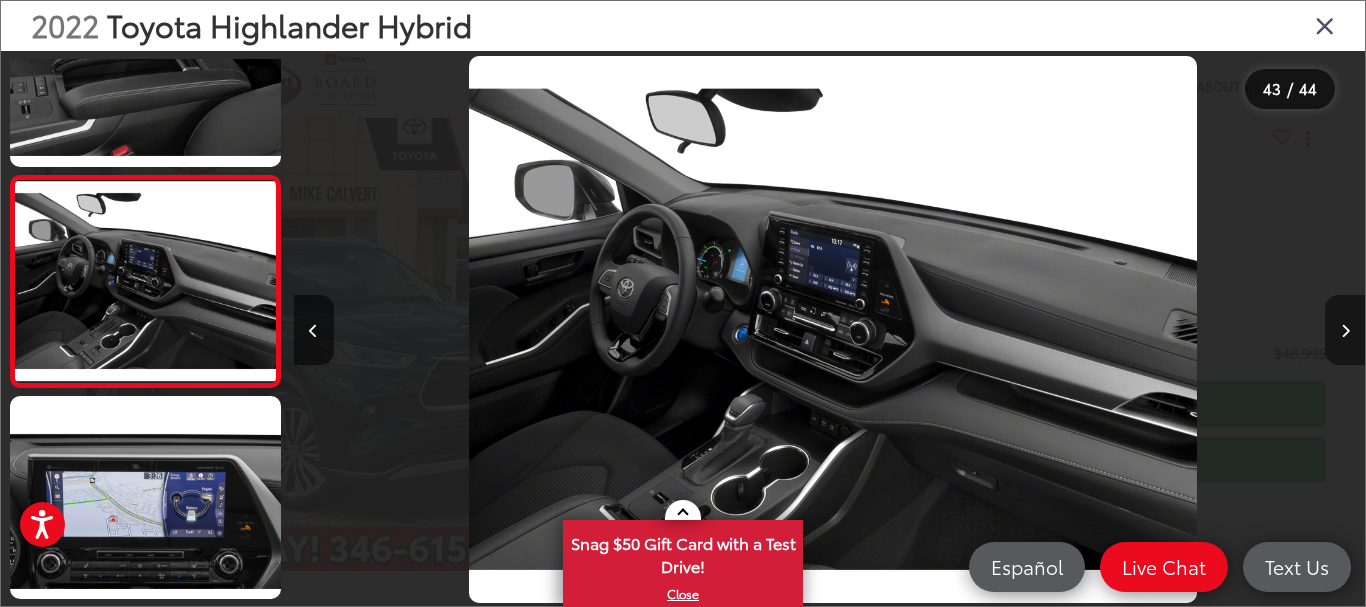 click at bounding box center [1345, 330] 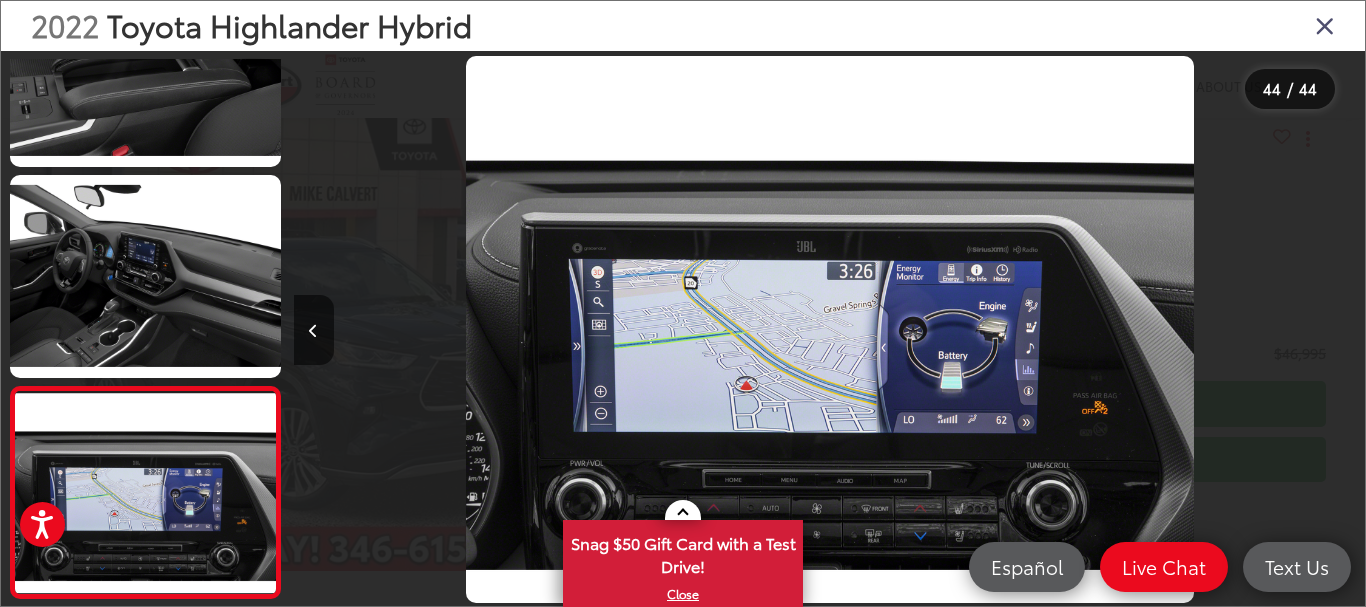click at bounding box center (1231, 329) 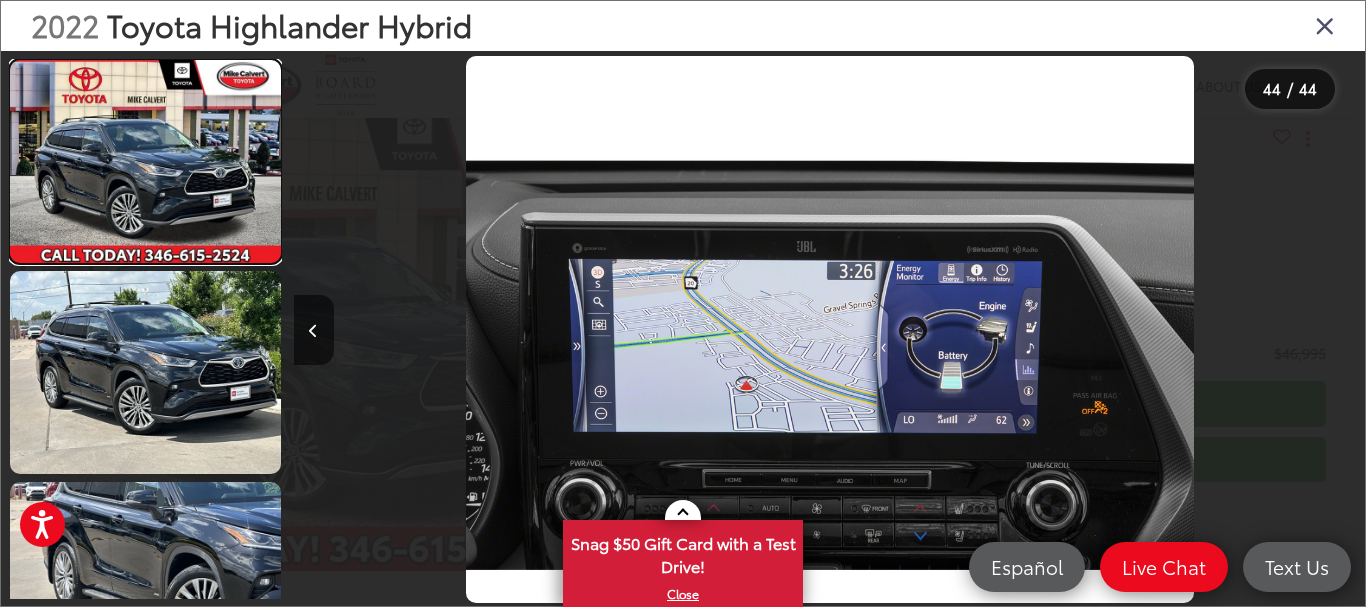 click at bounding box center (145, 161) 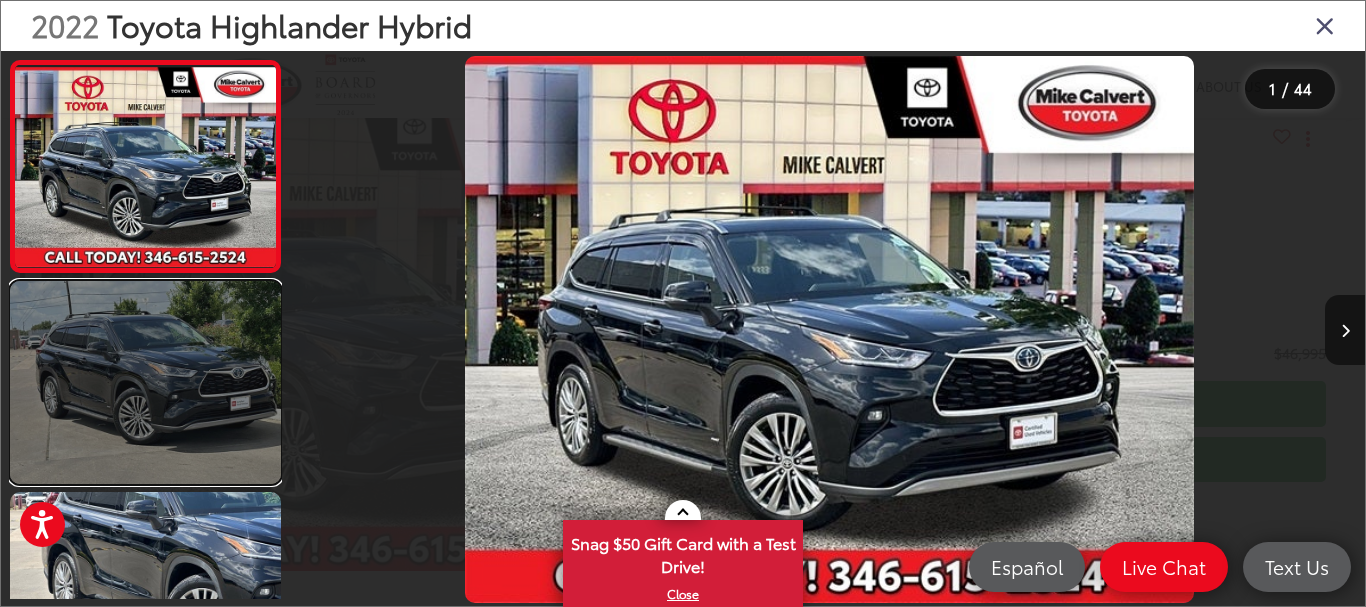 click at bounding box center (145, 382) 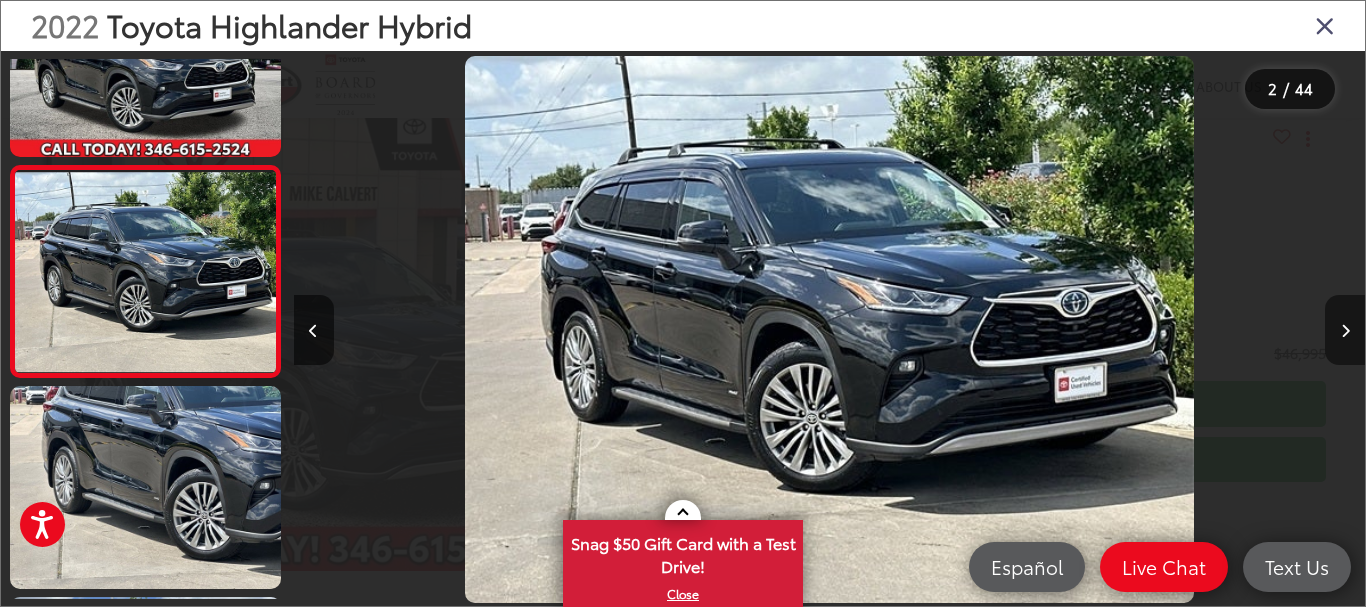 click at bounding box center (1345, 330) 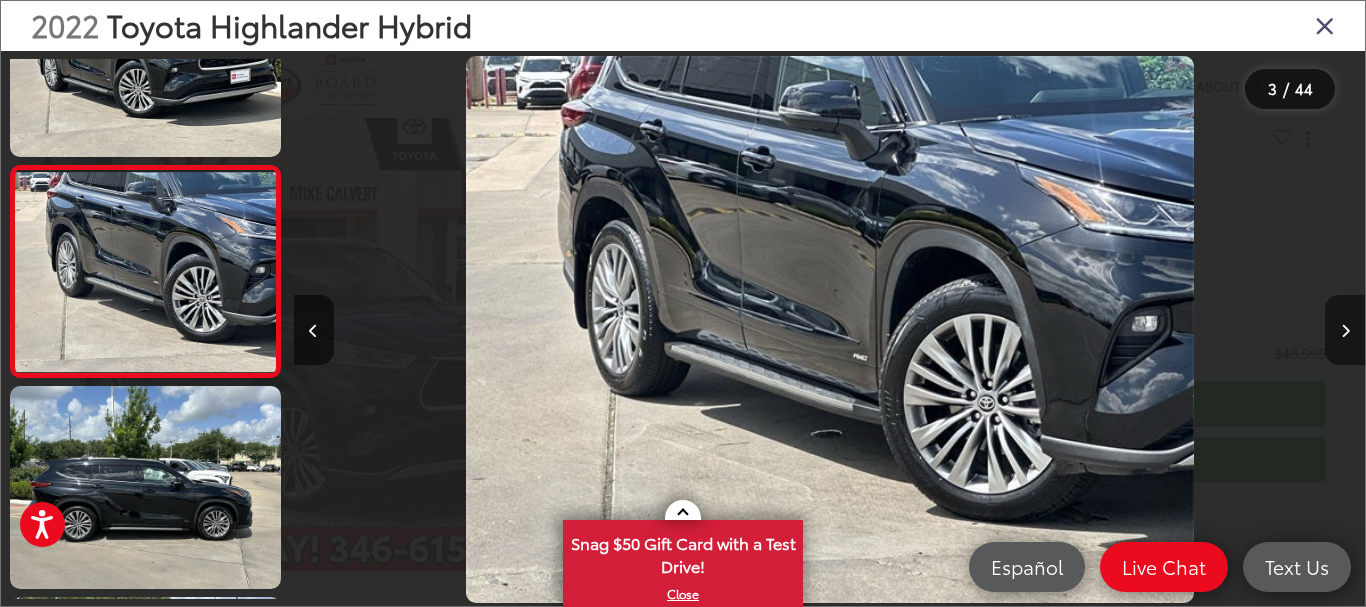 click at bounding box center [1345, 330] 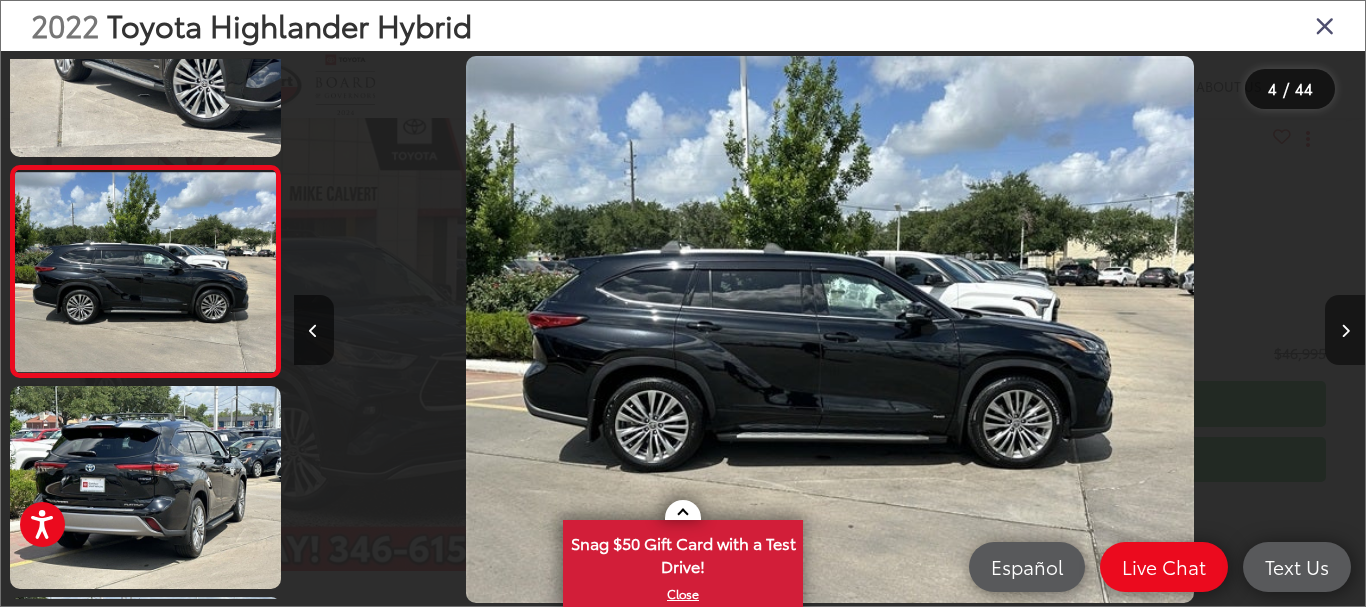 click at bounding box center (1345, 330) 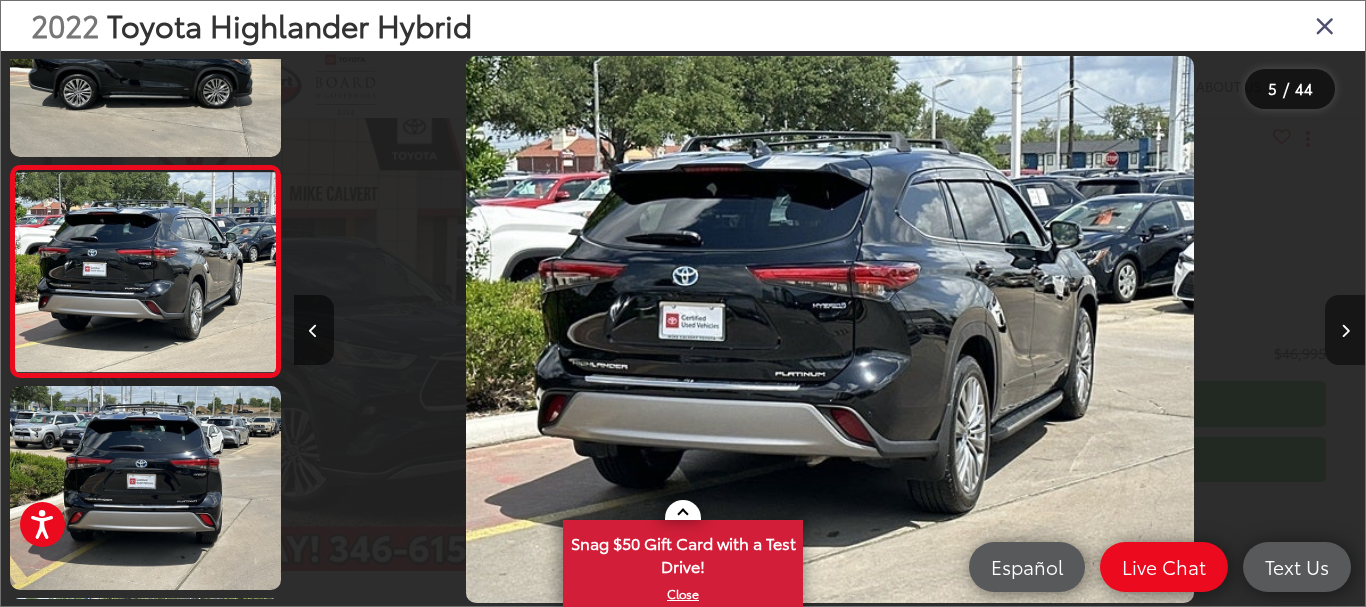 click at bounding box center [1345, 330] 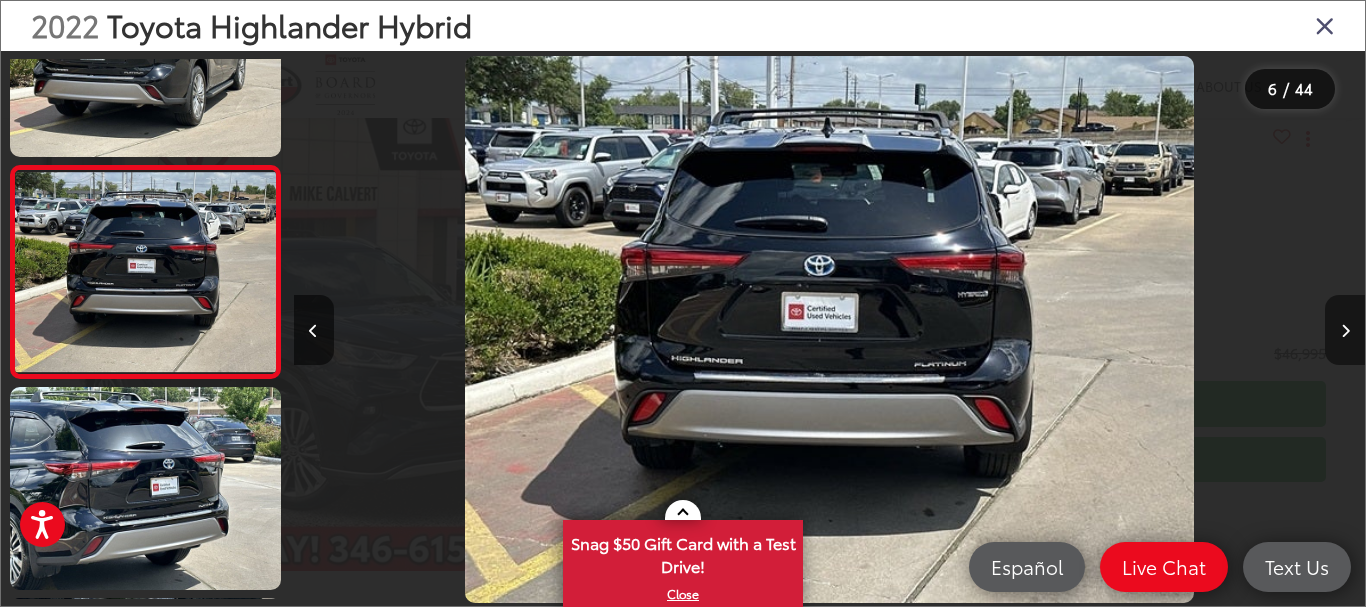 click at bounding box center [1345, 330] 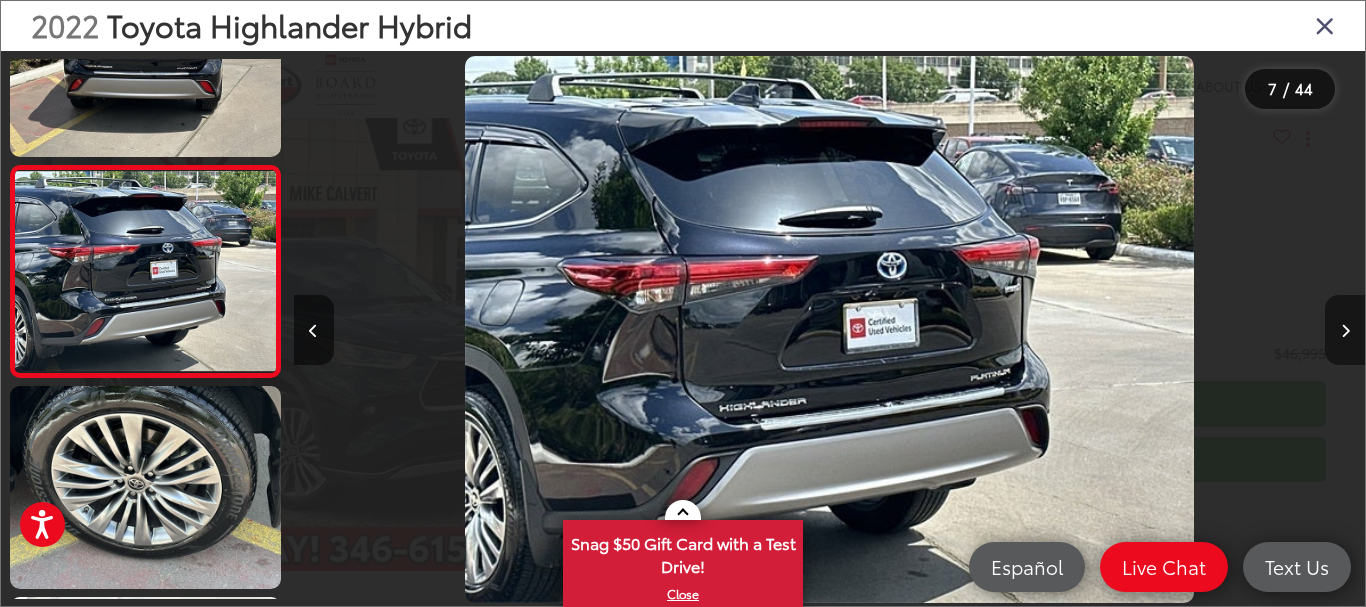 click at bounding box center [1345, 330] 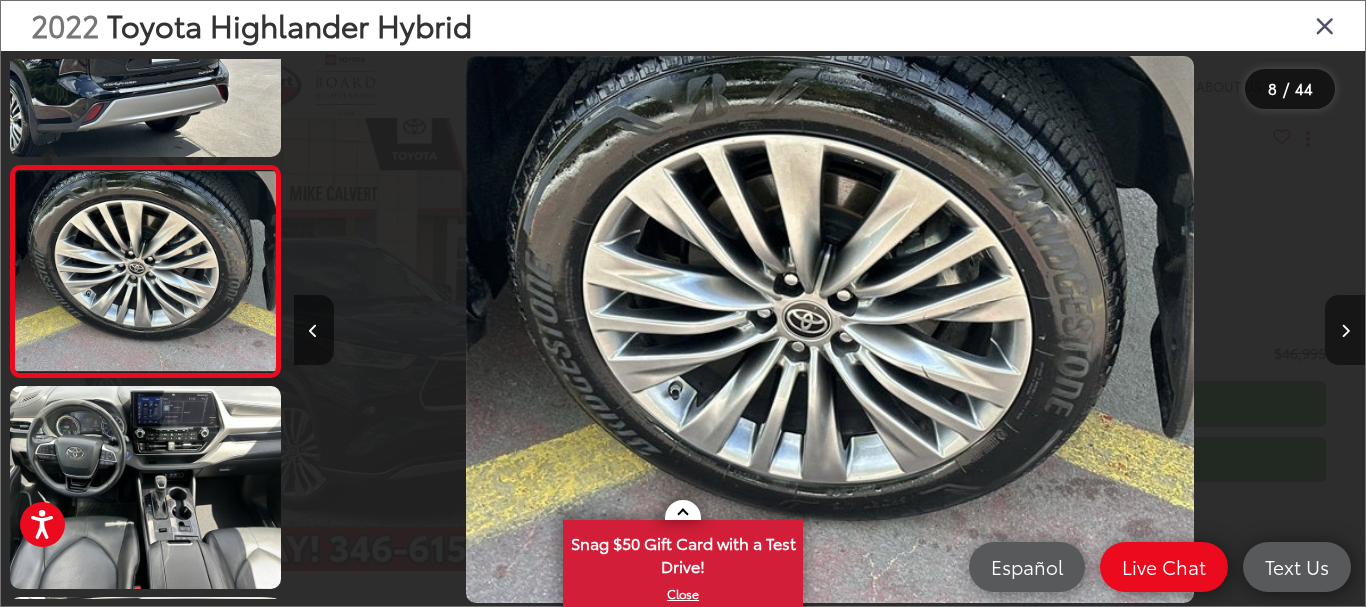 click at bounding box center [1345, 330] 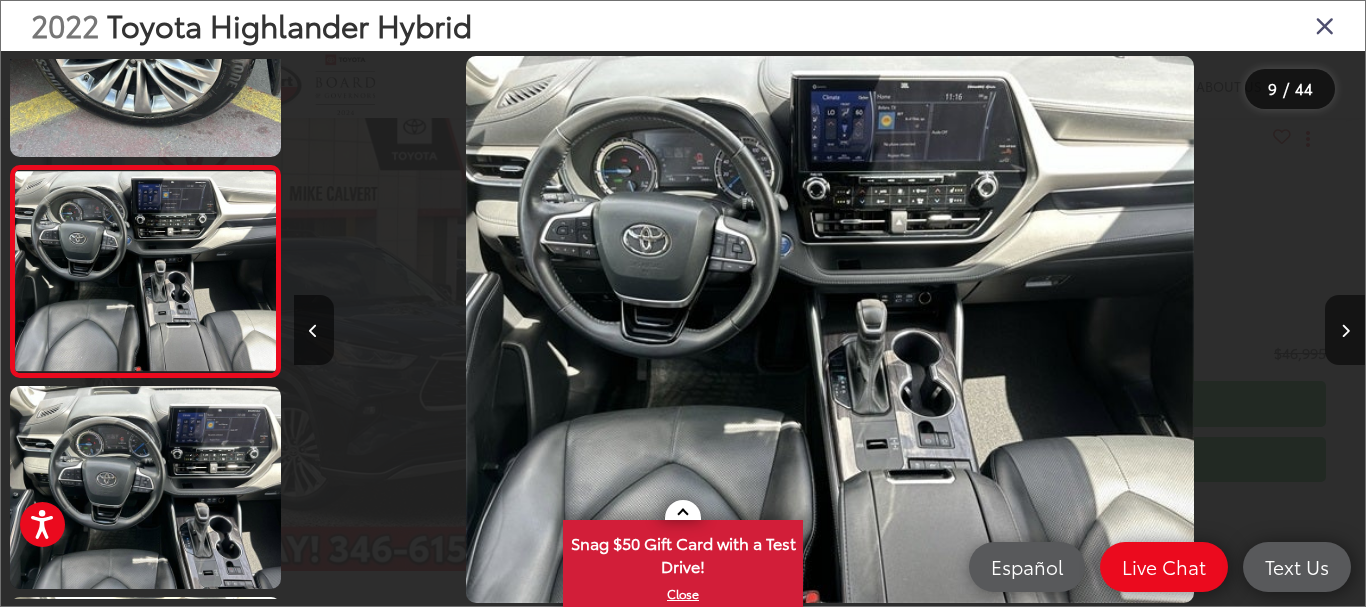 click at bounding box center (1325, 25) 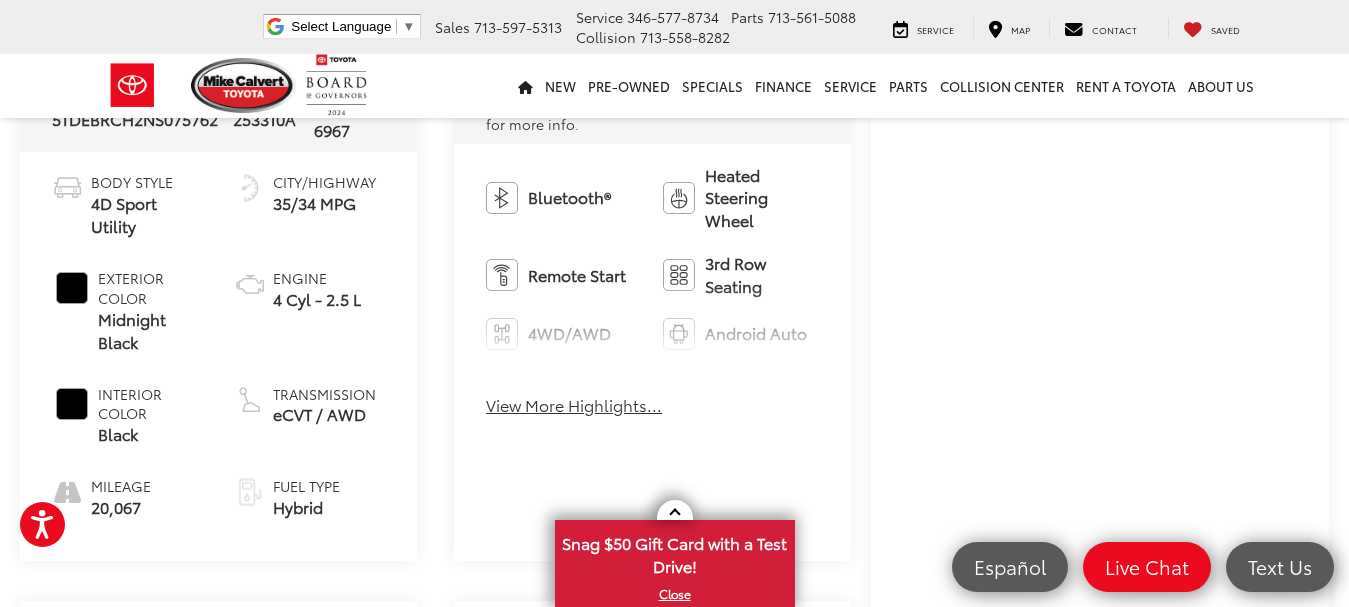 click on "View More Highlights..." at bounding box center (574, 405) 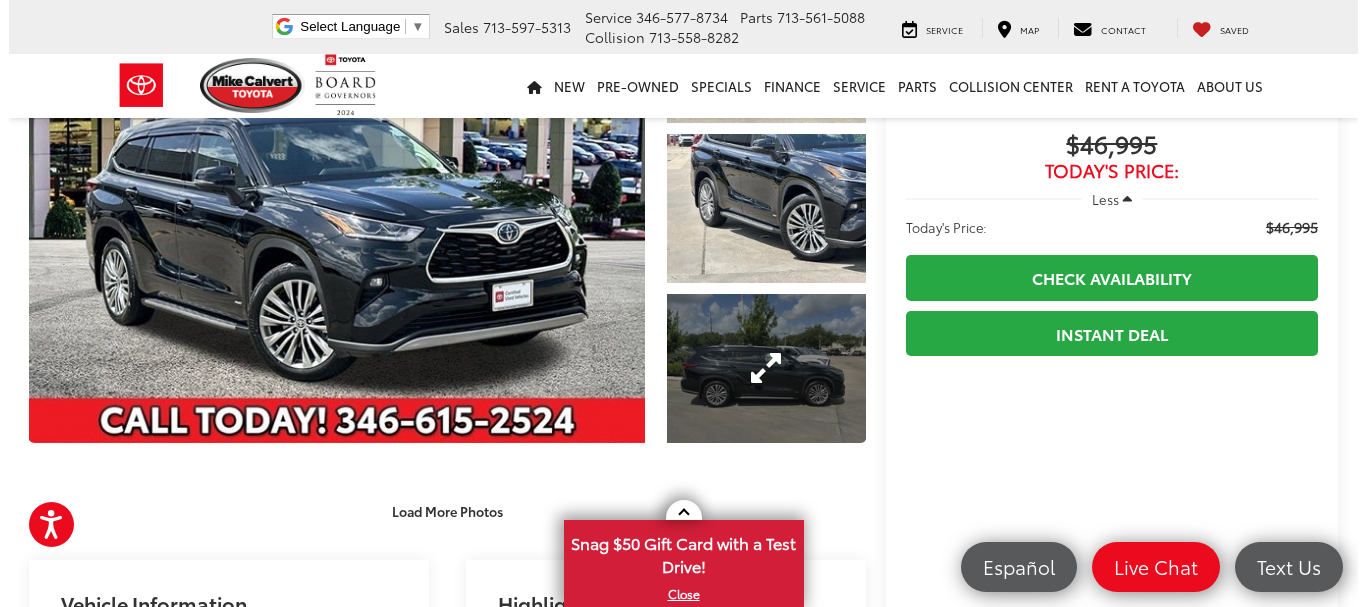 scroll, scrollTop: 207, scrollLeft: 0, axis: vertical 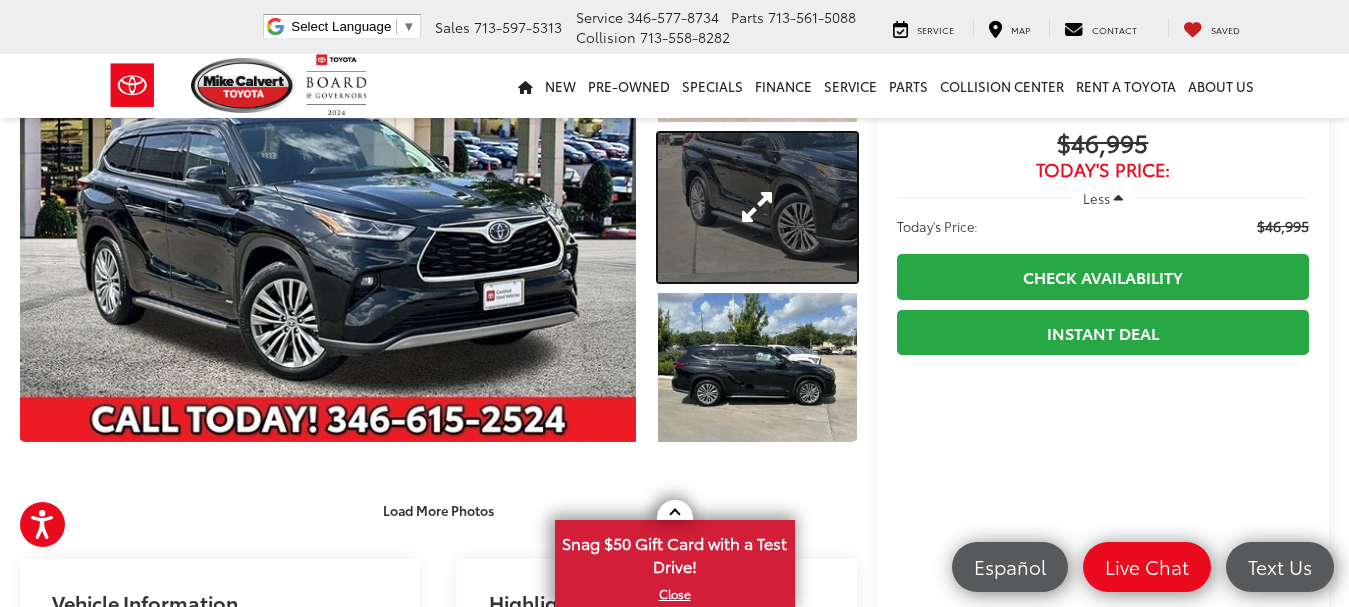 click at bounding box center [757, 207] 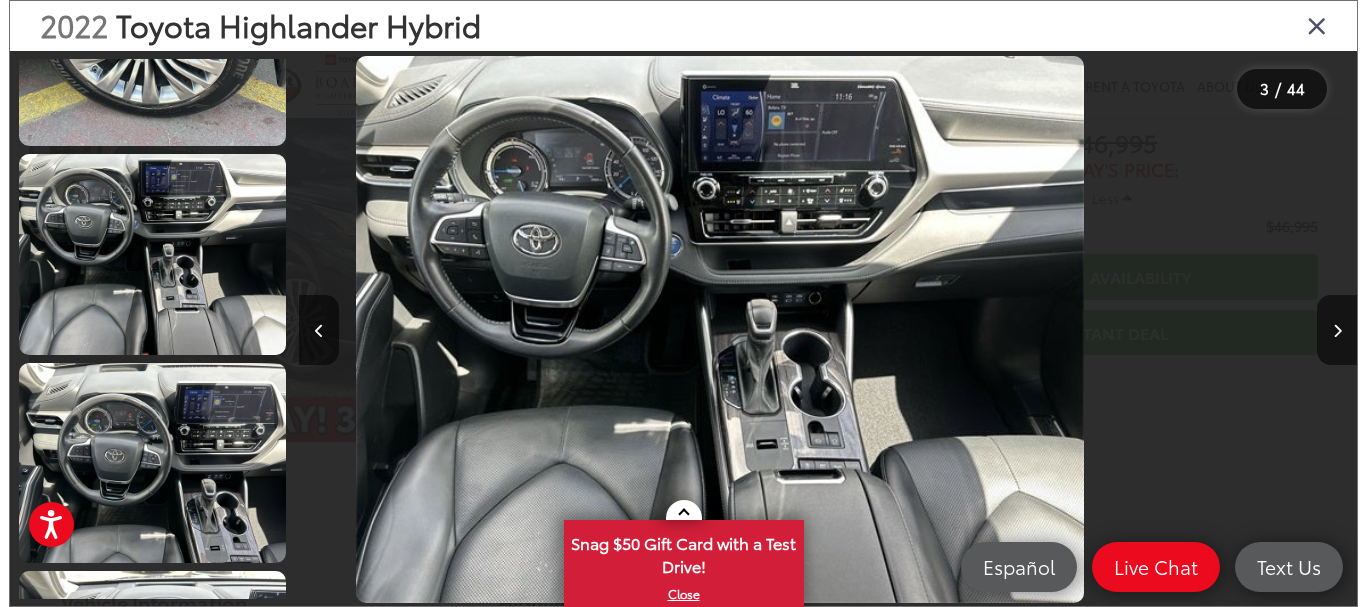 scroll, scrollTop: 317, scrollLeft: 0, axis: vertical 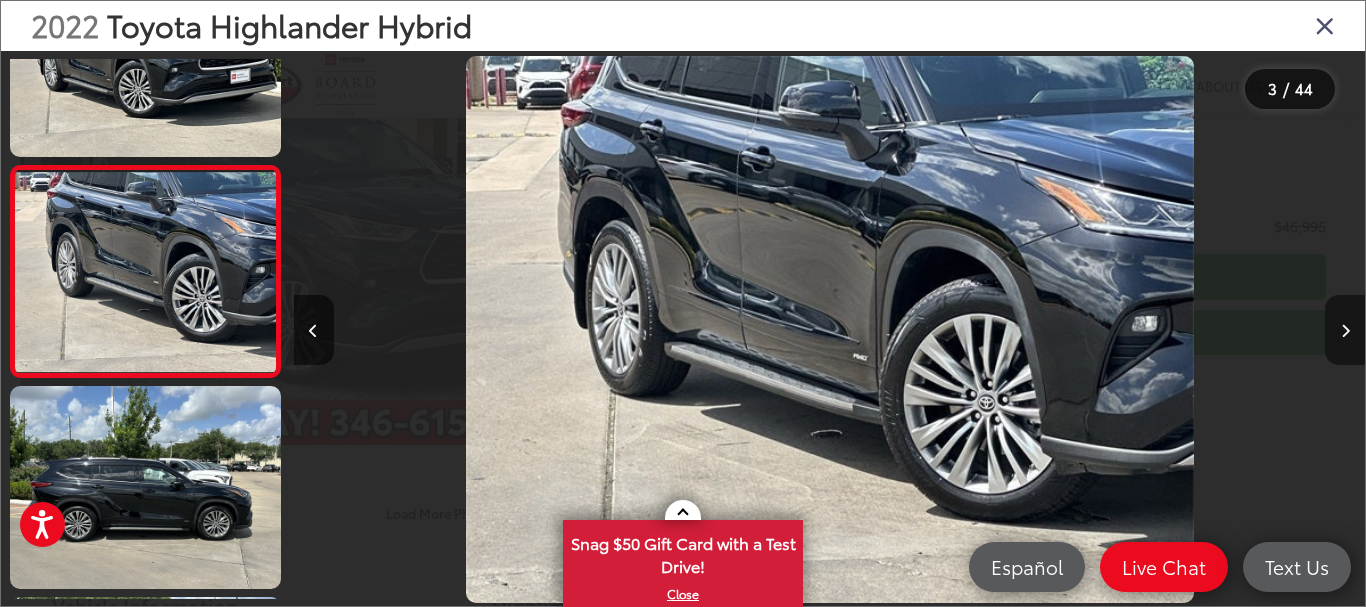 click at bounding box center (1345, 331) 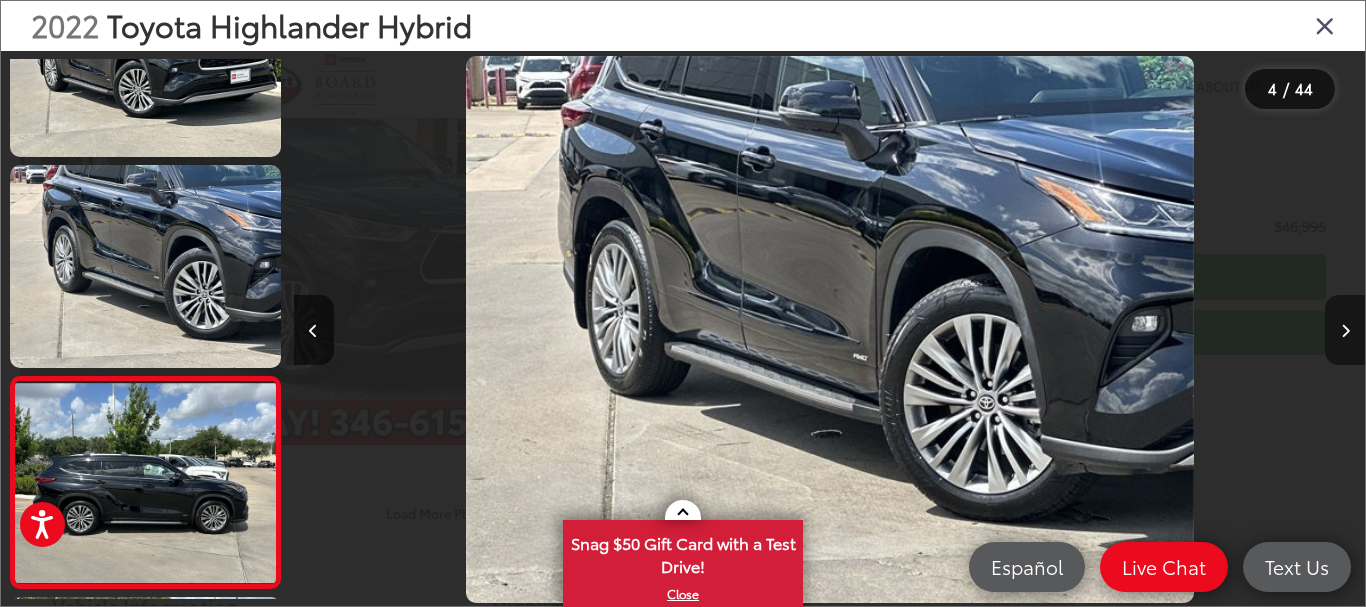 scroll, scrollTop: 0, scrollLeft: 2631, axis: horizontal 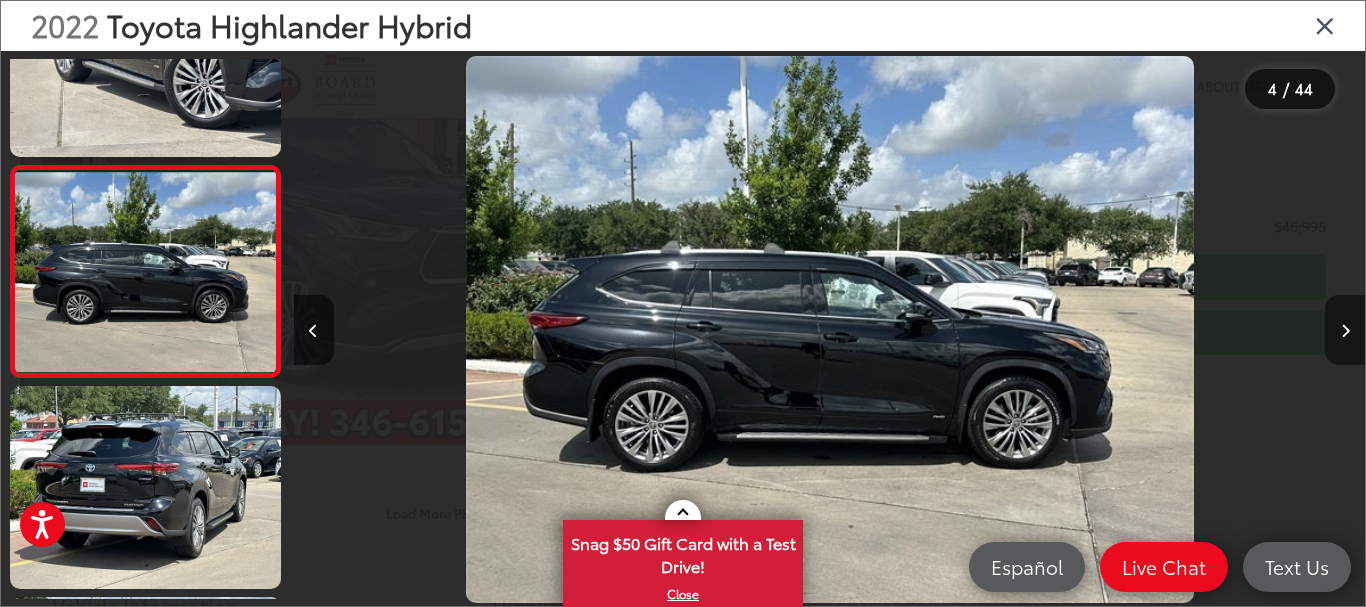 click at bounding box center [1345, 331] 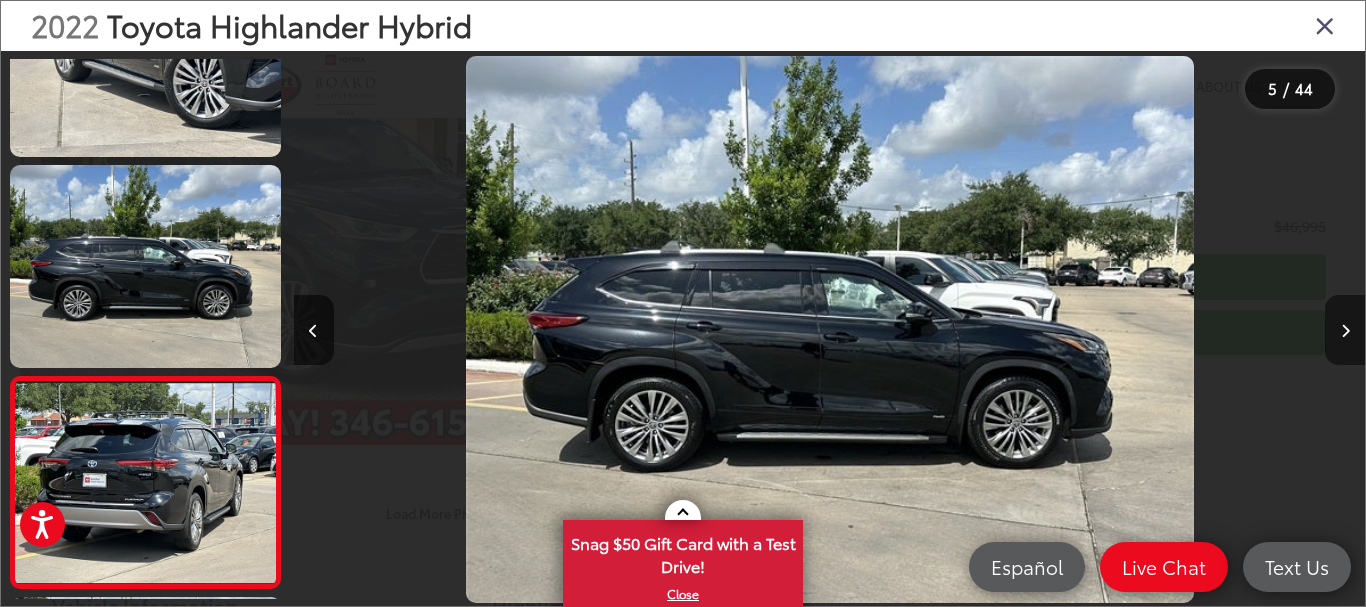 scroll, scrollTop: 0, scrollLeft: 3510, axis: horizontal 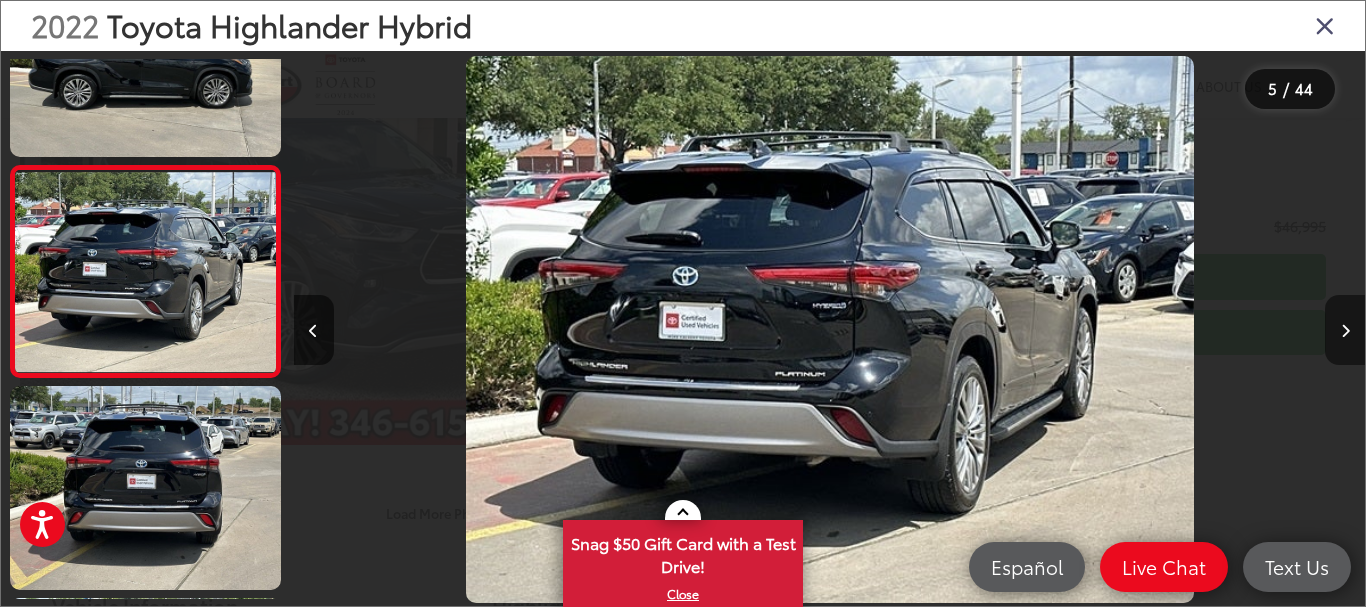 click at bounding box center [1345, 331] 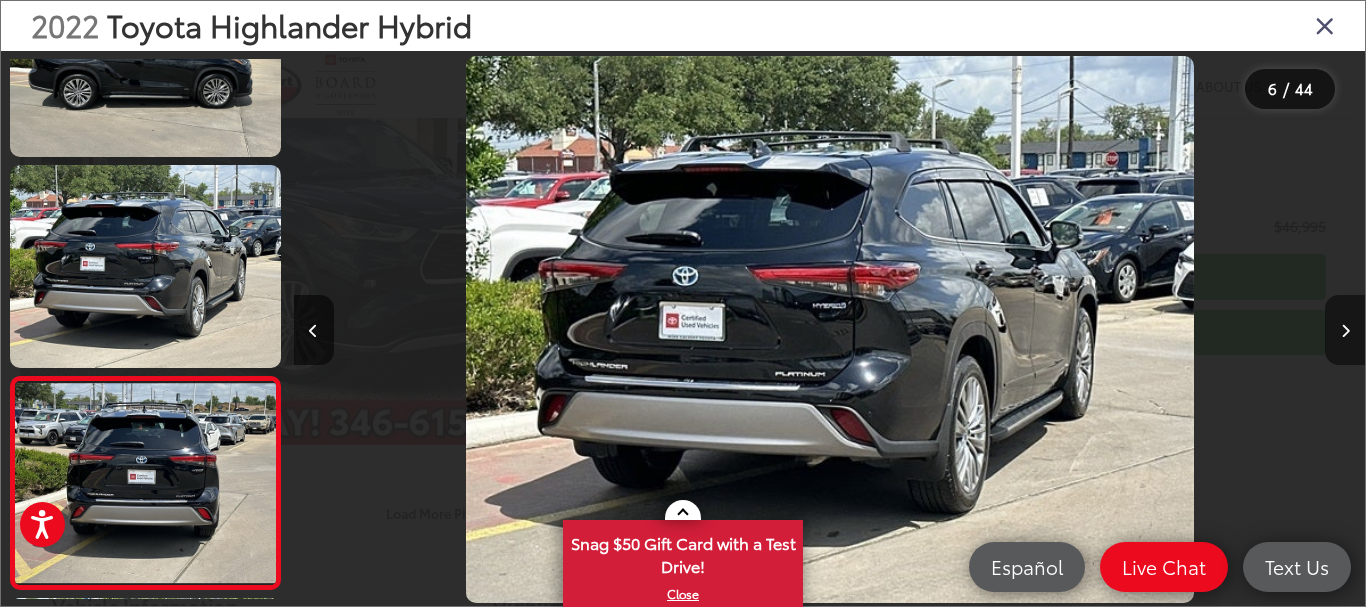 scroll, scrollTop: 0, scrollLeft: 4641, axis: horizontal 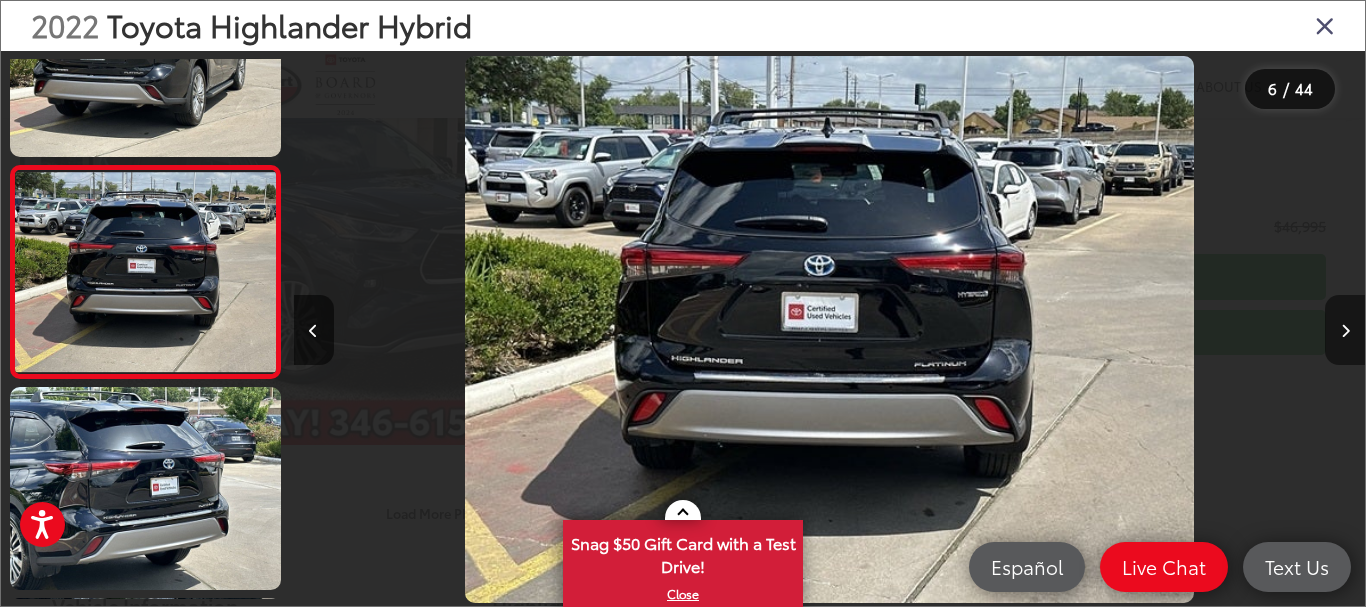 click at bounding box center [1345, 331] 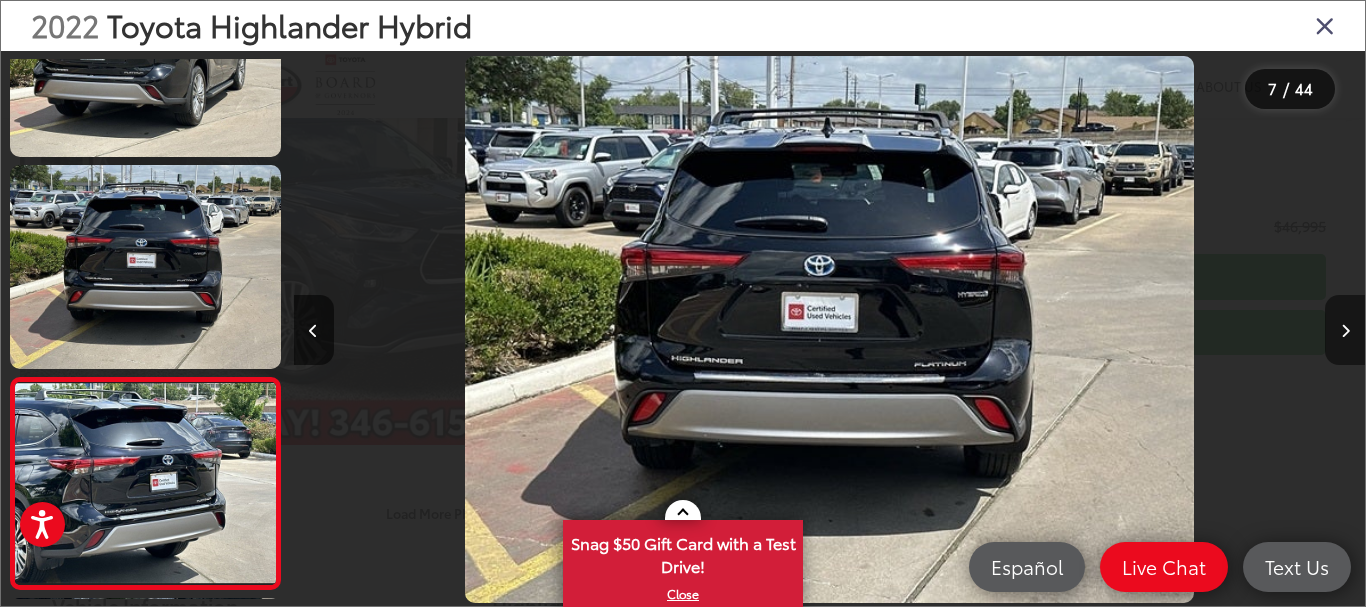 scroll, scrollTop: 0, scrollLeft: 5842, axis: horizontal 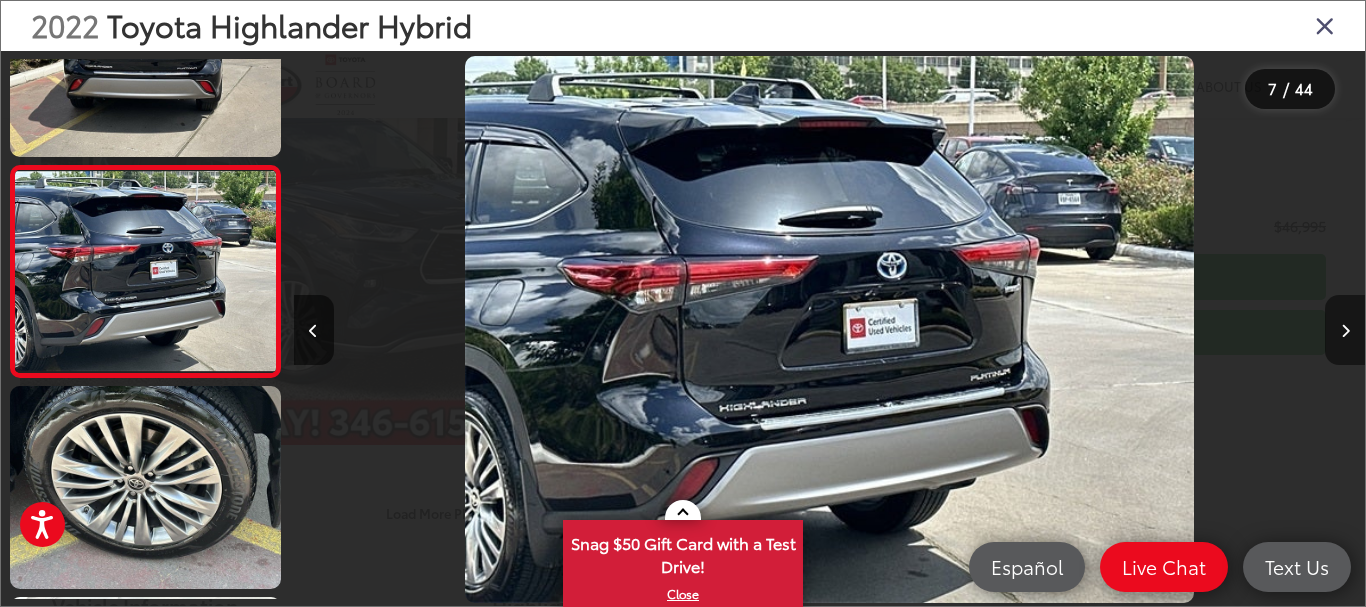 click at bounding box center (1345, 331) 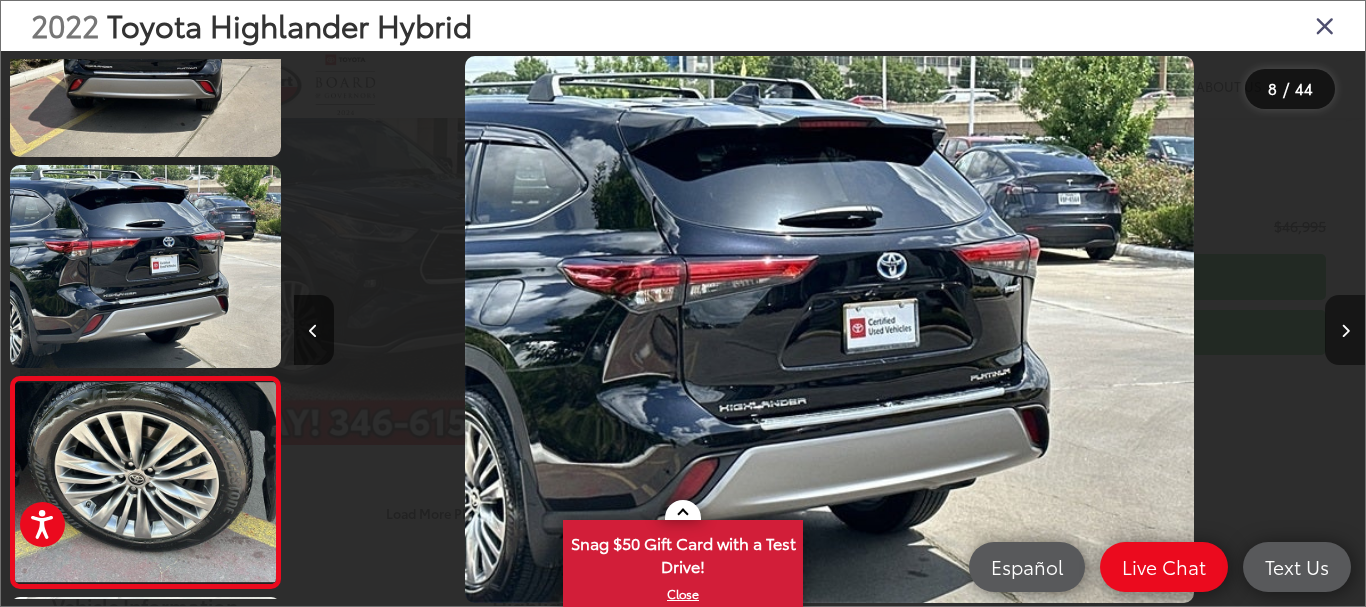 scroll, scrollTop: 0, scrollLeft: 6909, axis: horizontal 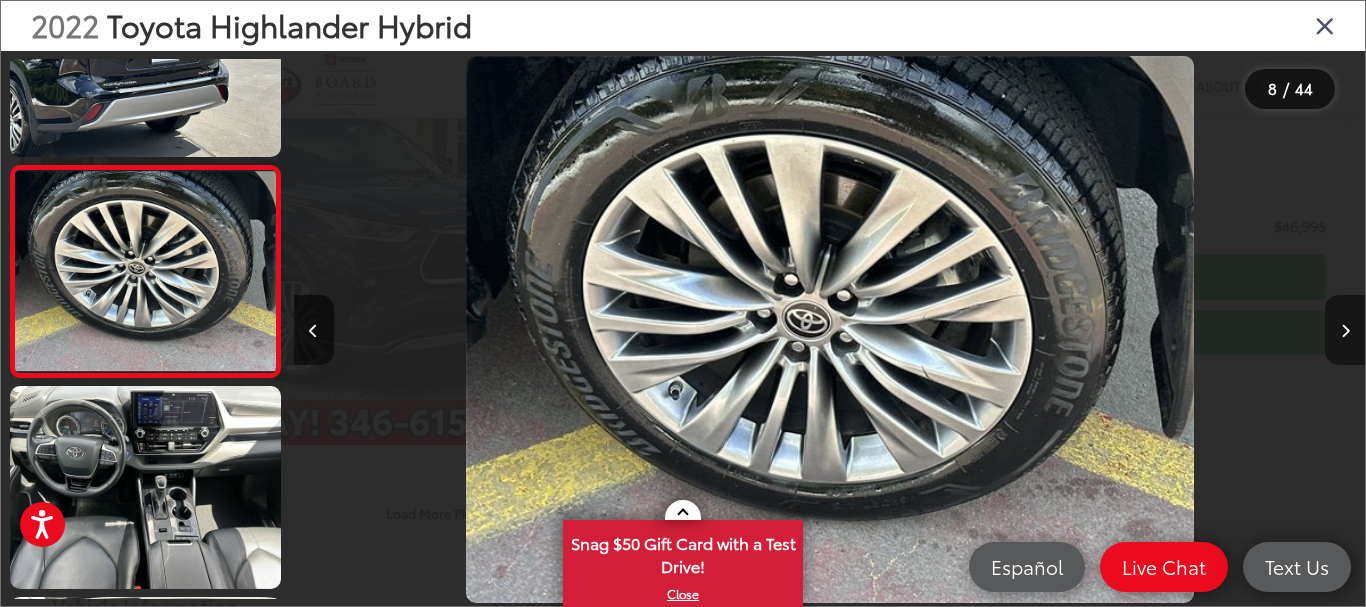 click at bounding box center [1345, 331] 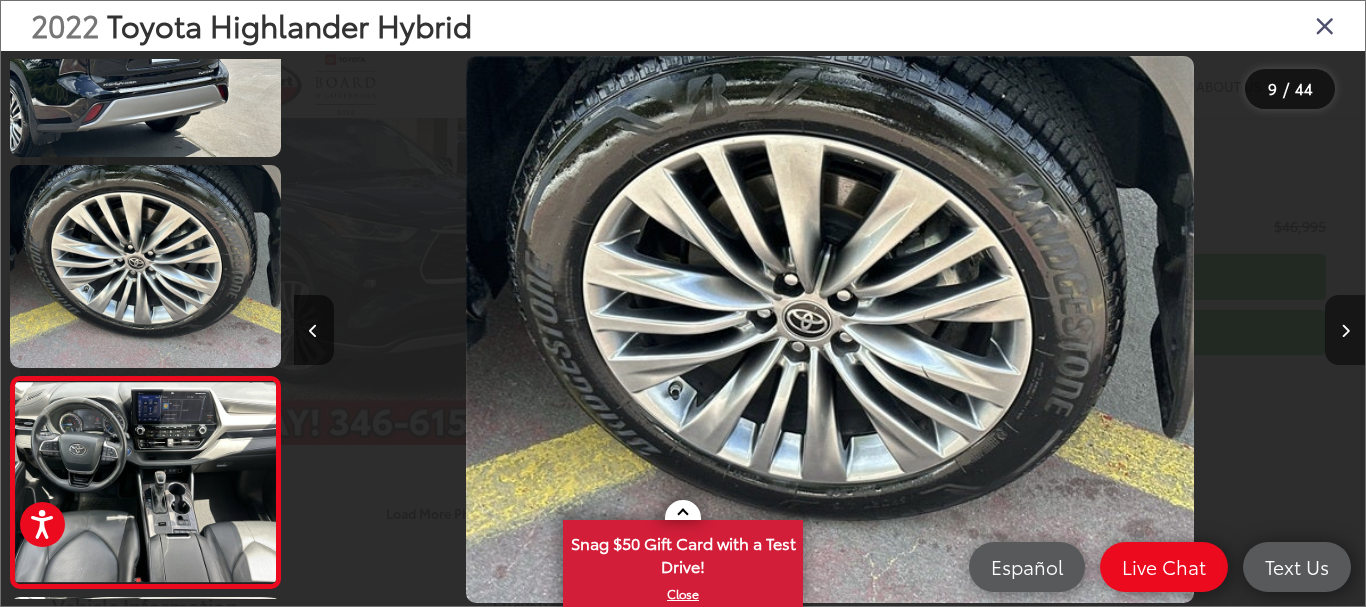 scroll, scrollTop: 0, scrollLeft: 7917, axis: horizontal 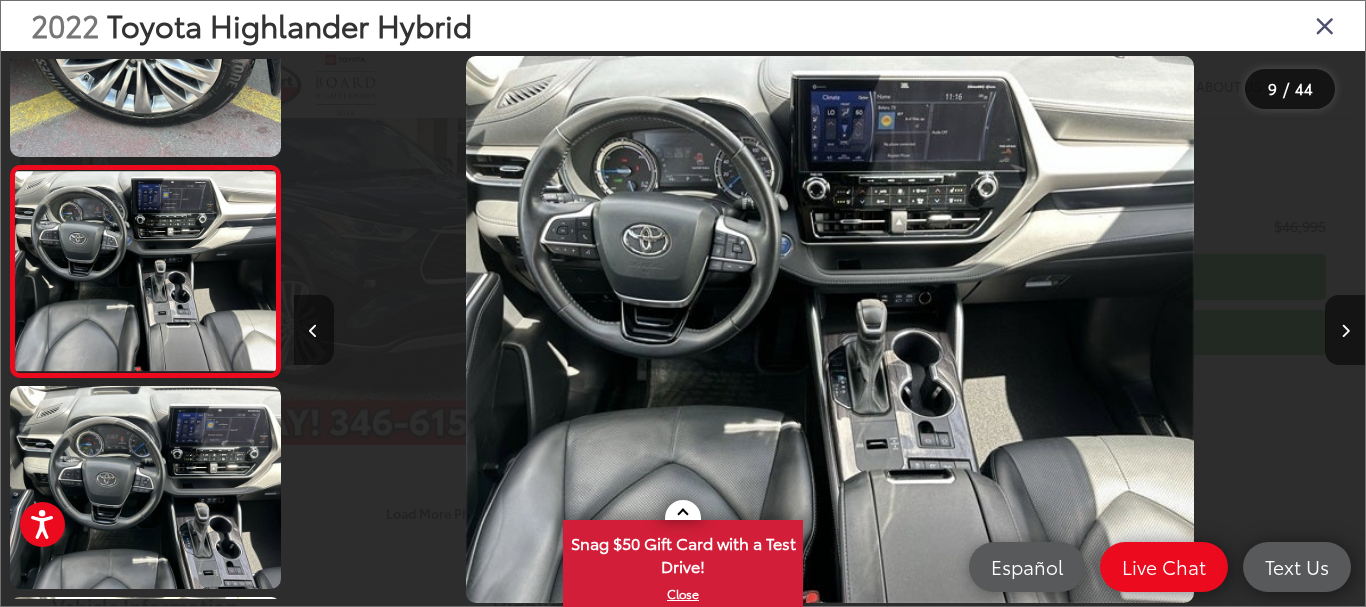 click at bounding box center (314, 330) 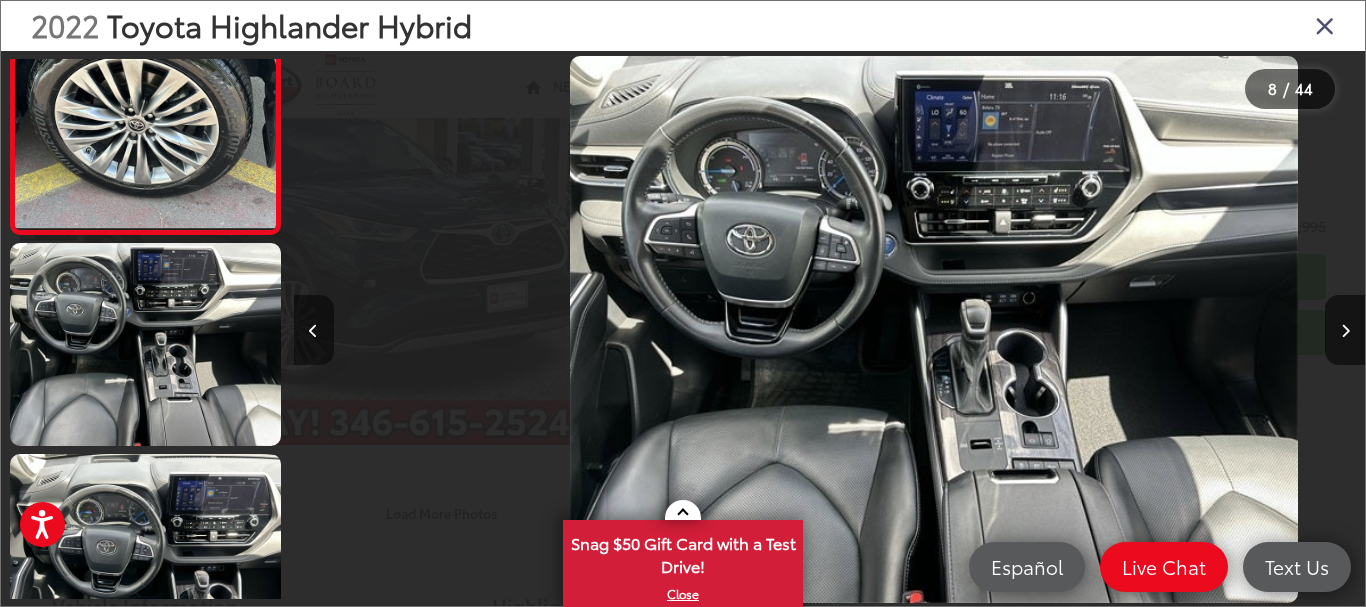 scroll, scrollTop: 1406, scrollLeft: 0, axis: vertical 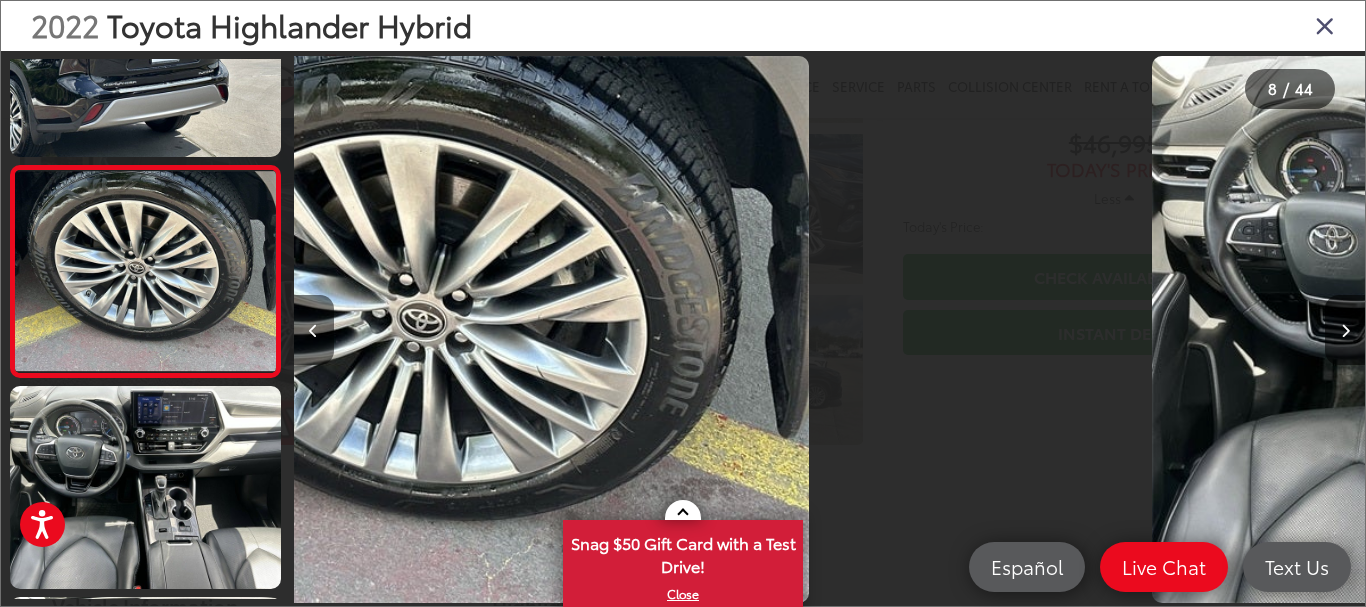 click at bounding box center (314, 330) 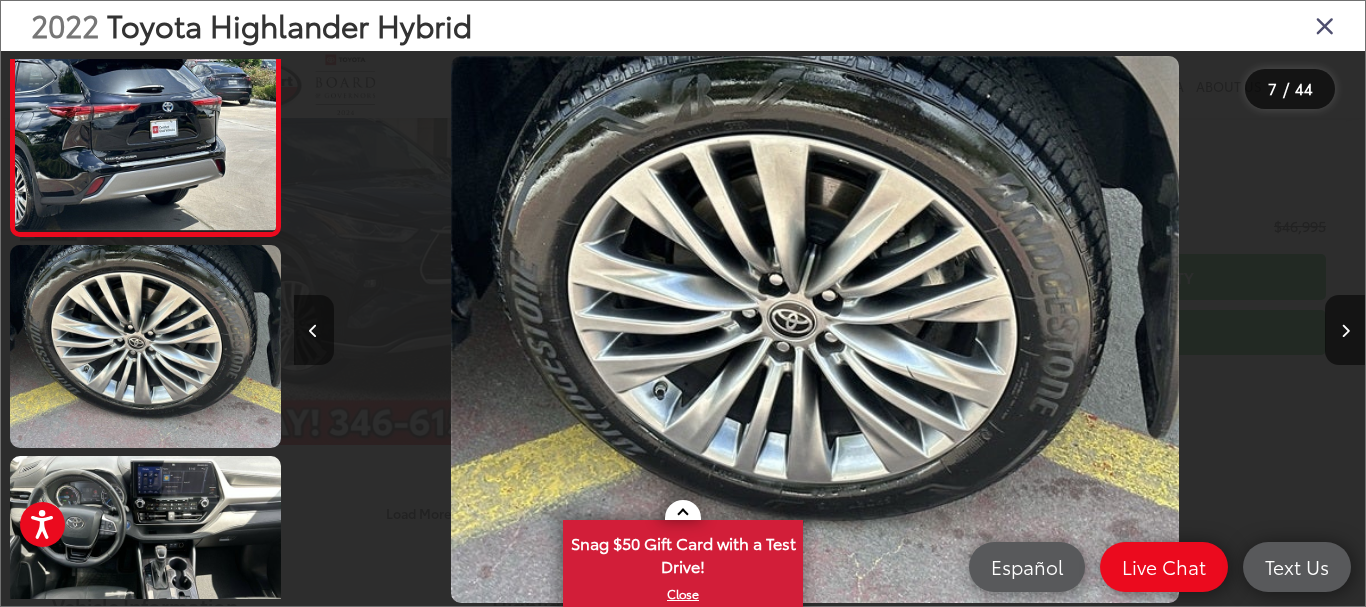scroll, scrollTop: 1162, scrollLeft: 0, axis: vertical 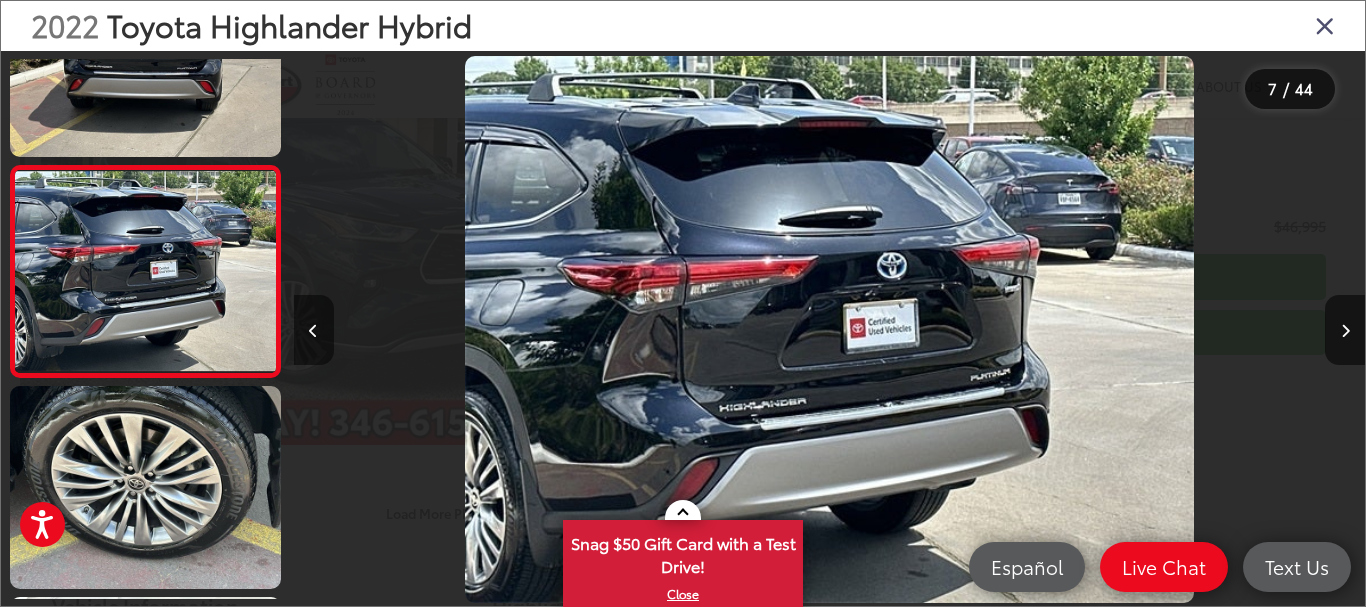 click at bounding box center [314, 330] 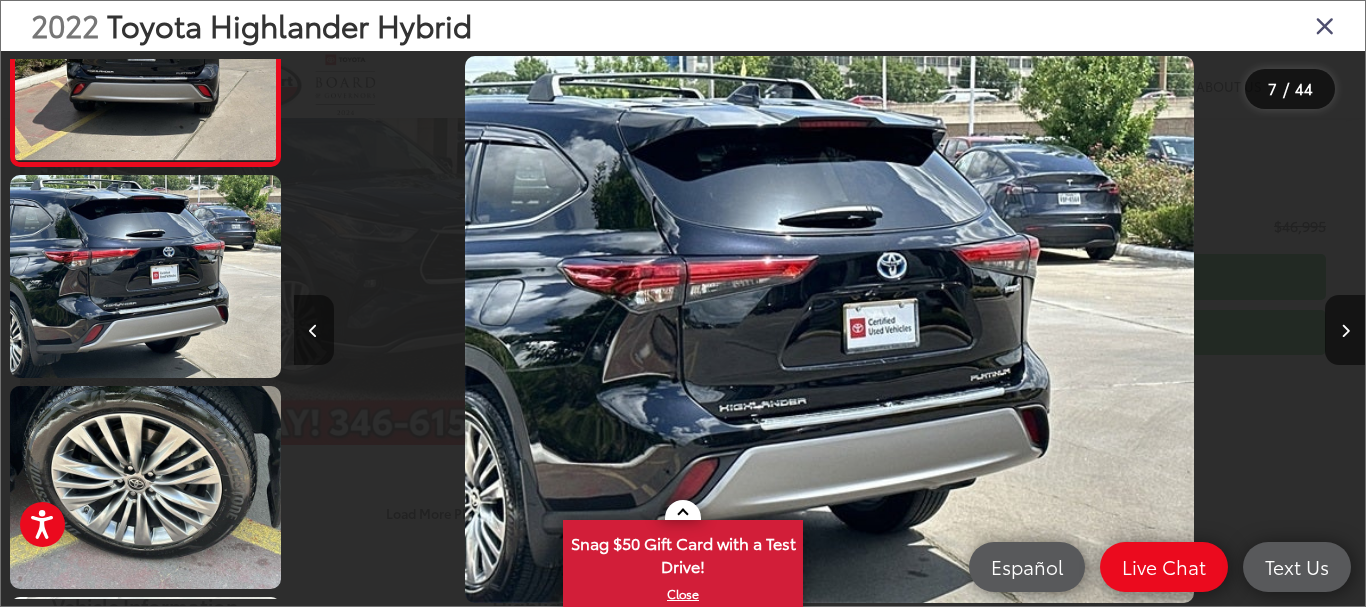 scroll, scrollTop: 1096, scrollLeft: 0, axis: vertical 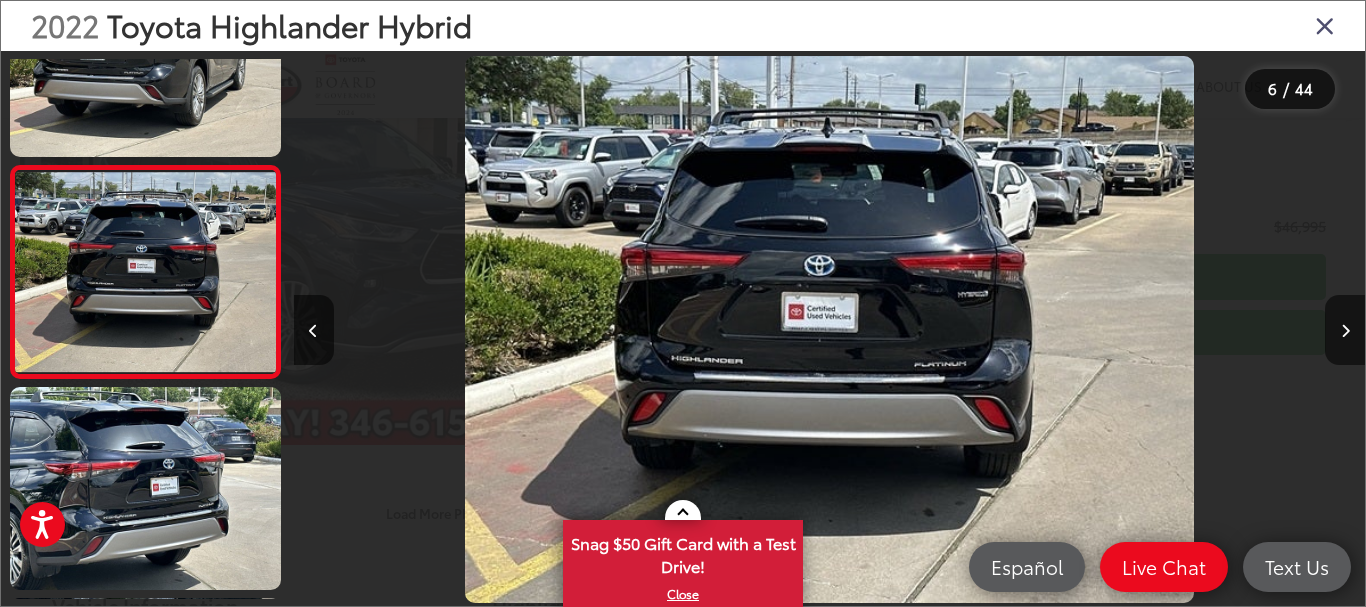 click at bounding box center (1325, 25) 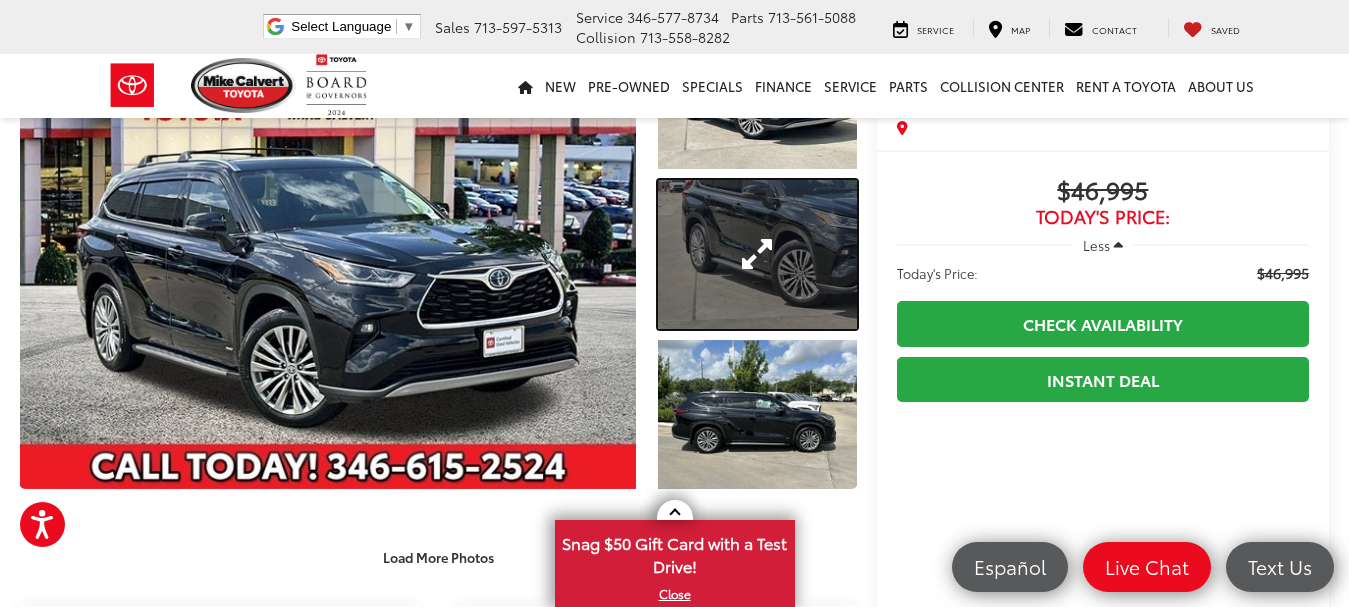 click at bounding box center [757, 254] 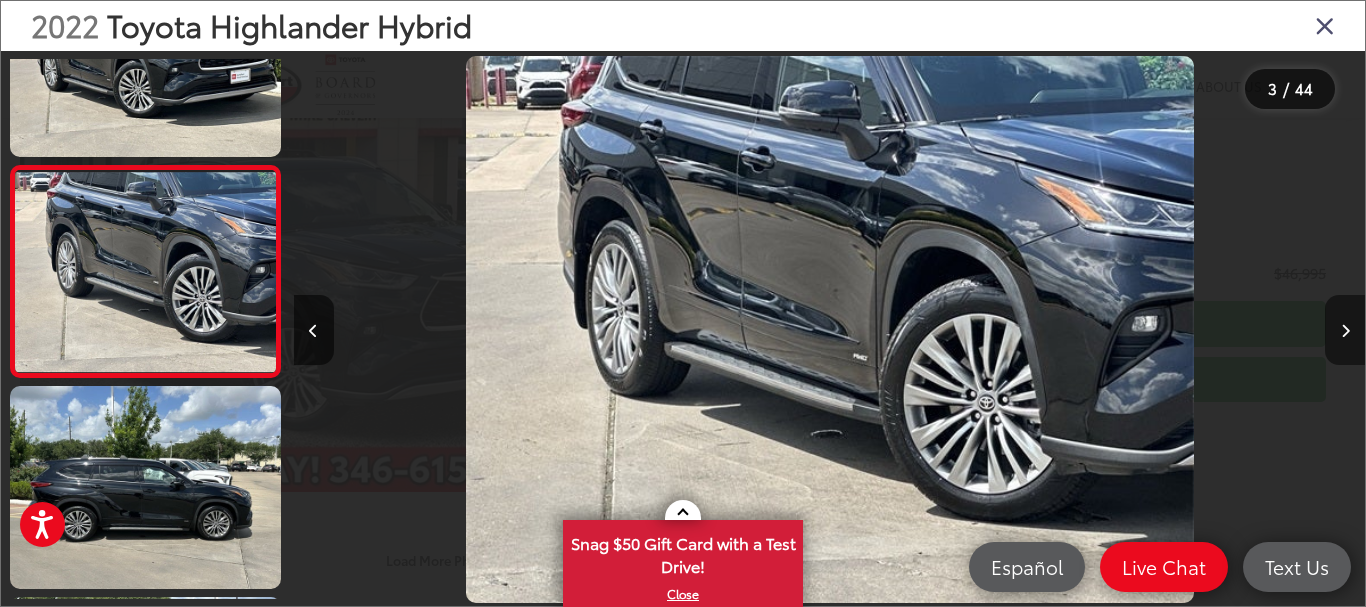 click at bounding box center [1345, 330] 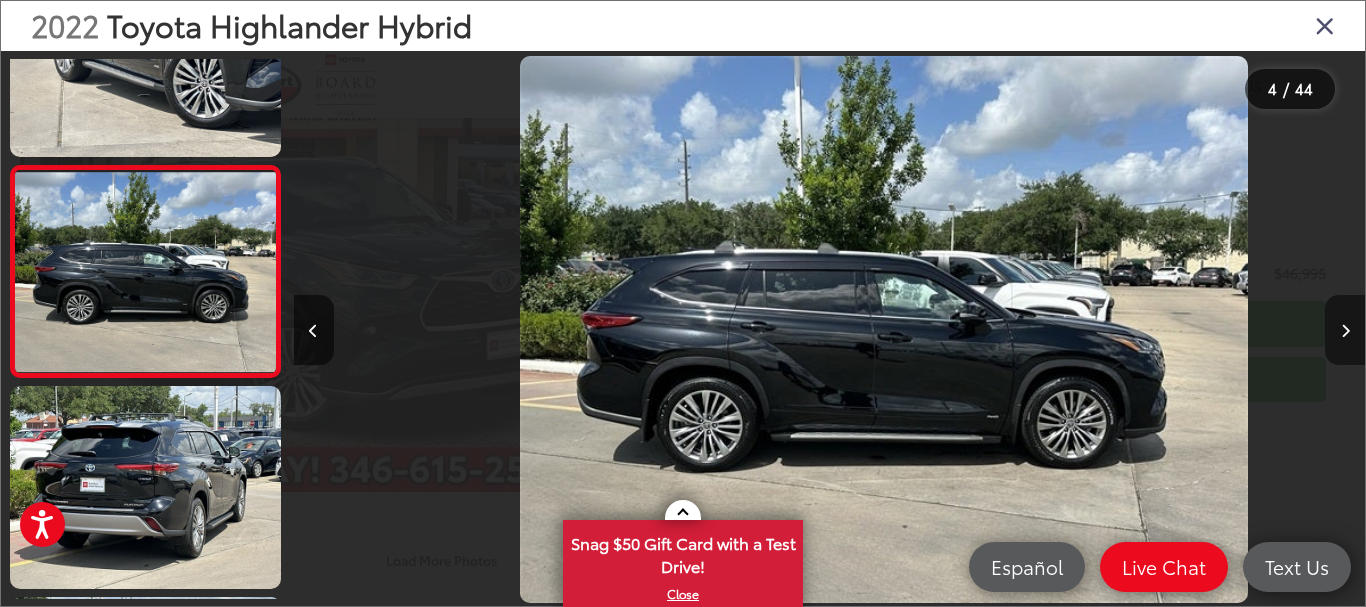 click at bounding box center [1345, 330] 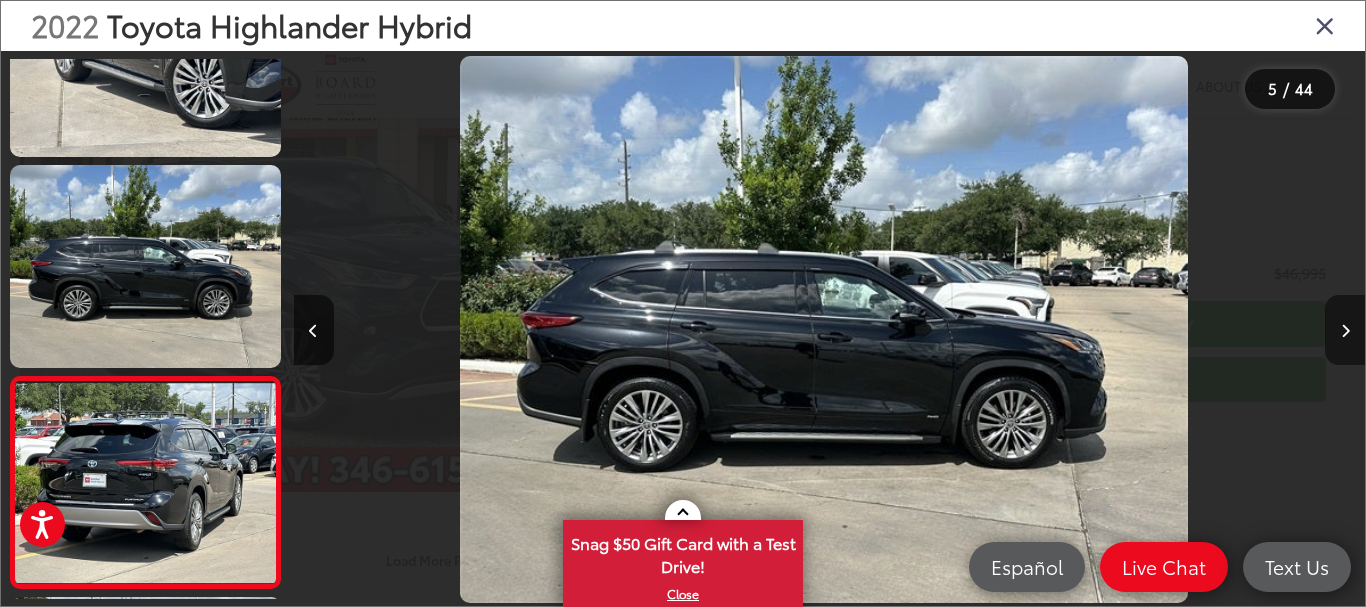 click at bounding box center (1345, 330) 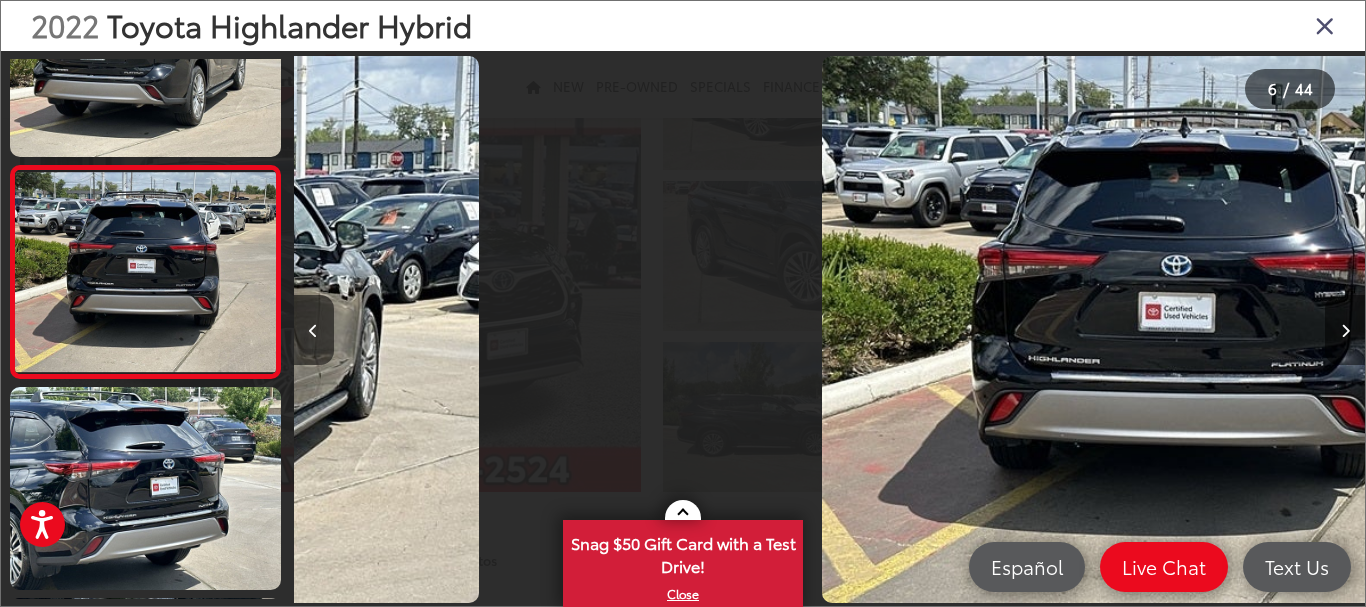 click at bounding box center [1345, 330] 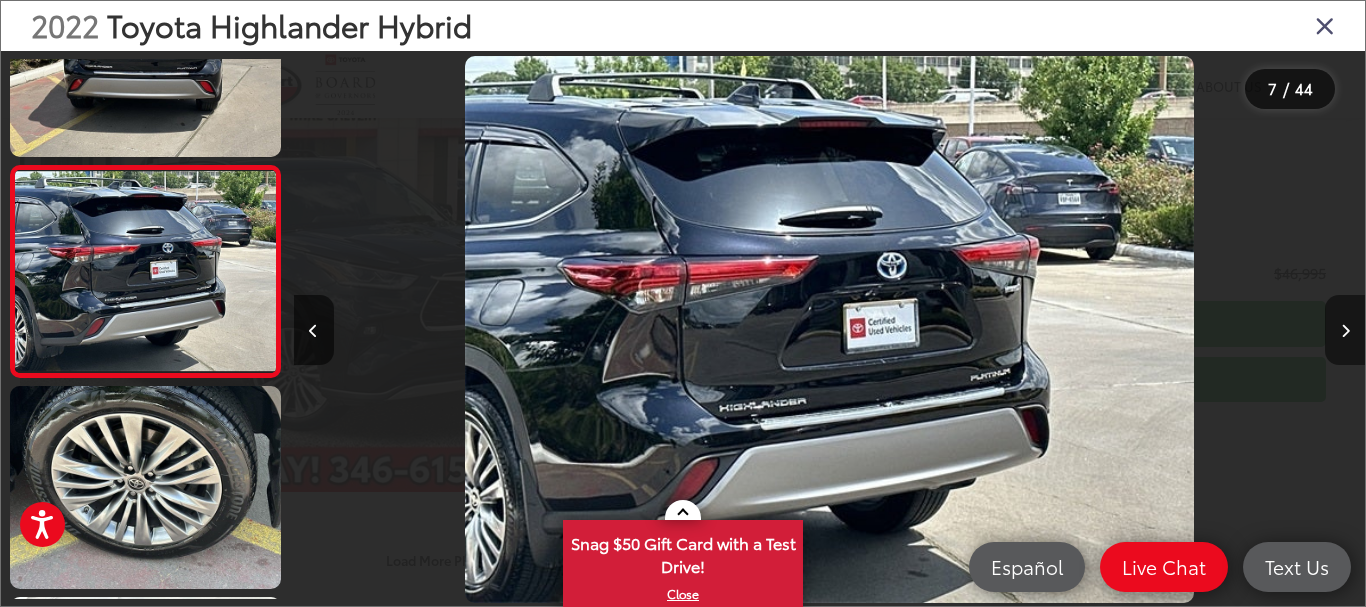click at bounding box center (1345, 330) 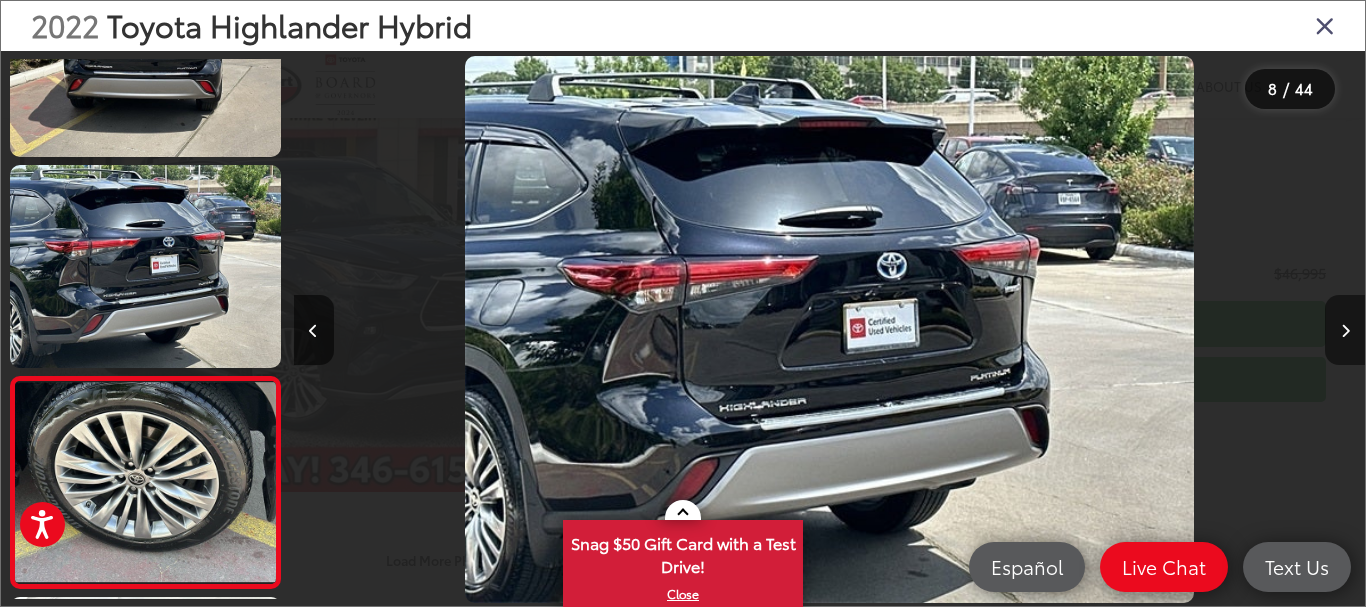 click at bounding box center (1345, 330) 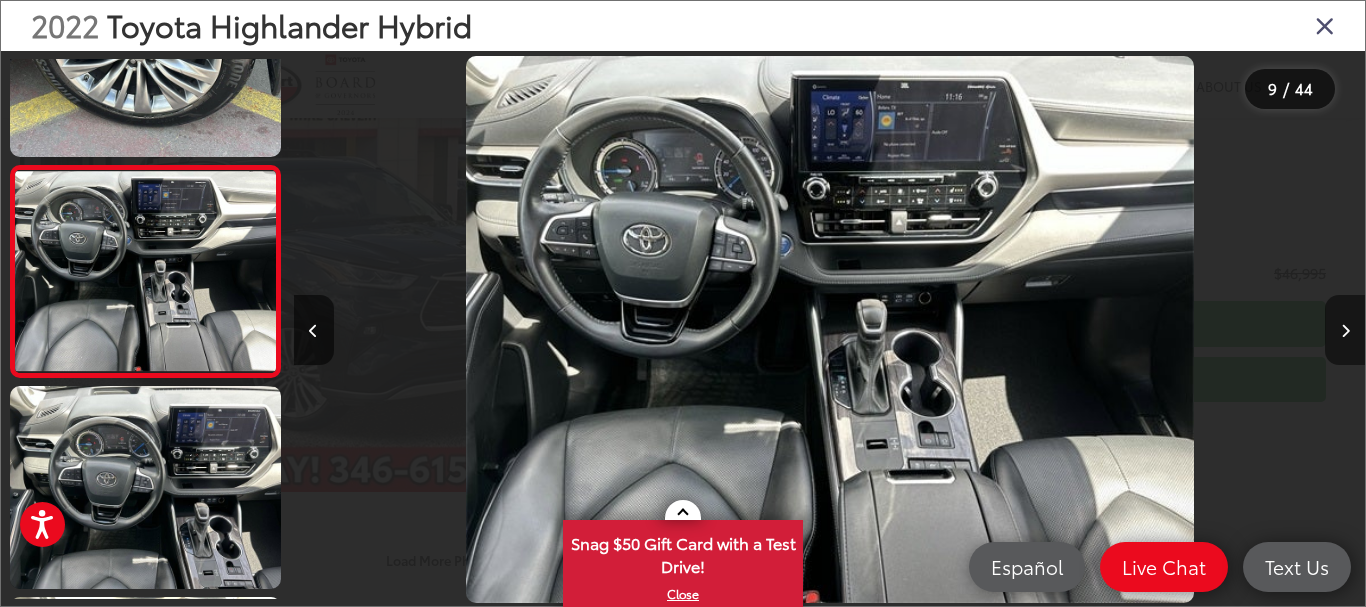 click at bounding box center [1345, 330] 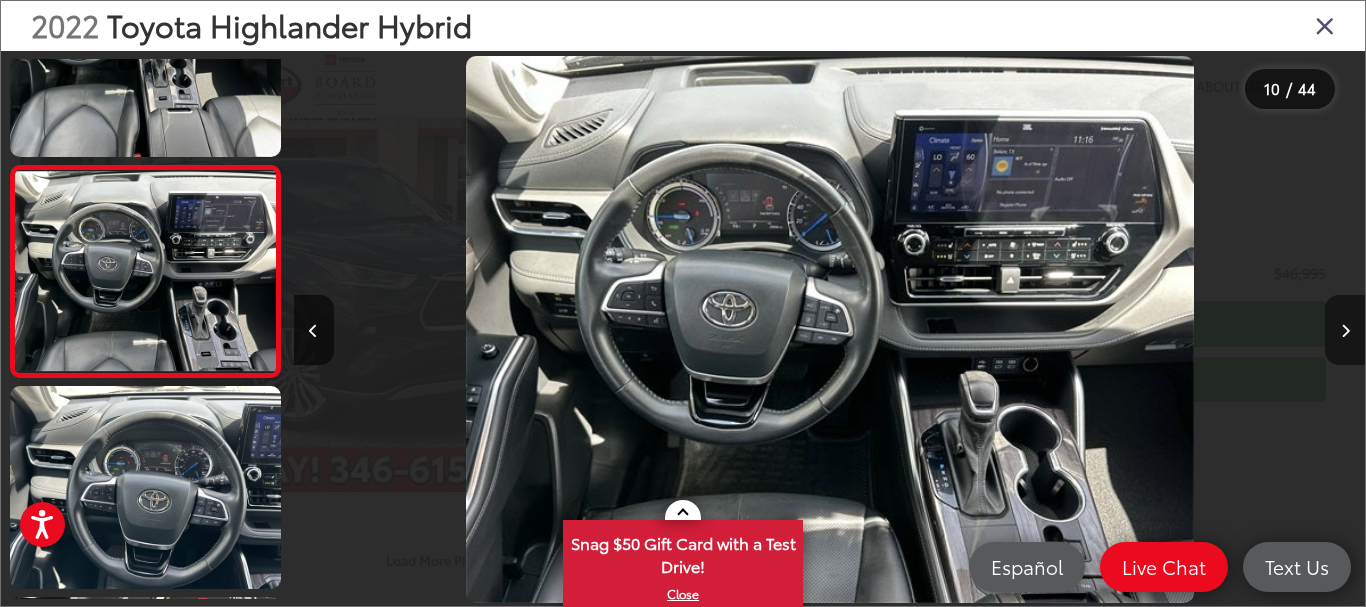 click at bounding box center (1345, 330) 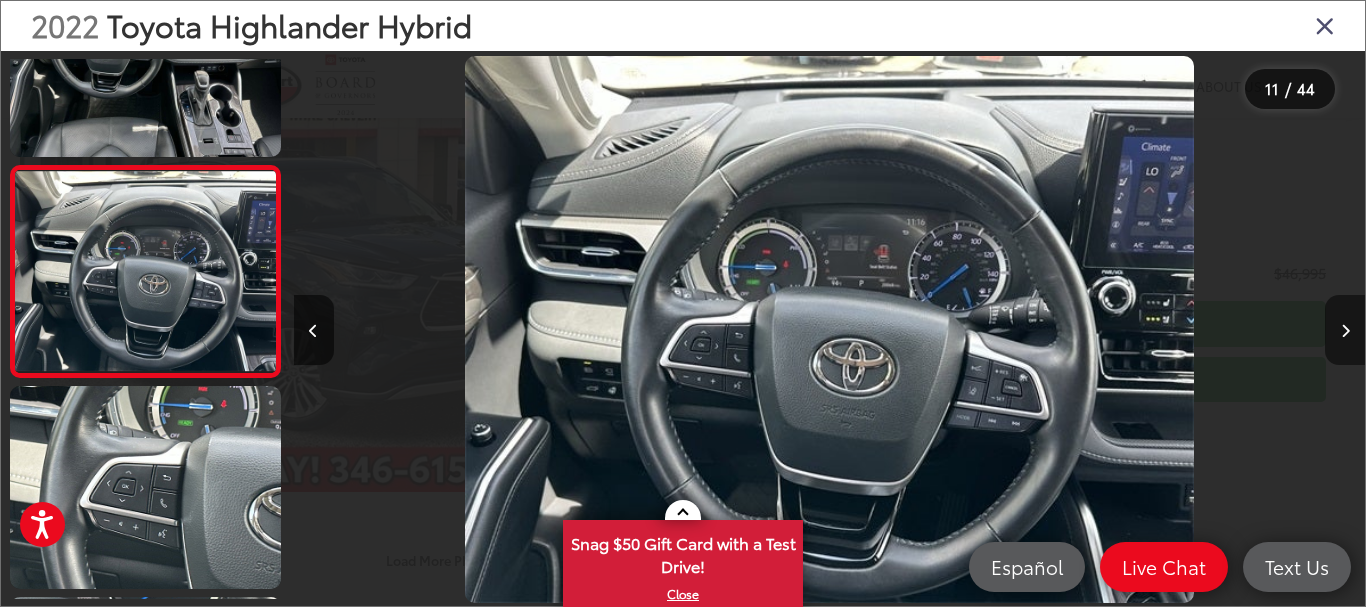 click at bounding box center [1345, 330] 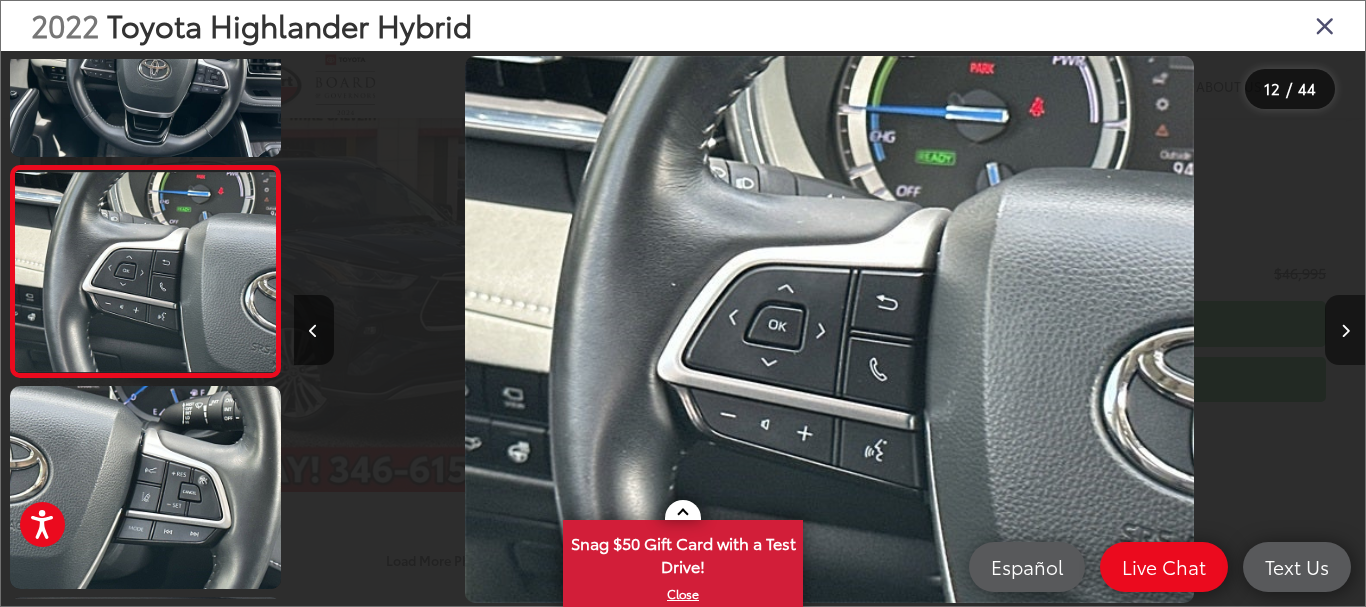 click at bounding box center [1345, 330] 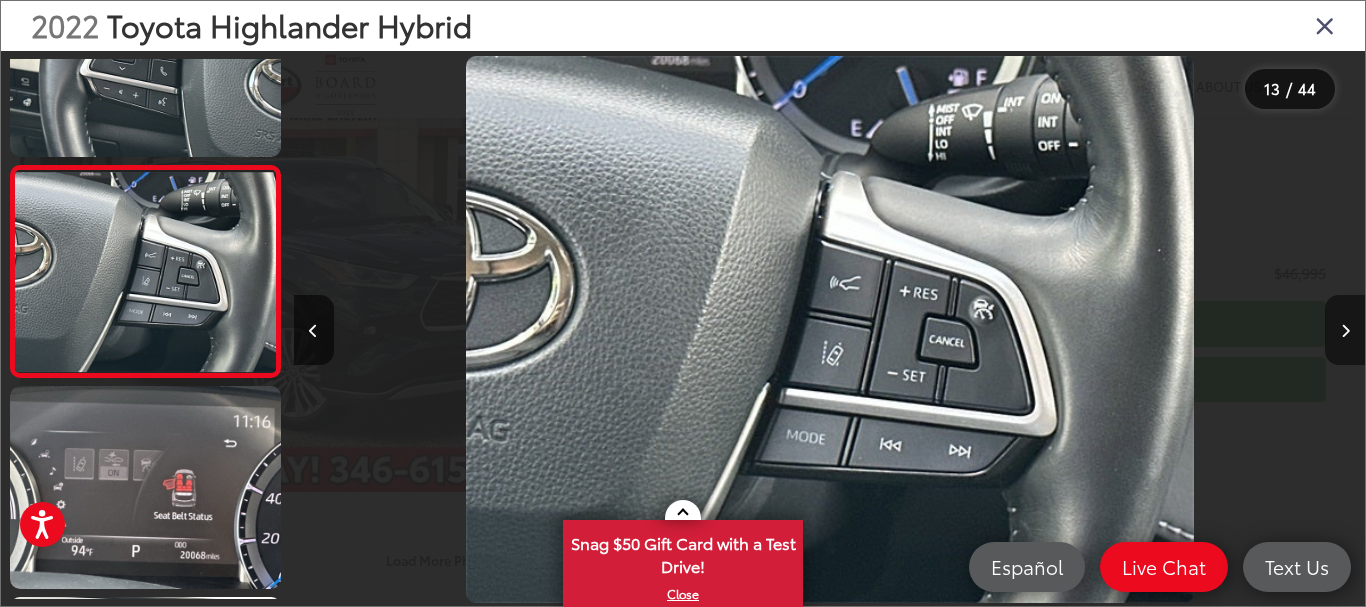 click at bounding box center [1345, 330] 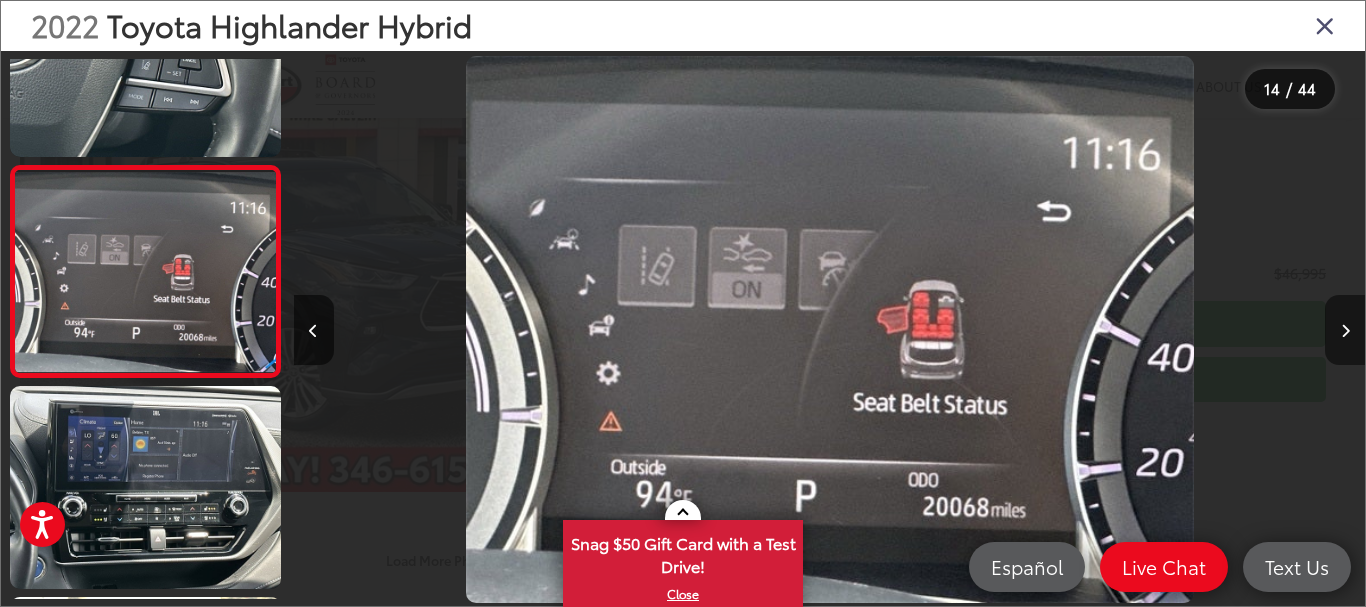click at bounding box center (1345, 330) 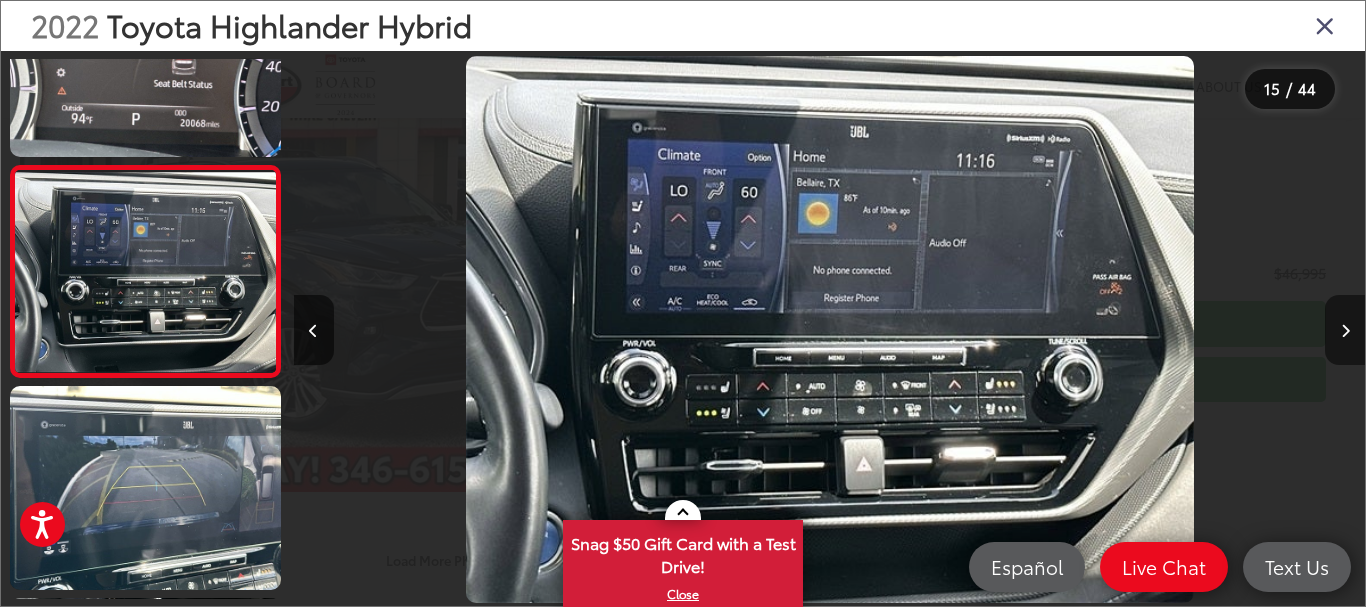 click at bounding box center (1345, 330) 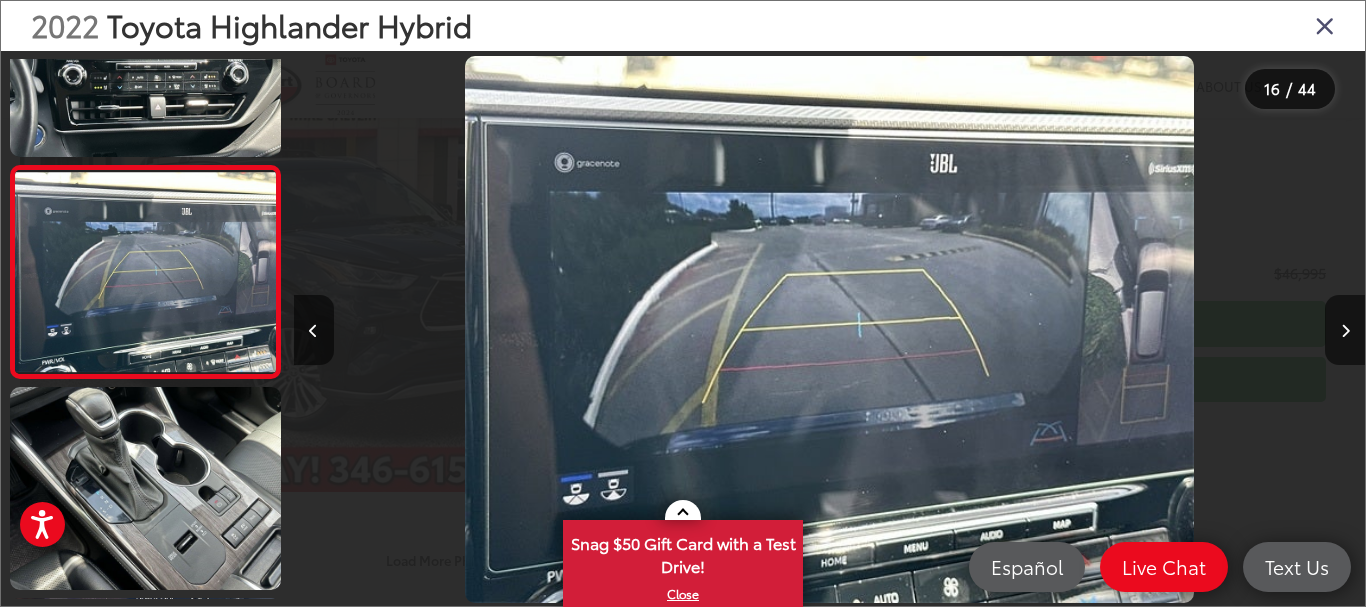 click at bounding box center (428, 329) 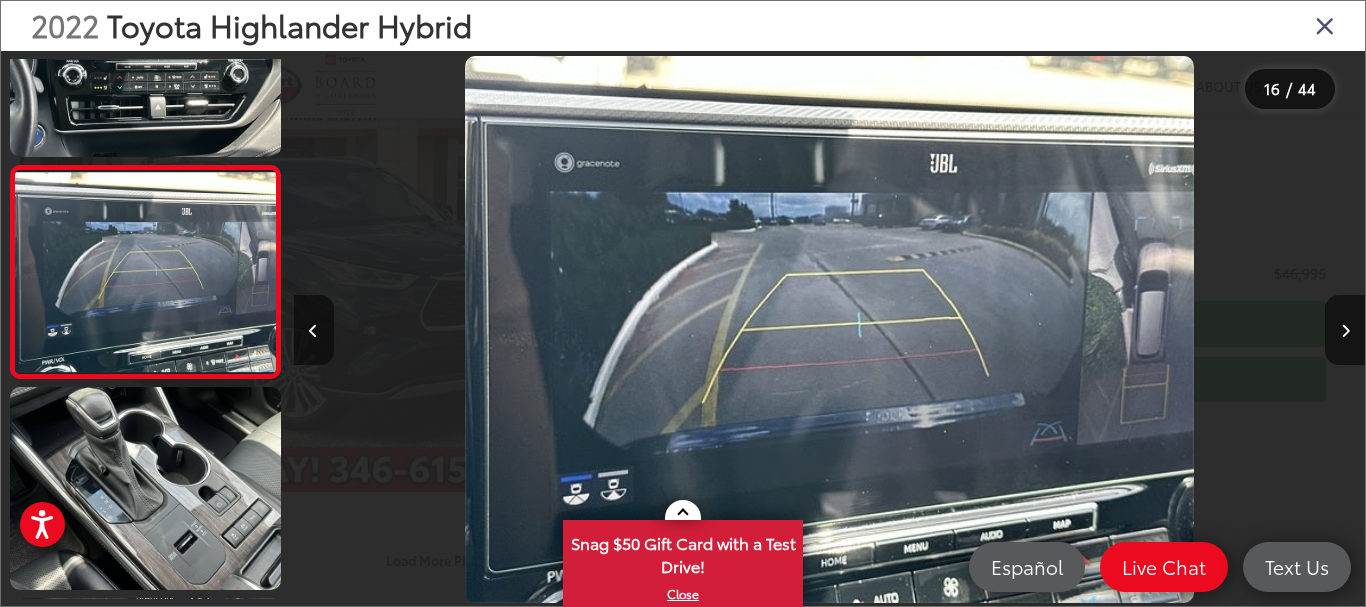 click at bounding box center [314, 330] 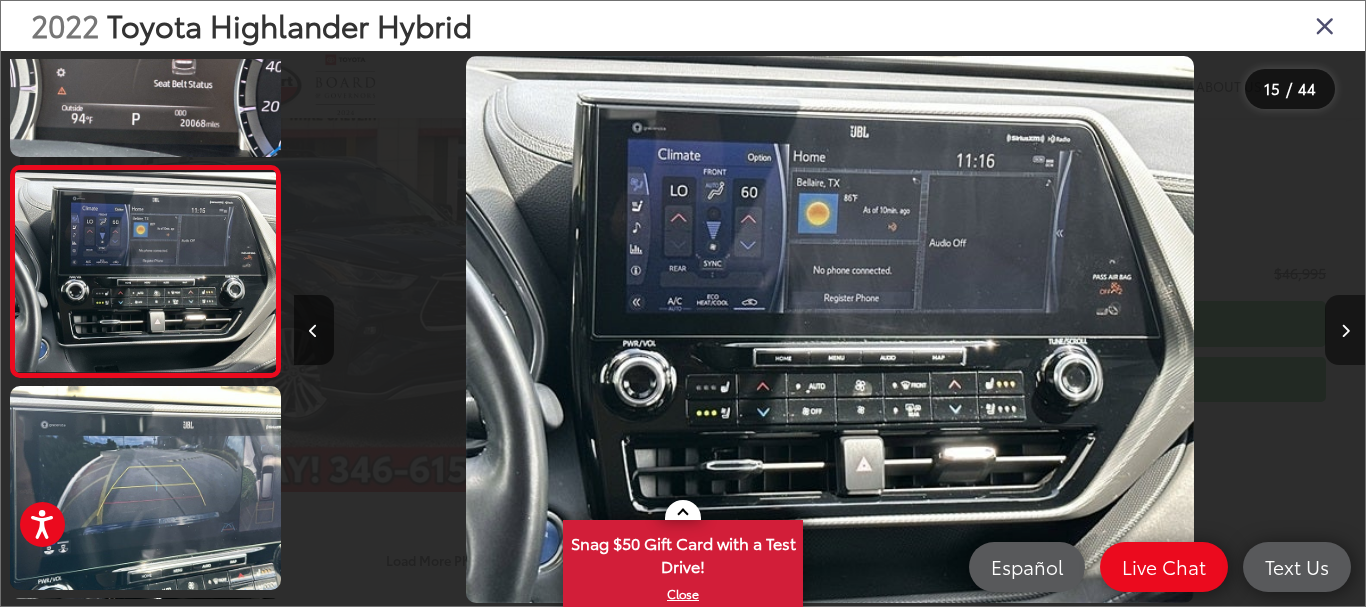 click at bounding box center [1345, 330] 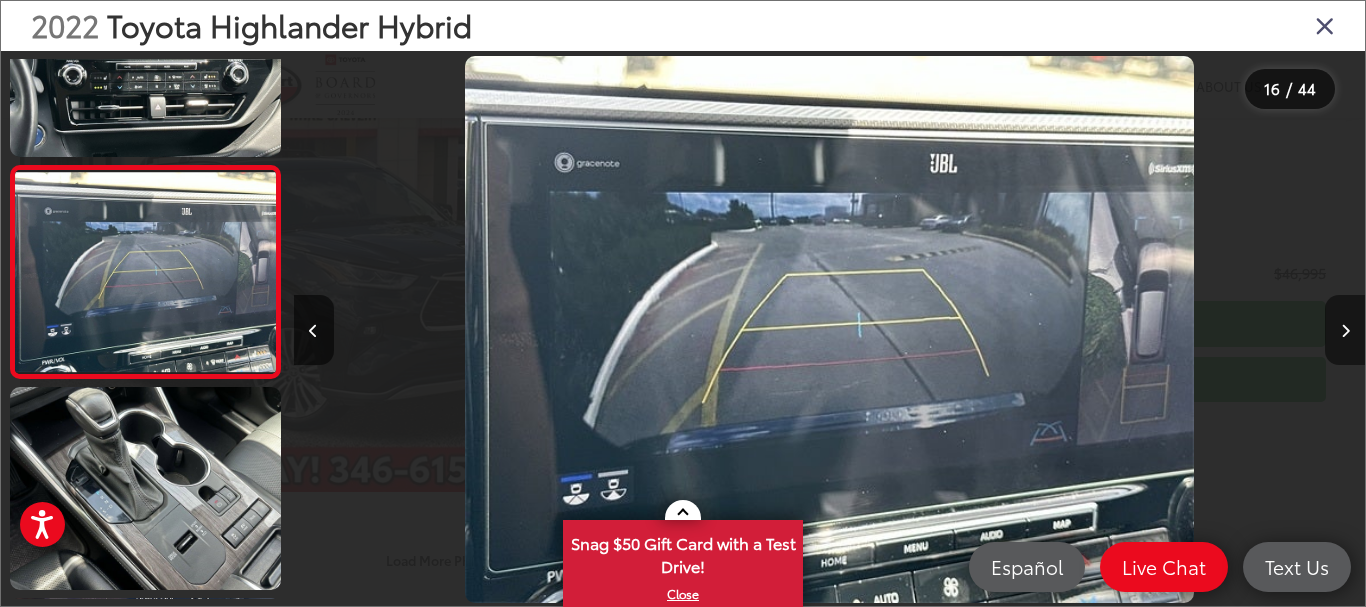 click at bounding box center (1345, 330) 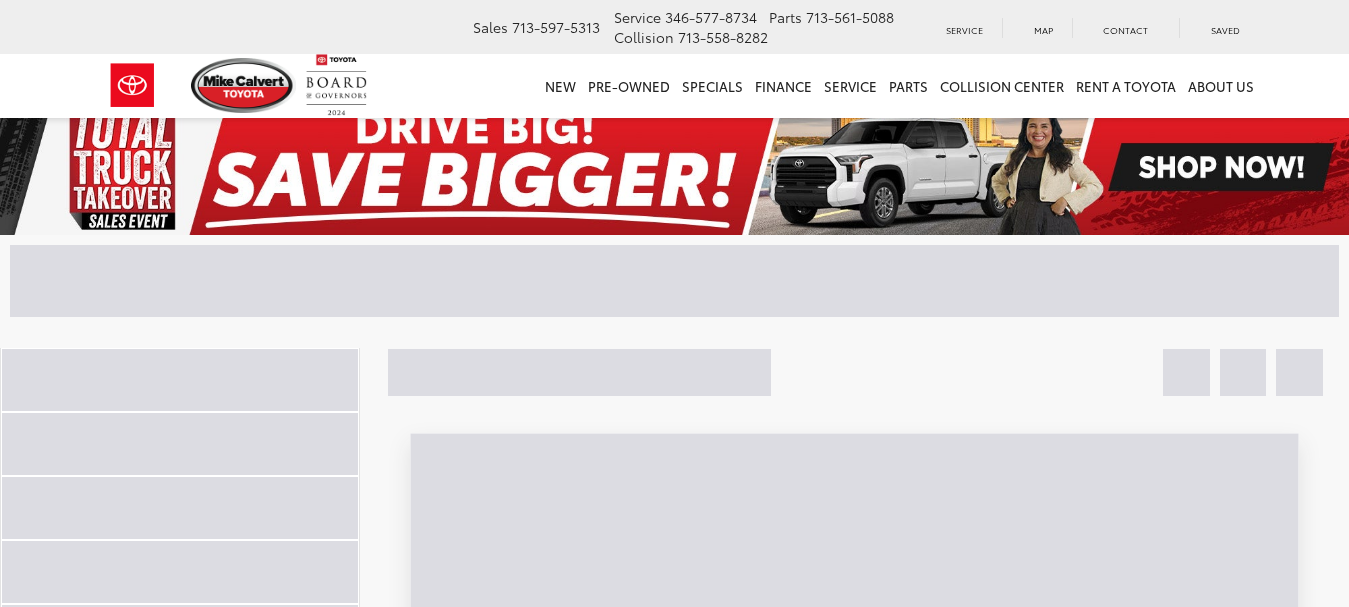 scroll, scrollTop: 7933, scrollLeft: 0, axis: vertical 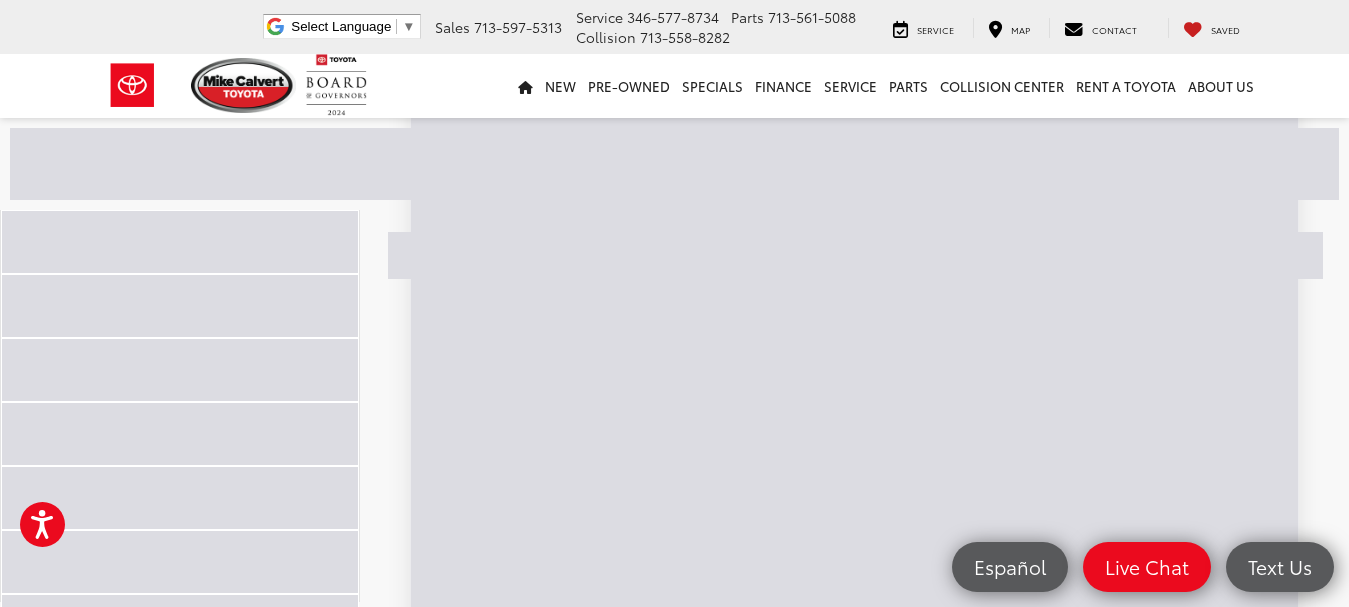 click on "New
New
New Tundra Inventory
Schedule Test Drive
Model Research
Toyota Reviews
Toyota Comparisons
Commercial Truck Center
New 4Runner i-FORCE MAX Inventory
Pre-Owned
Pre-Owned
Toyota Certified Pre-Owned Vehicles
Vehicles Under 10k
Toyota Certified Program Overview
OffSite Group Inventory
Specials
New Specials
Pre-owned Specials
Certified Pre-Owned Specials
Service & Parts Specials
Military Rebate
College Rebate
Manufacturer Specials
Finance
Finance Department
Get Pre-Approved
Get Pre-Qualified
Payment Calculator
Value Your Trade
Toyota Lease Deals
Special Auto Financing
Get pre-qualified with Capital One (no impact to your credit score)
Service
Service
Mobile Service
Service Scheduling Options" at bounding box center (675, 86) 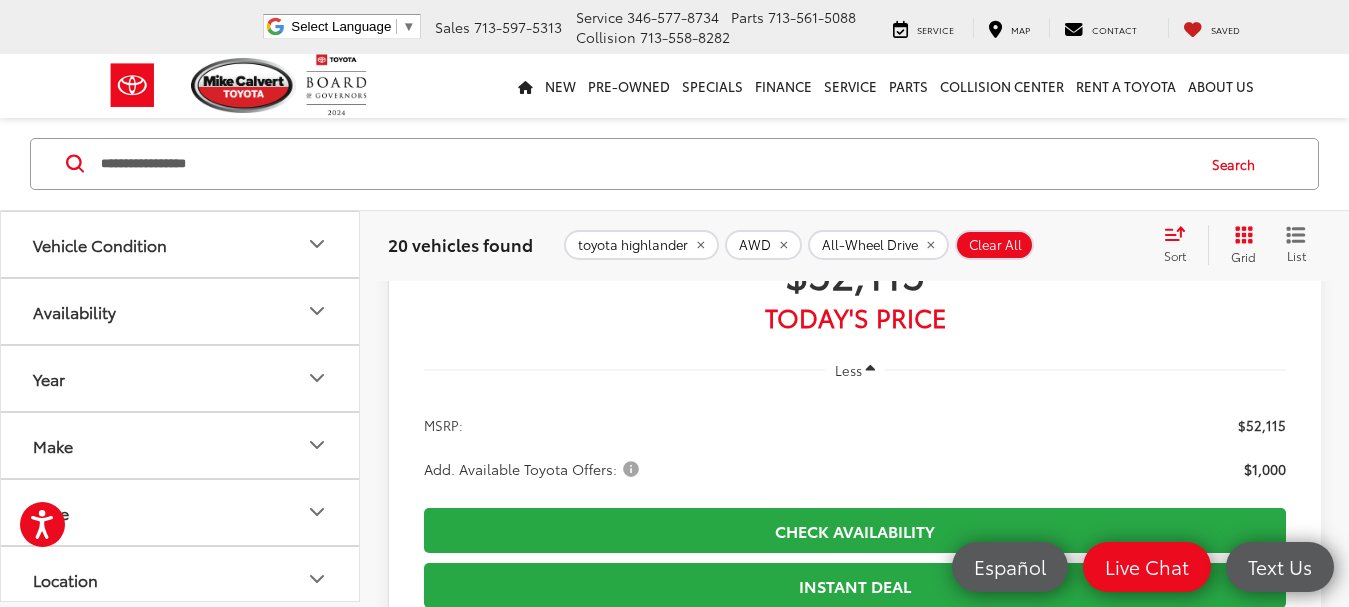 scroll, scrollTop: 2857, scrollLeft: 0, axis: vertical 